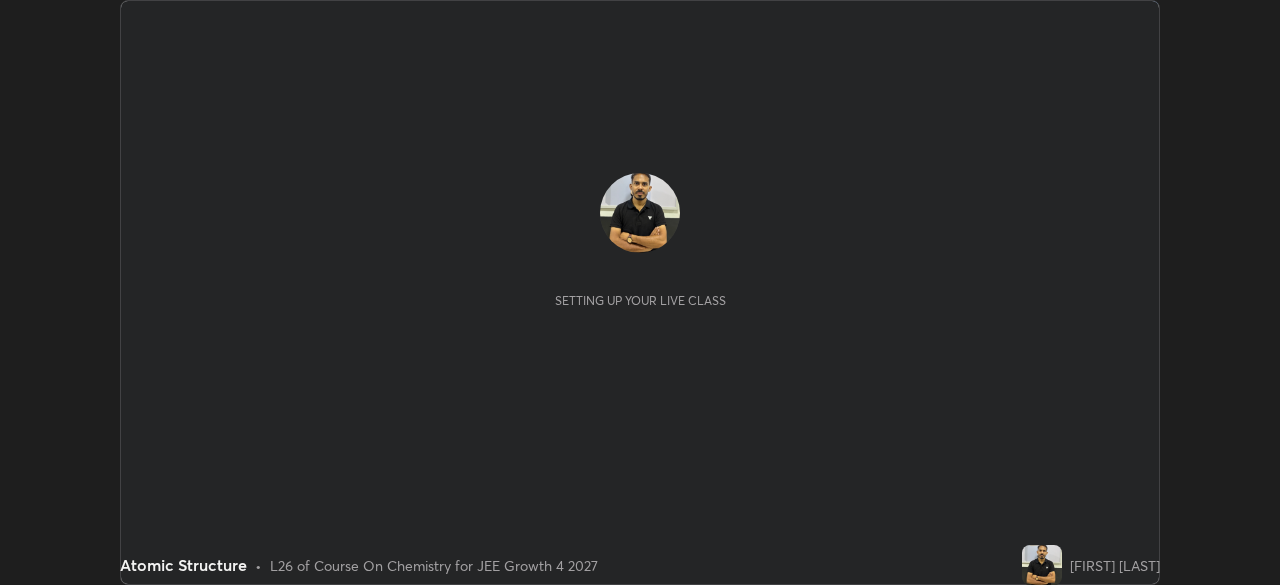 scroll, scrollTop: 0, scrollLeft: 0, axis: both 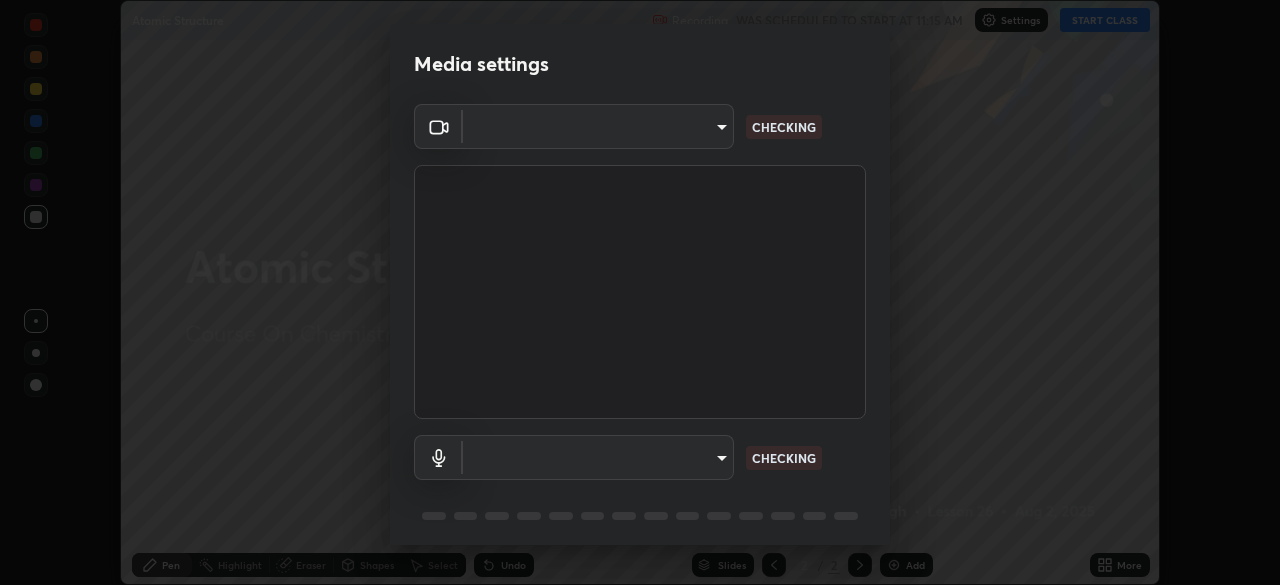type on "1007655566567f9cbf0c79cc76ac606ca9cbe75b32b593f629dc4163b3da9465" 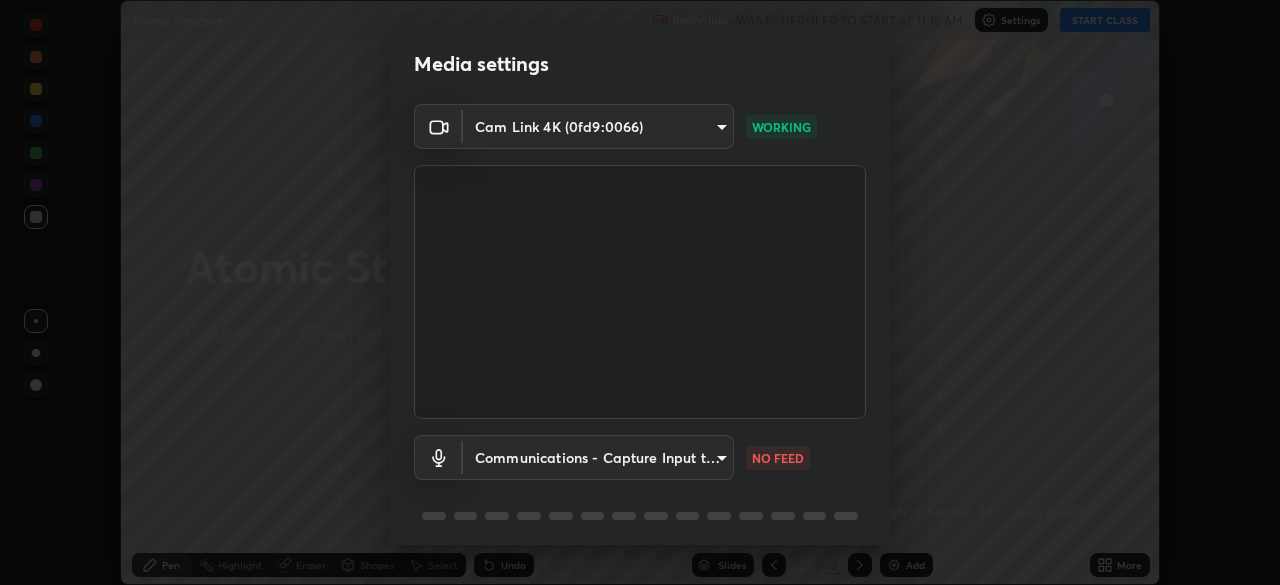 scroll, scrollTop: 71, scrollLeft: 0, axis: vertical 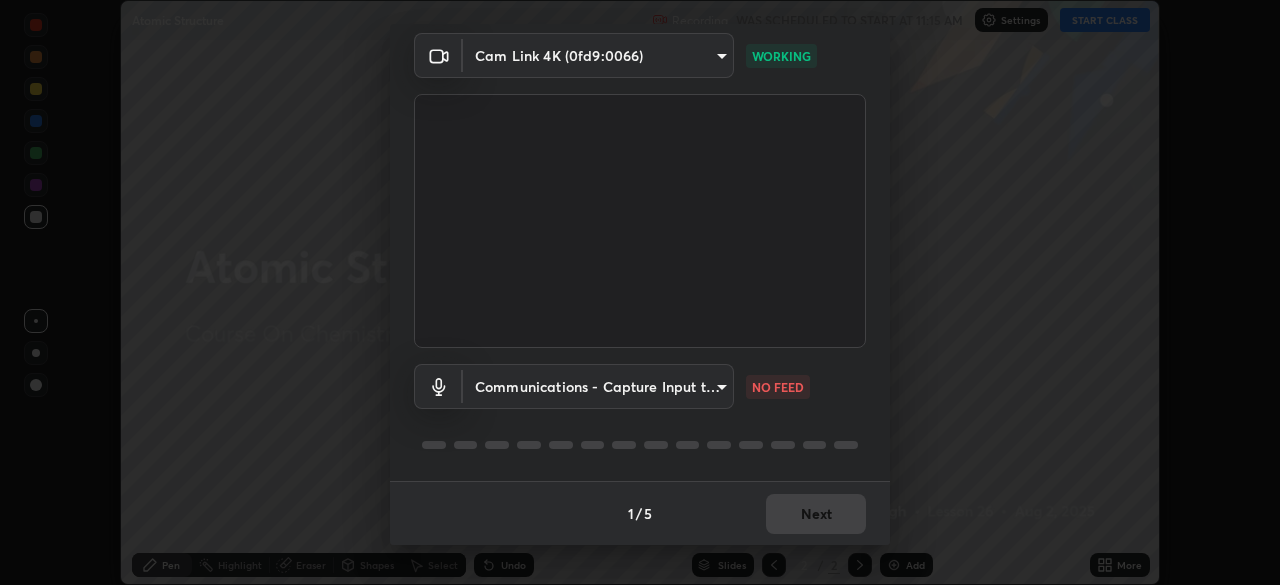 click on "Erase all Atomic Structure Recording WAS SCHEDULED TO START AT  11:15 AM Settings START CLASS Setting up your live class Atomic Structure • L26 of Course On Chemistry for JEE Growth 4 2027 [FIRST] [LAST] Pen Highlight Eraser Shapes Select Undo Slides 2 / 2 Add More No doubts shared Encourage your learners to ask a doubt for better clarity Report an issue Reason for reporting Buffering Chat not working Audio - Video sync issue Educator video quality low ​ Attach an image Report Media settings Cam Link 4K (0fd9:0066) 1007655566567f9cbf0c79cc76ac606ca9cbe75b32b593f629dc4163b3da9465 WORKING Communications - Capture Input terminal (Digital Array MIC) communications NO FEED 1 / 5 Next" at bounding box center [640, 292] 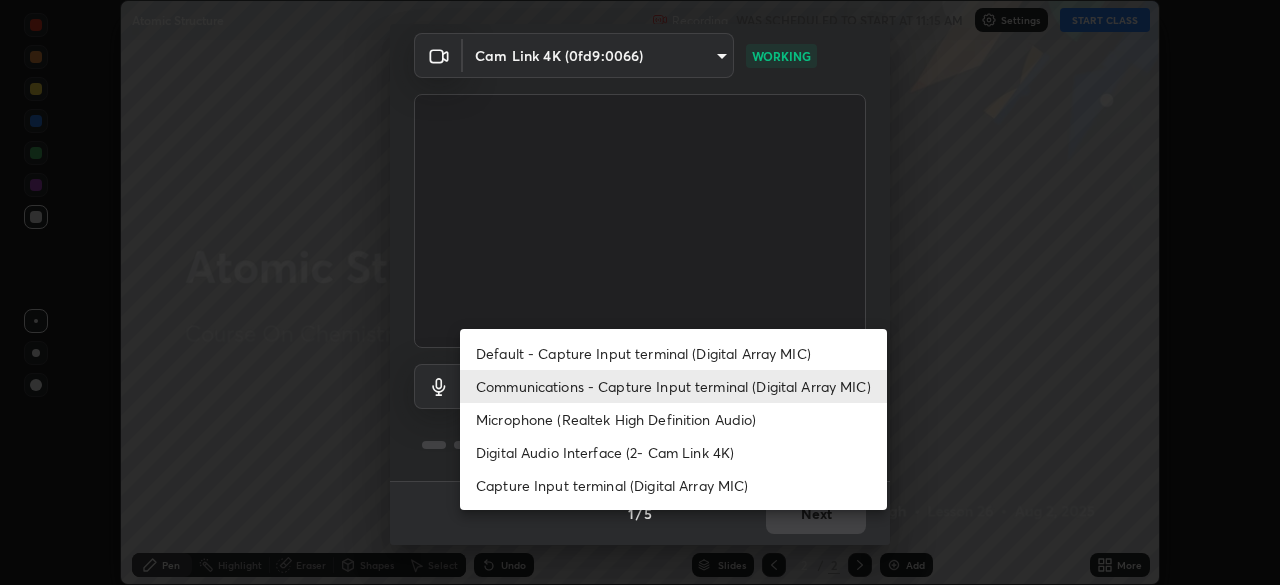 click on "Default - Capture Input terminal (Digital Array MIC)" at bounding box center [673, 353] 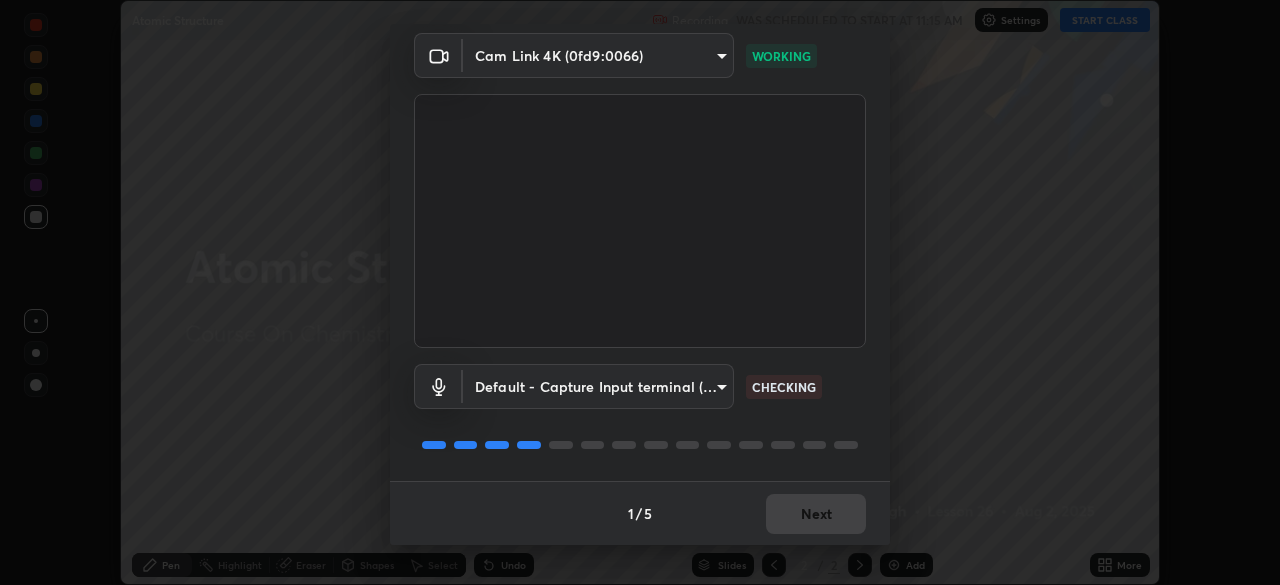 click on "Erase all Atomic Structure Recording WAS SCHEDULED TO START AT  11:15 AM Settings START CLASS Setting up your live class Atomic Structure • L26 of Course On Chemistry for JEE Growth 4 2027 [FIRST] [LAST] Pen Highlight Eraser Shapes Select Undo Slides 2 / 2 Add More No doubts shared Encourage your learners to ask a doubt for better clarity Report an issue Reason for reporting Buffering Chat not working Audio - Video sync issue Educator video quality low ​ Attach an image Report Media settings Cam Link 4K (0fd9:0066) 1007655566567f9cbf0c79cc76ac606ca9cbe75b32b593f629dc4163b3da9465 WORKING Default - Capture Input terminal (Digital Array MIC) default CHECKING 1 / 5 Next" at bounding box center [640, 292] 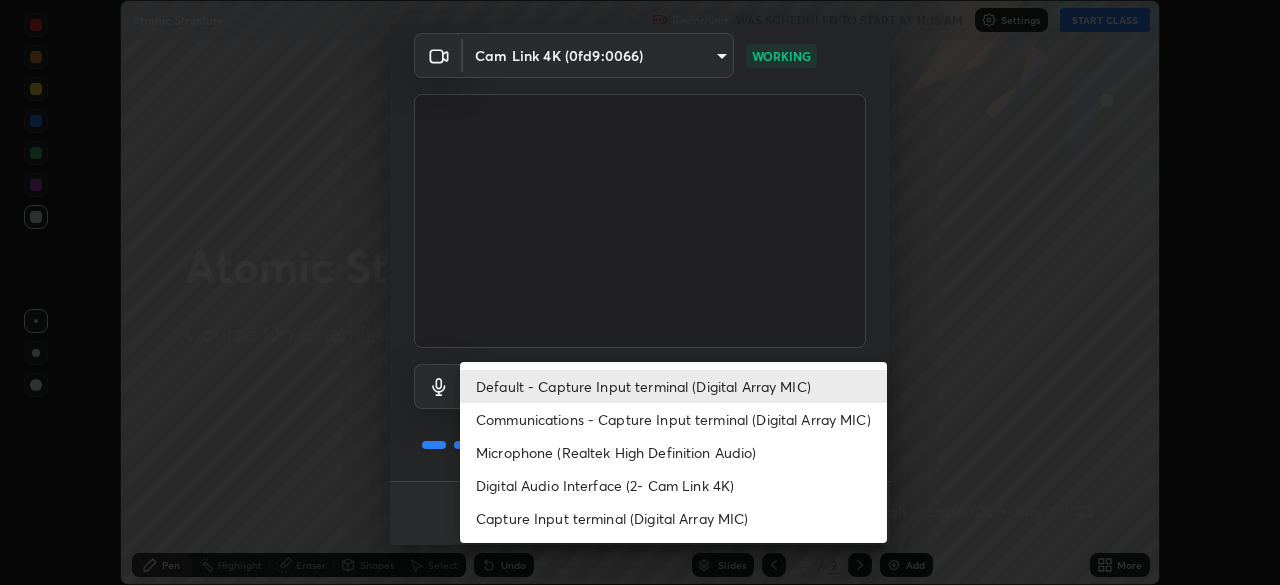 click on "Communications - Capture Input terminal (Digital Array MIC)" at bounding box center [673, 419] 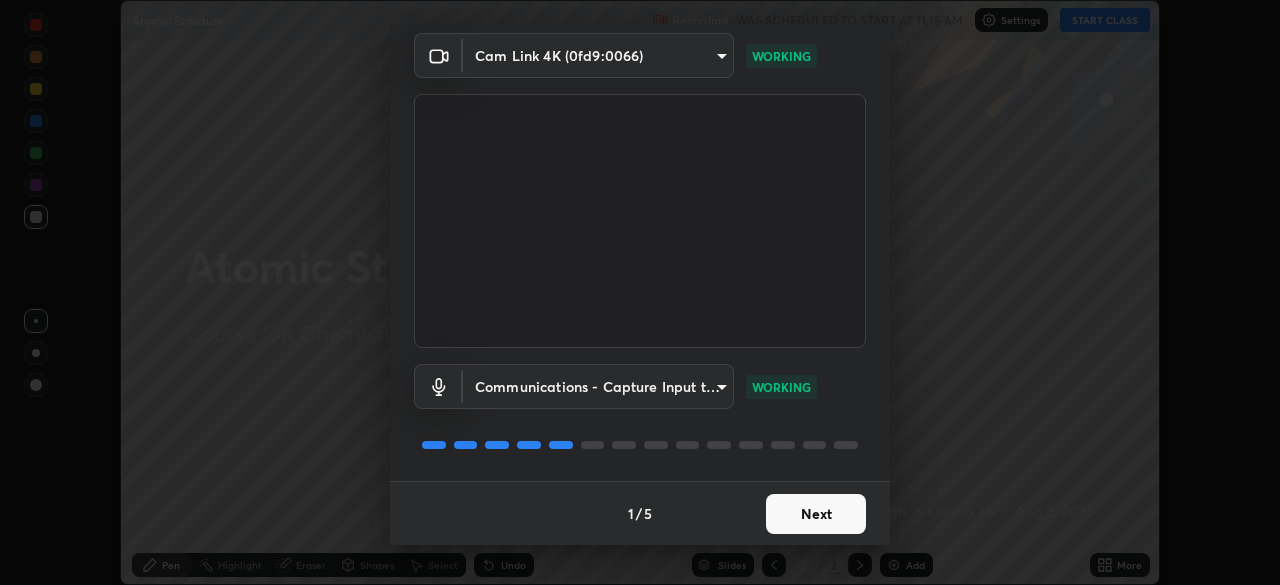 click on "Next" at bounding box center [816, 514] 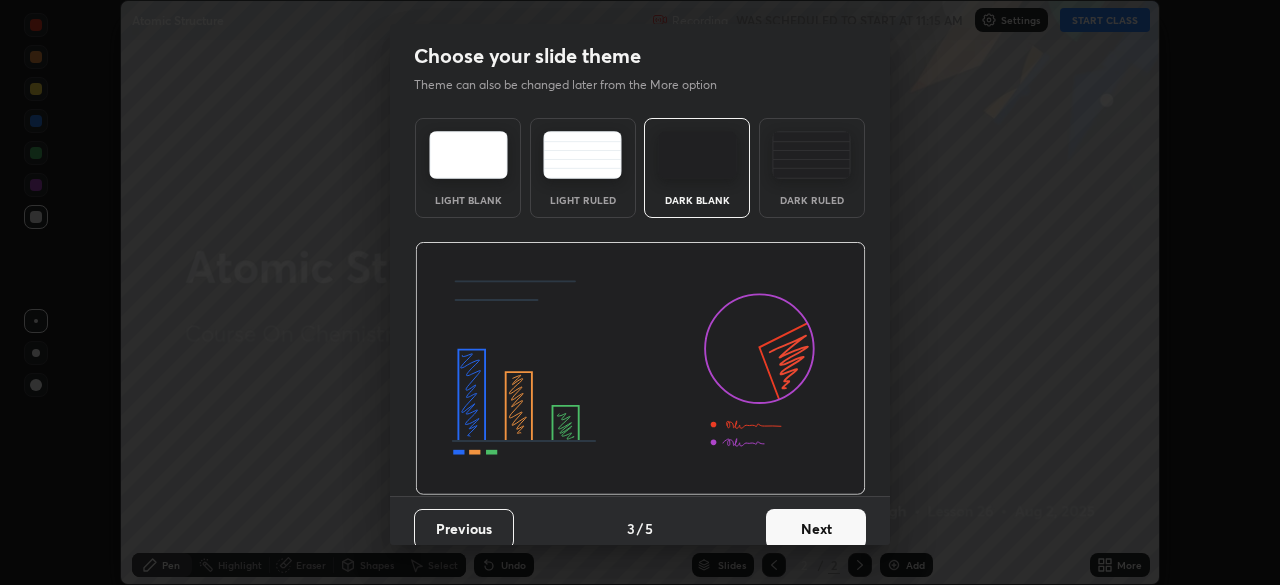 click on "Next" at bounding box center [816, 529] 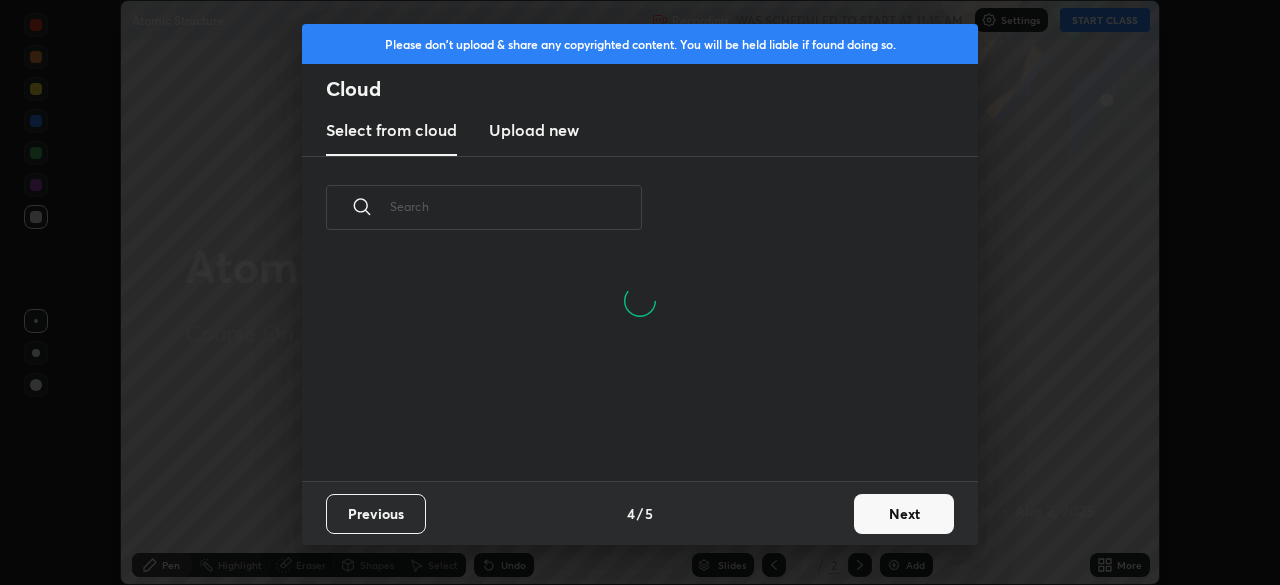 click on "Next" at bounding box center (904, 514) 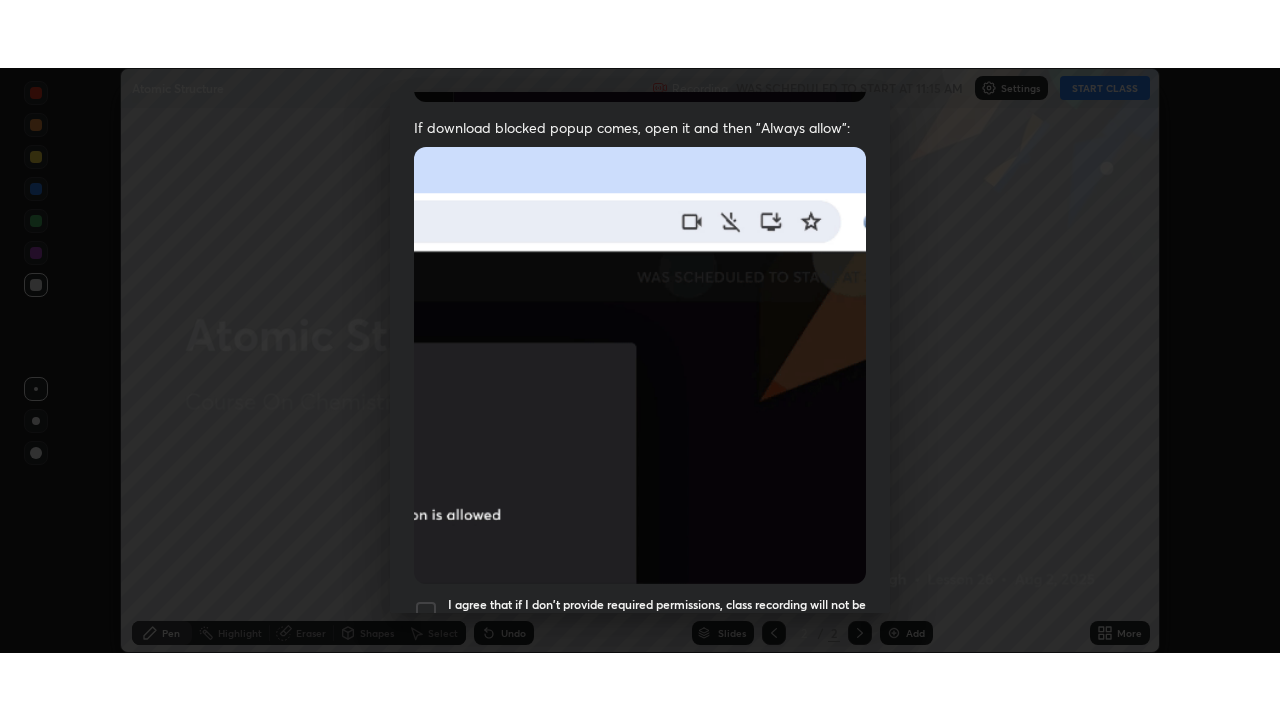 scroll, scrollTop: 479, scrollLeft: 0, axis: vertical 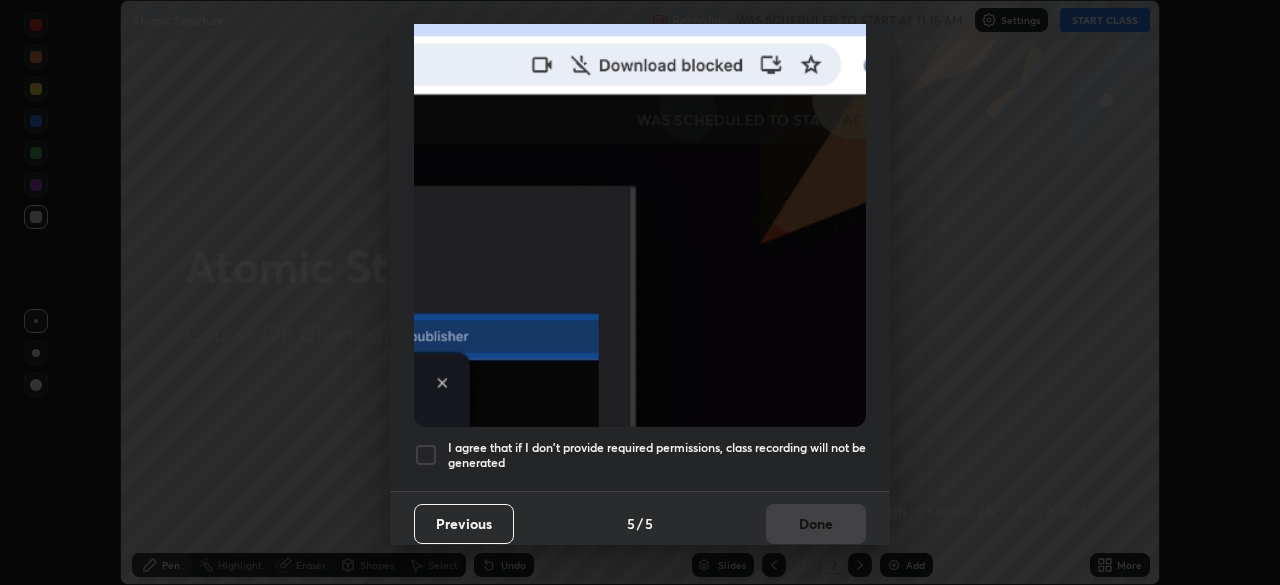 click at bounding box center (426, 455) 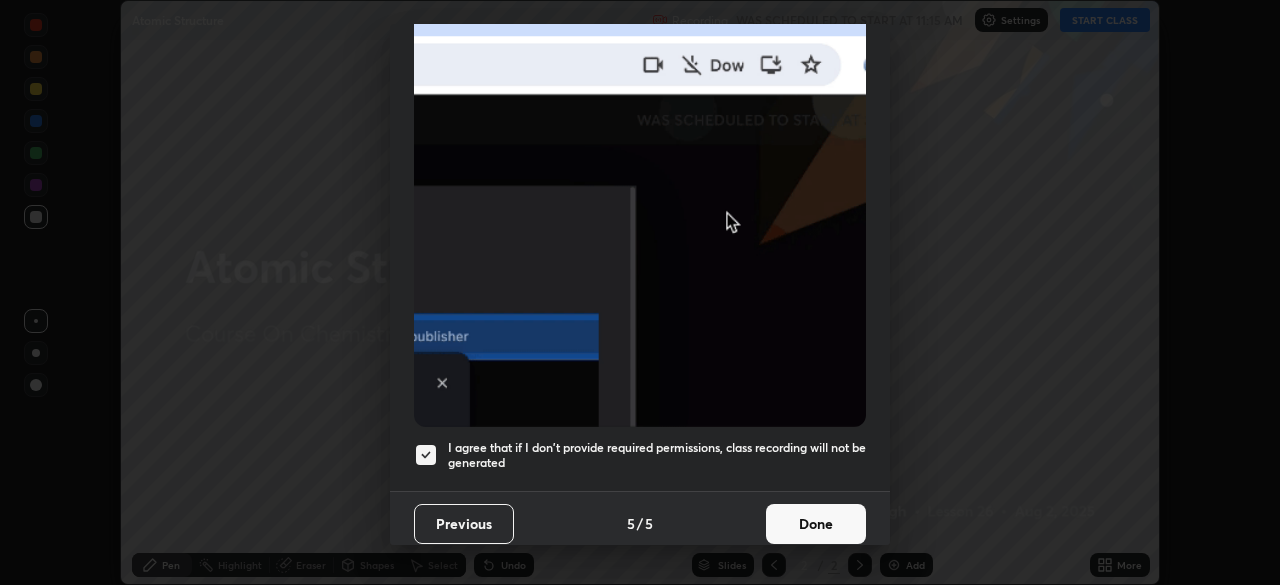 click on "Done" at bounding box center (816, 524) 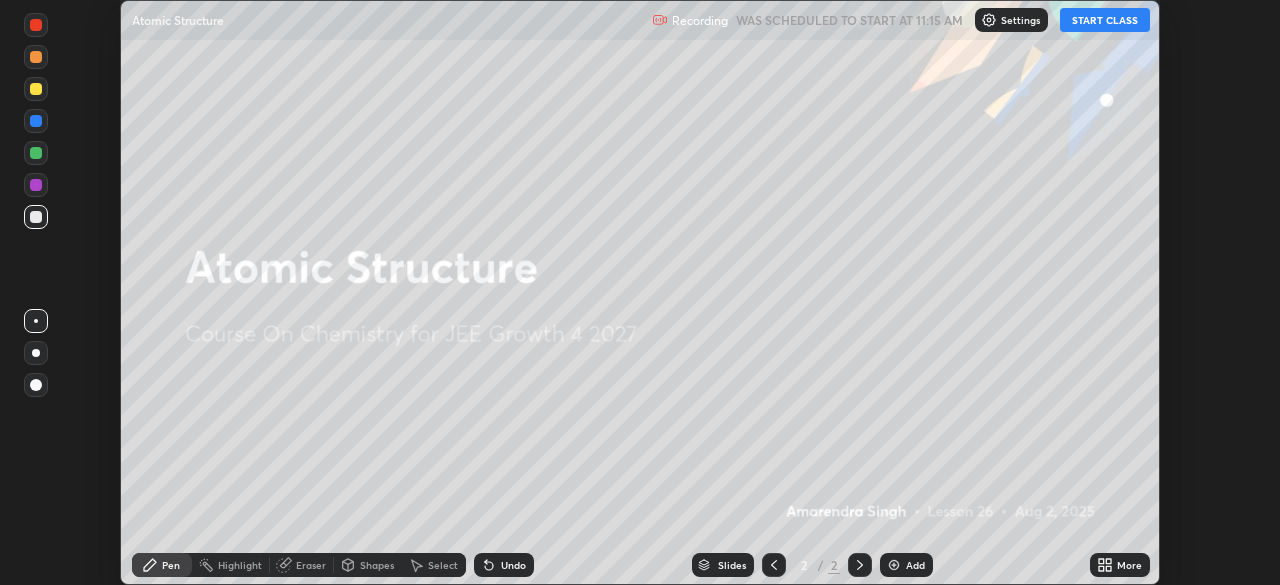 click on "More" at bounding box center [1129, 565] 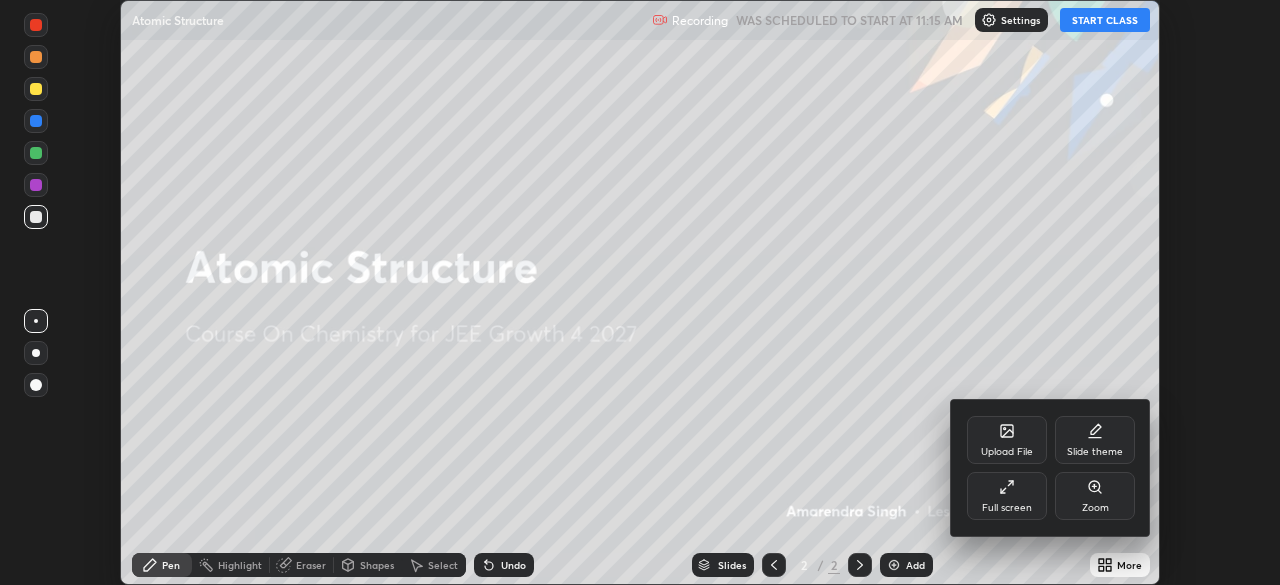 click on "Full screen" at bounding box center (1007, 496) 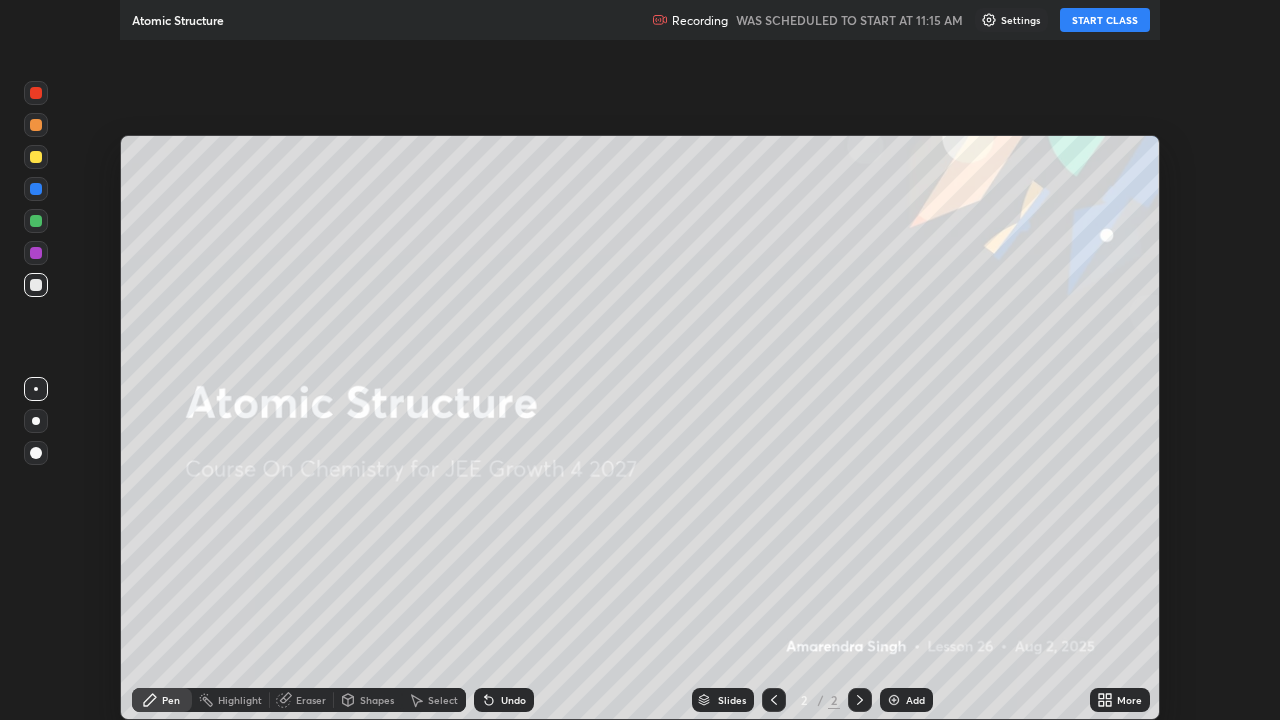 scroll, scrollTop: 99280, scrollLeft: 98720, axis: both 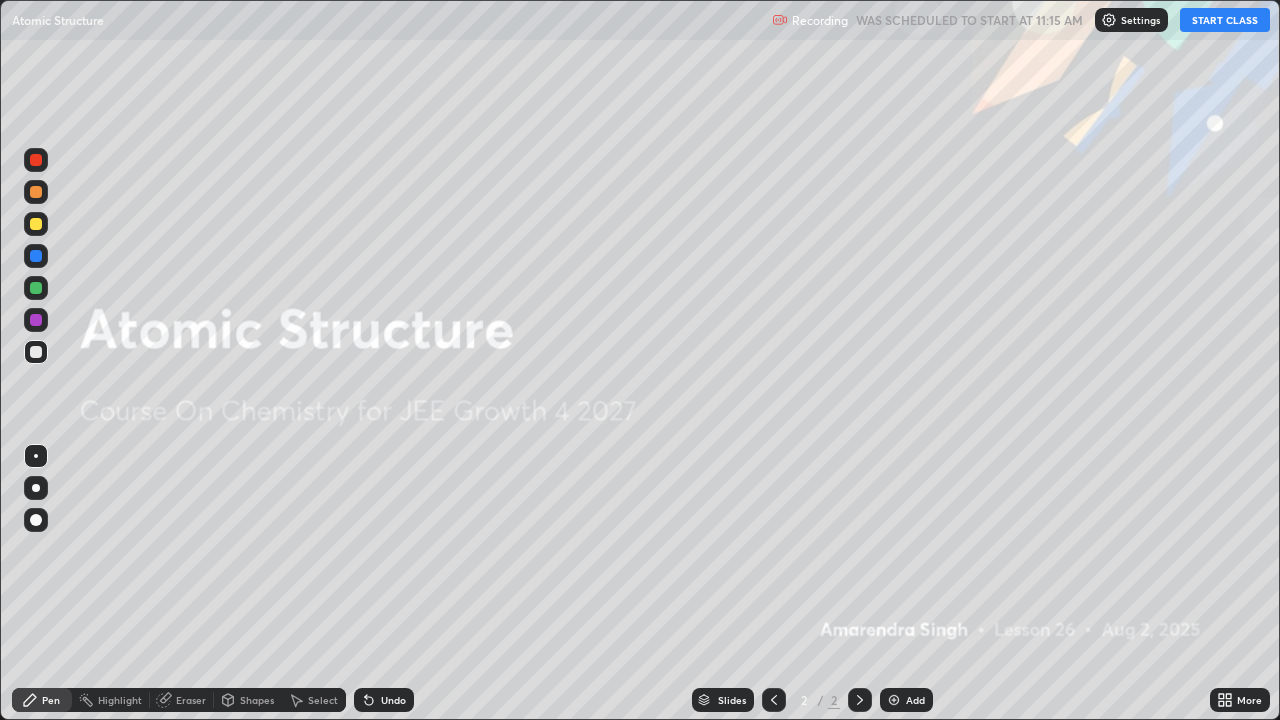 click on "START CLASS" at bounding box center (1225, 20) 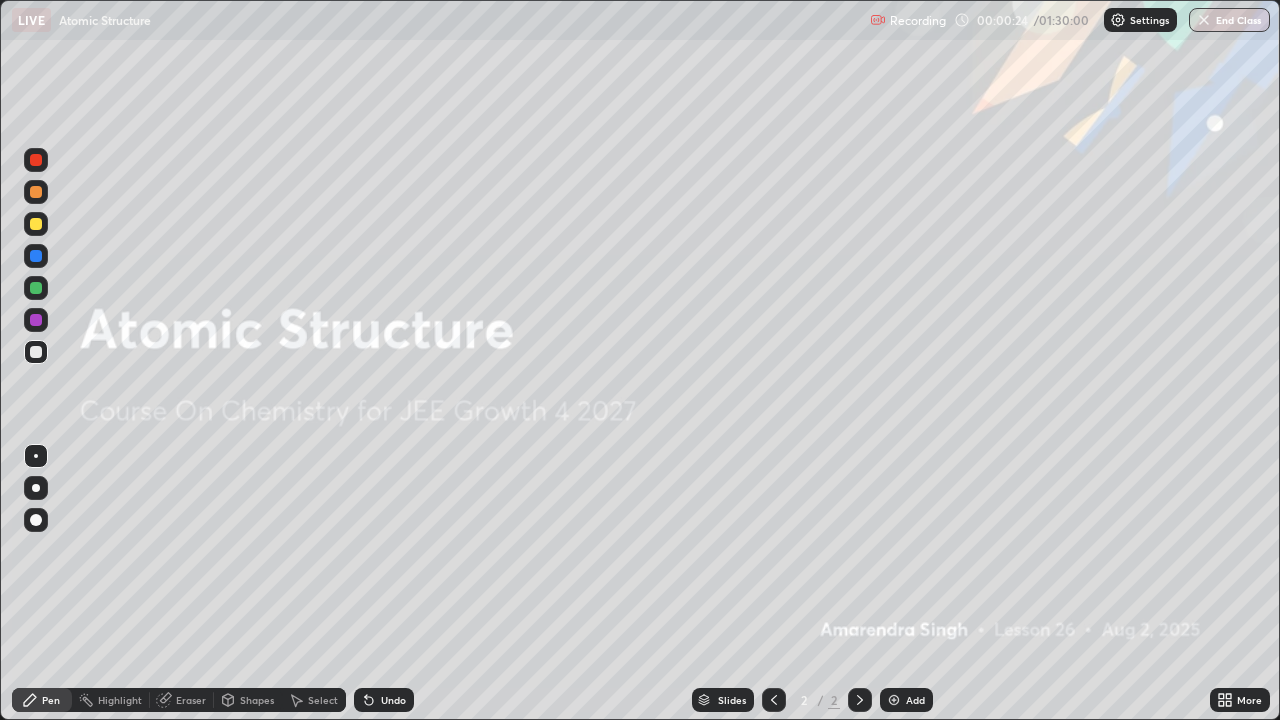 click at bounding box center (894, 700) 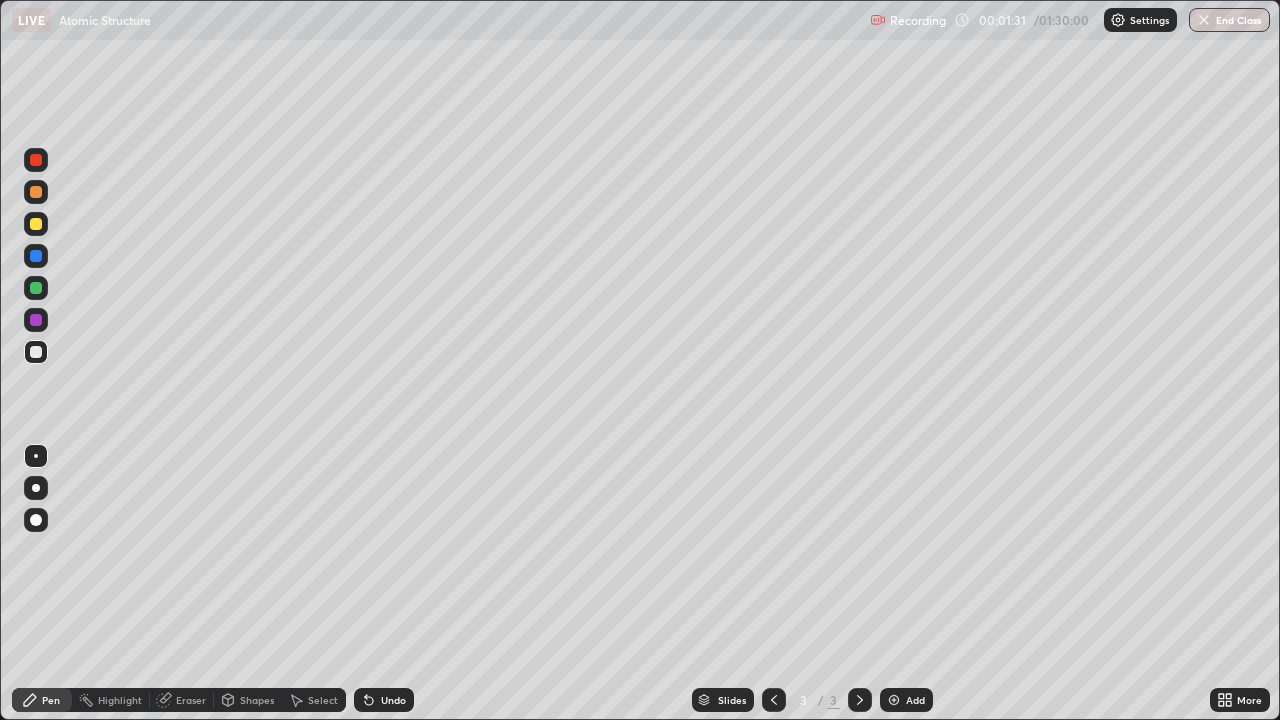 click at bounding box center (36, 160) 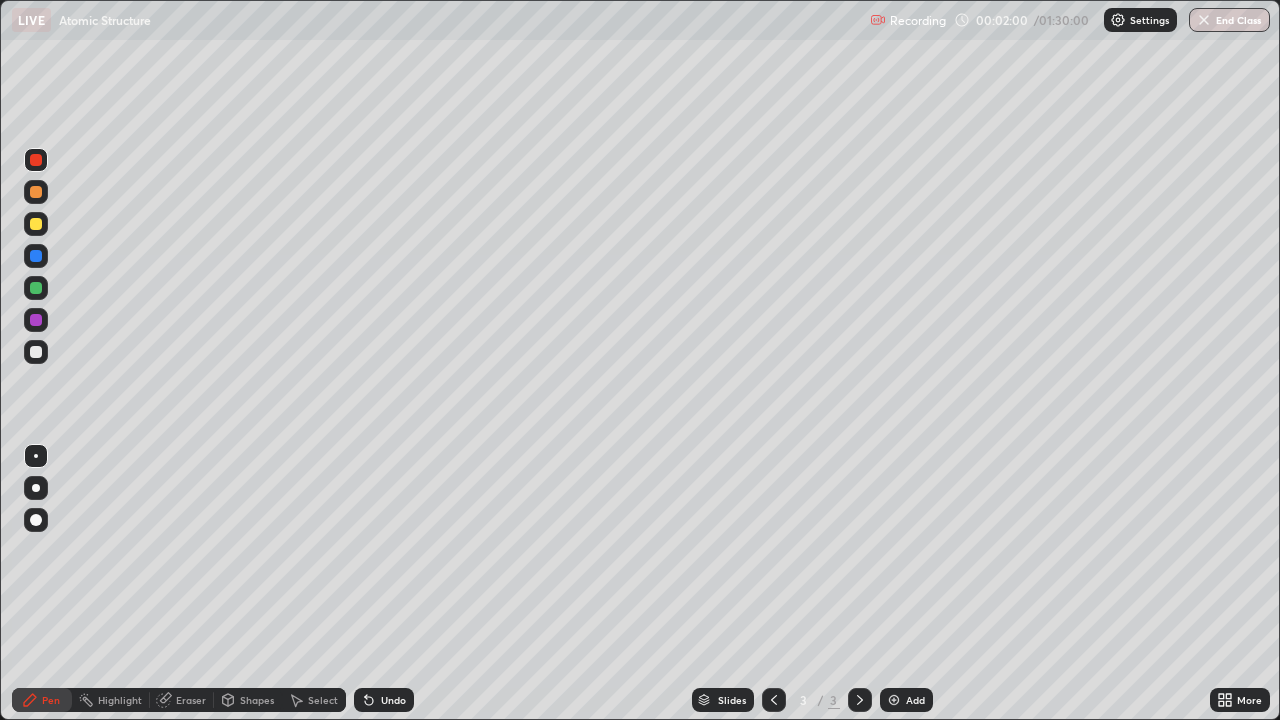 click at bounding box center (36, 320) 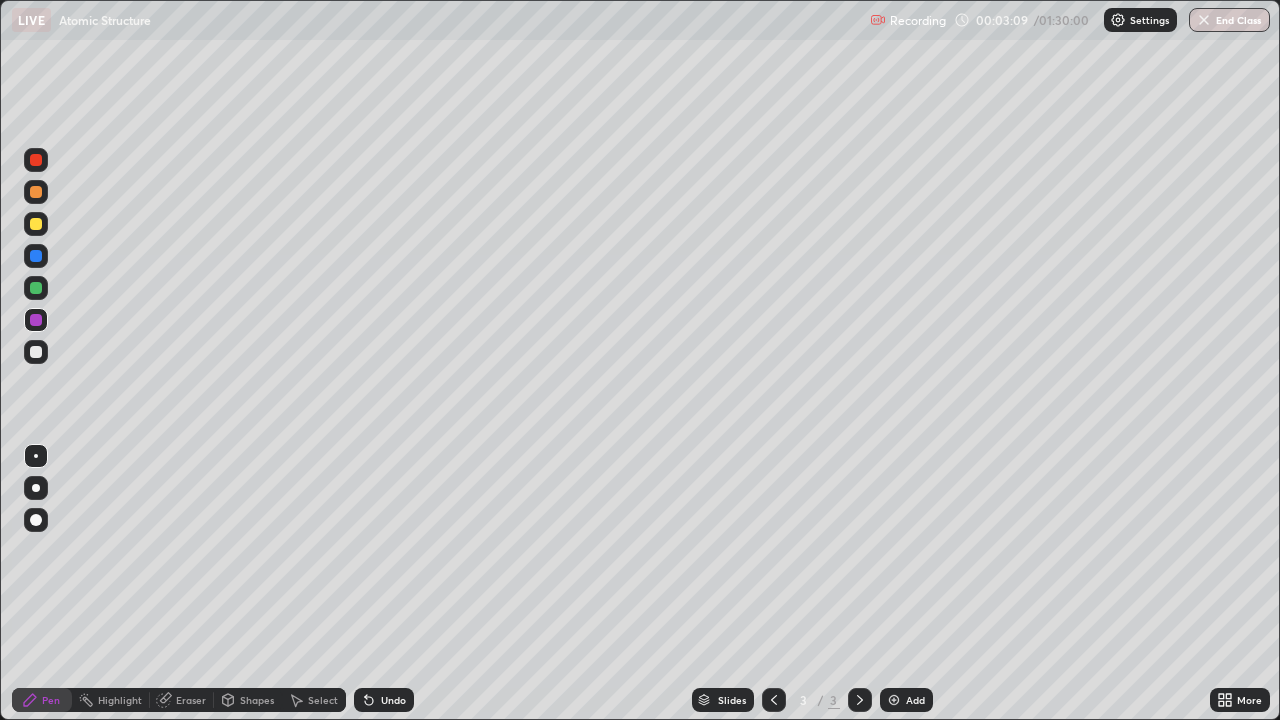 click at bounding box center [36, 352] 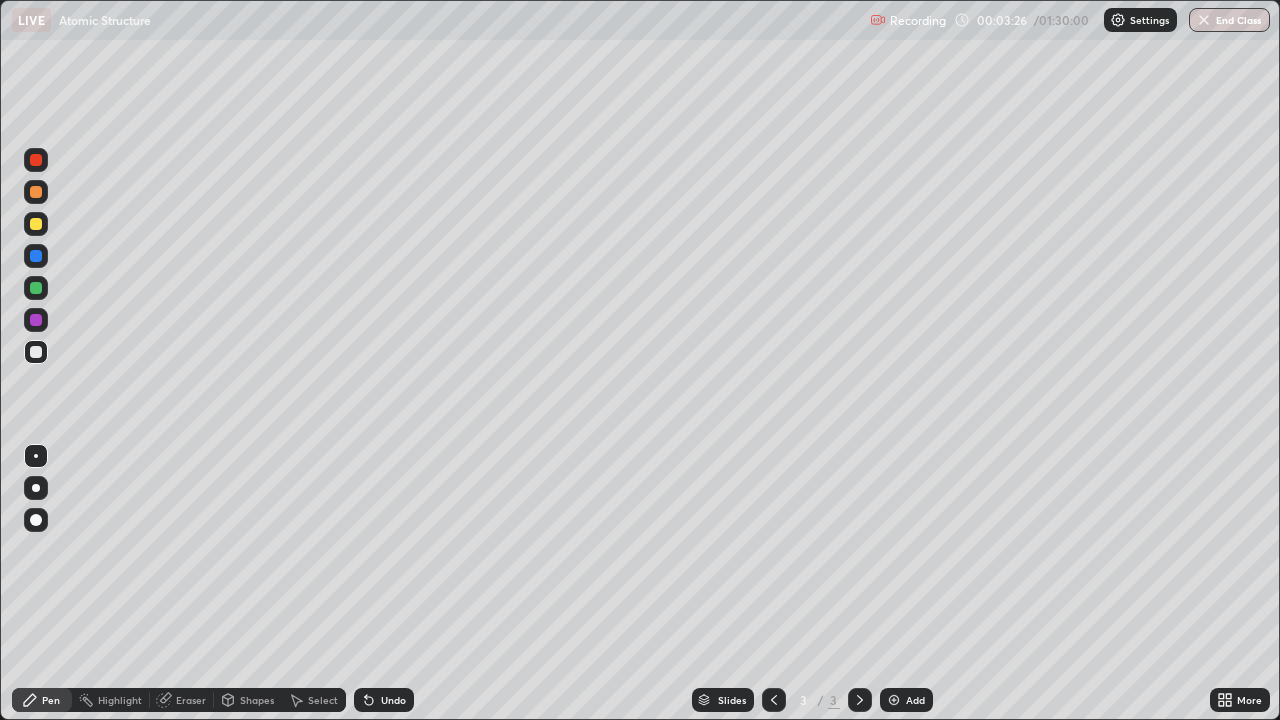 click at bounding box center [36, 288] 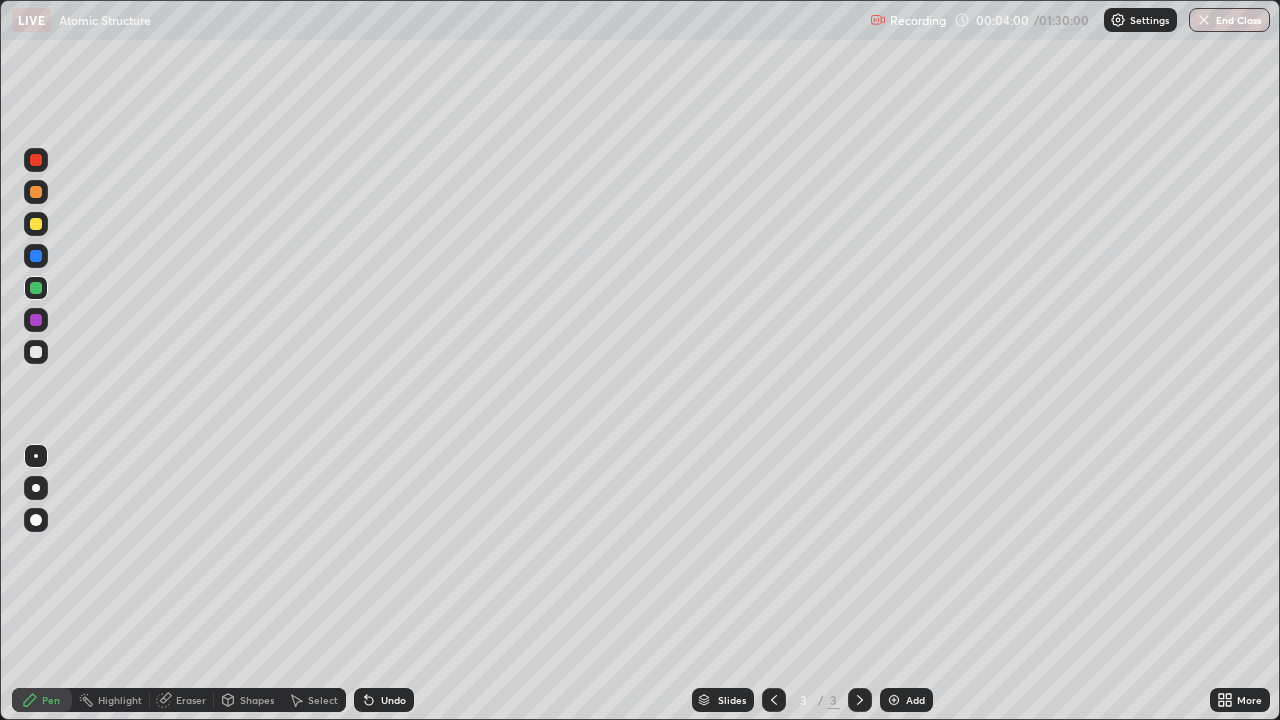 click at bounding box center [36, 352] 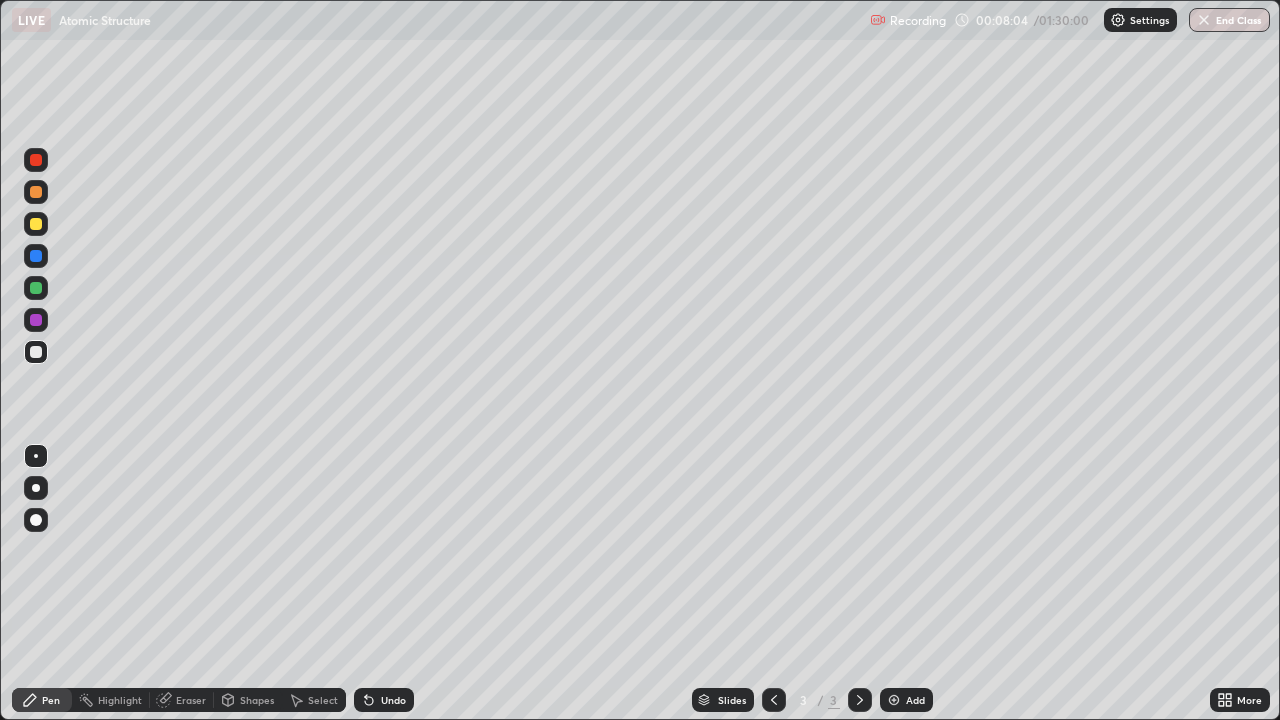 click on "Undo" at bounding box center [384, 700] 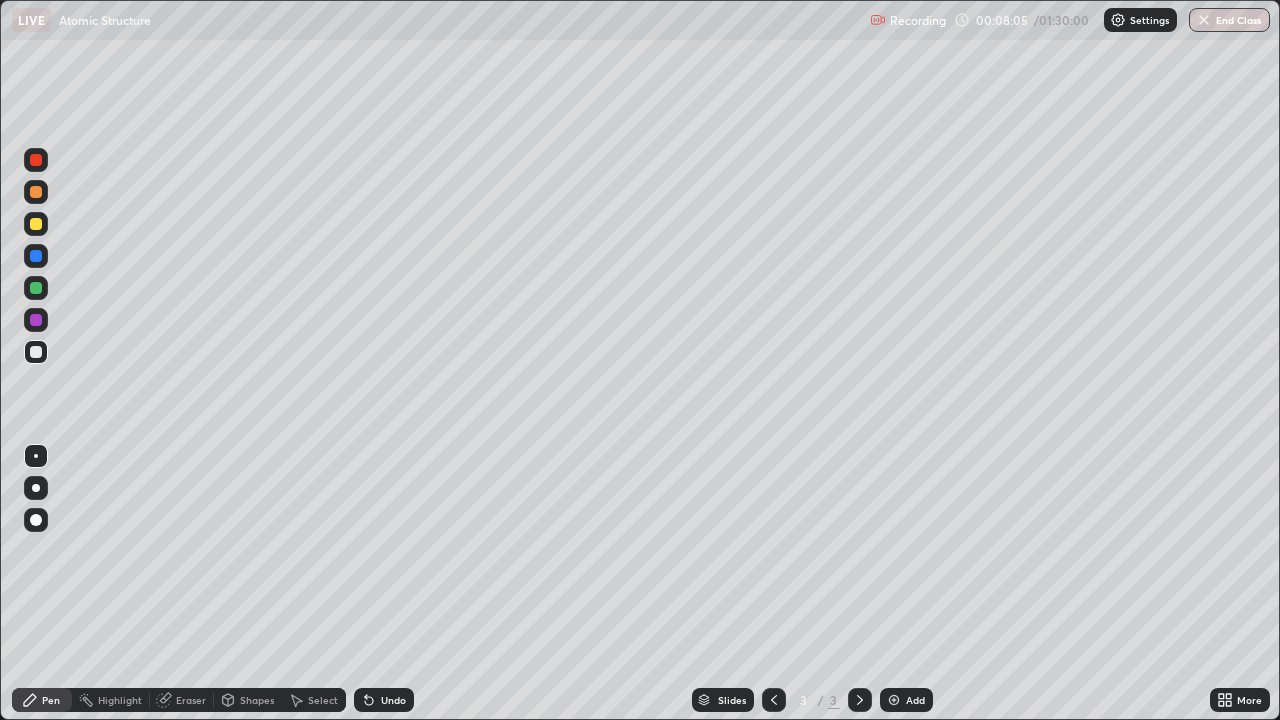 click on "Undo" at bounding box center (393, 700) 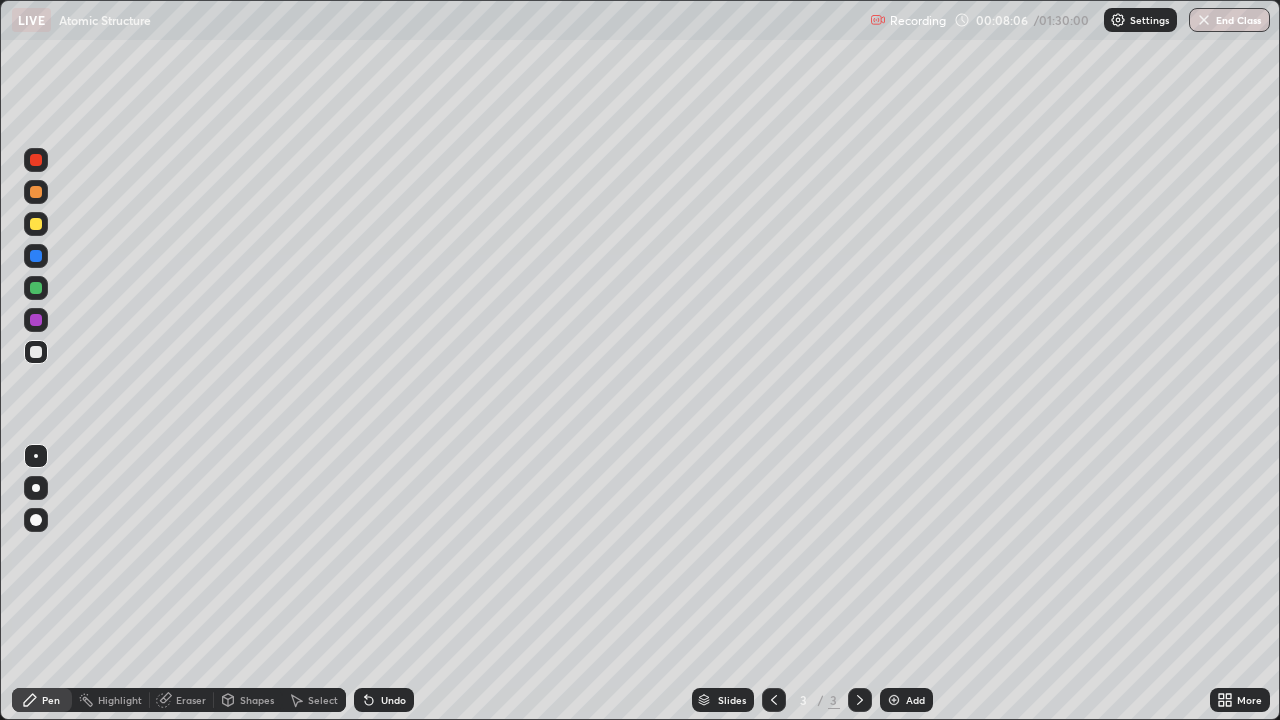 click on "Undo" at bounding box center (393, 700) 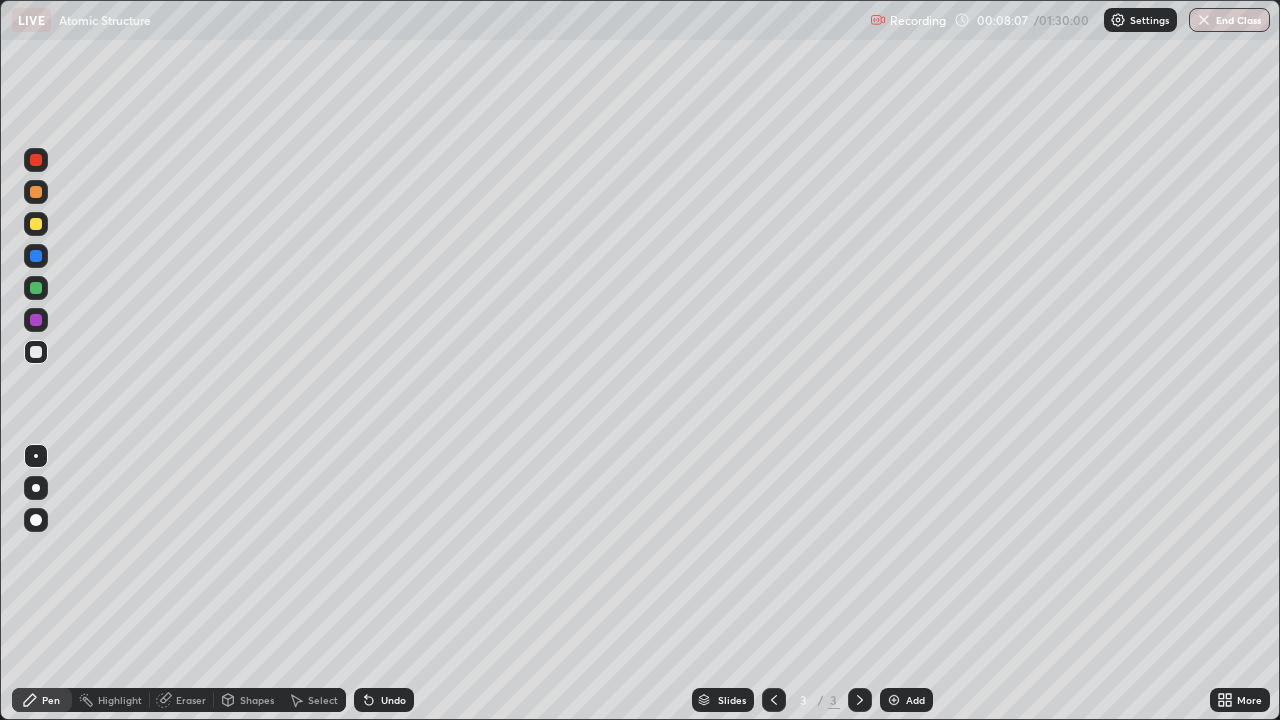 click 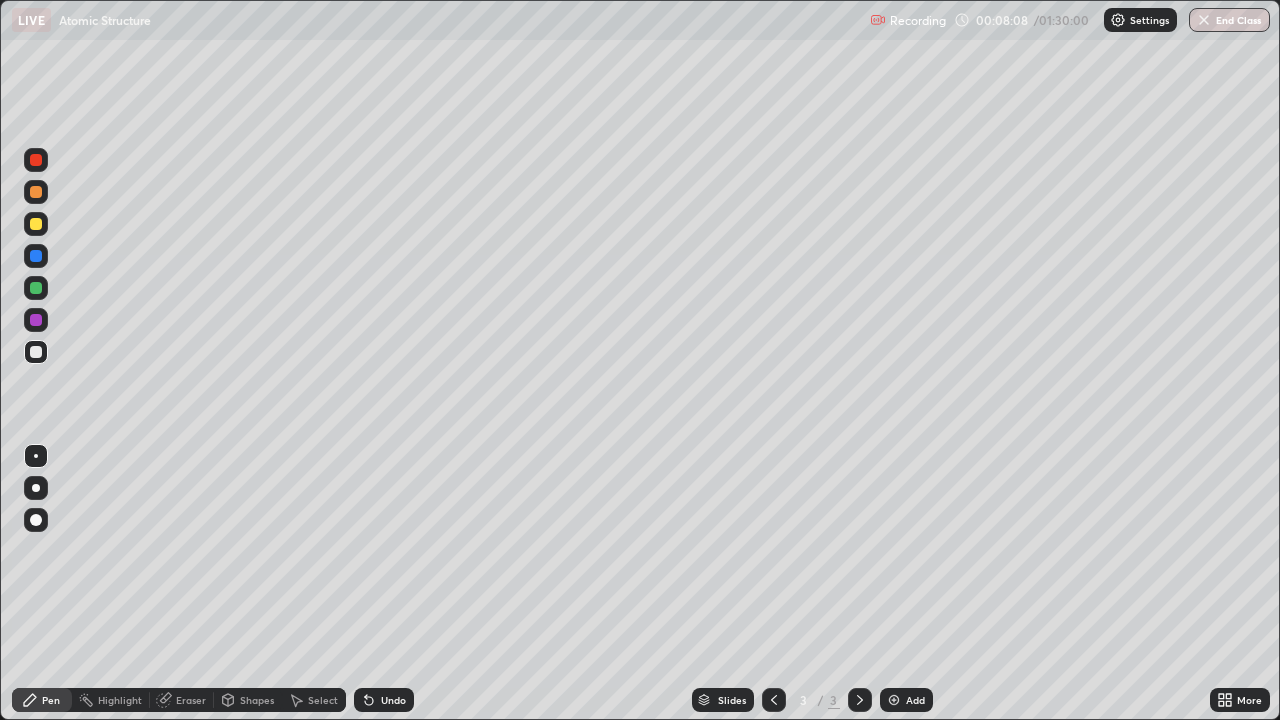 click 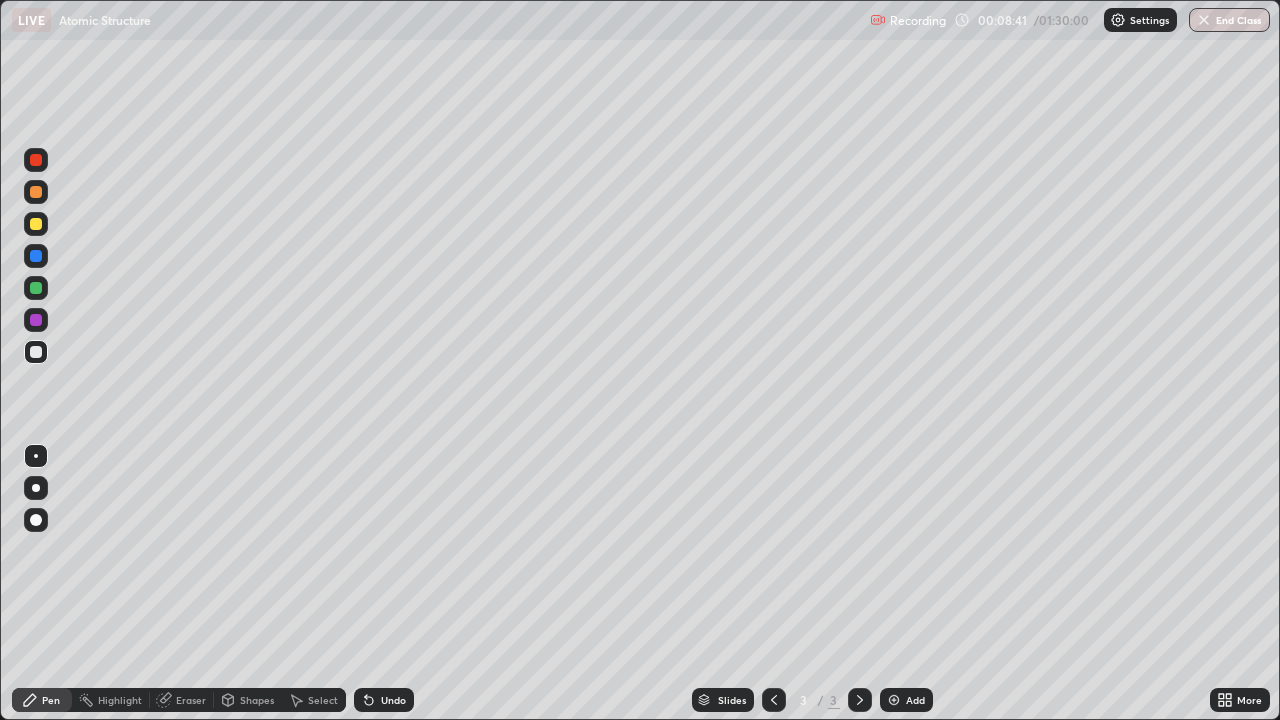 click at bounding box center (894, 700) 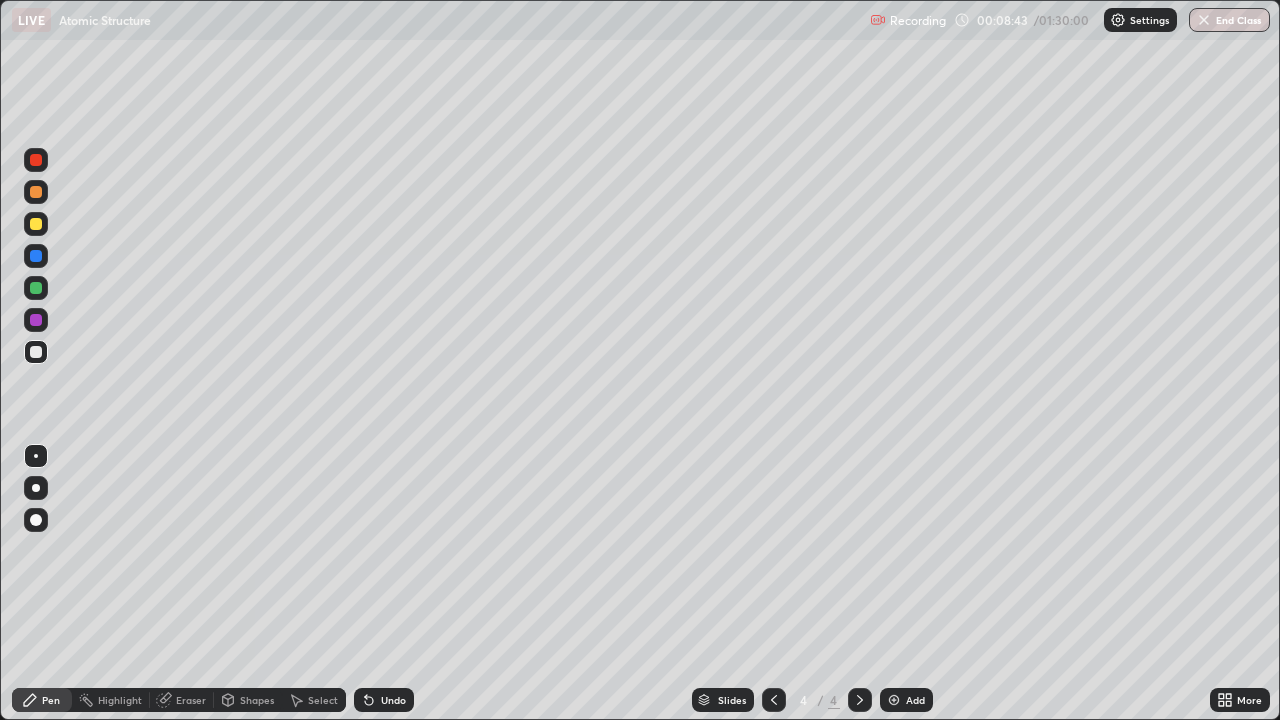 click at bounding box center (36, 160) 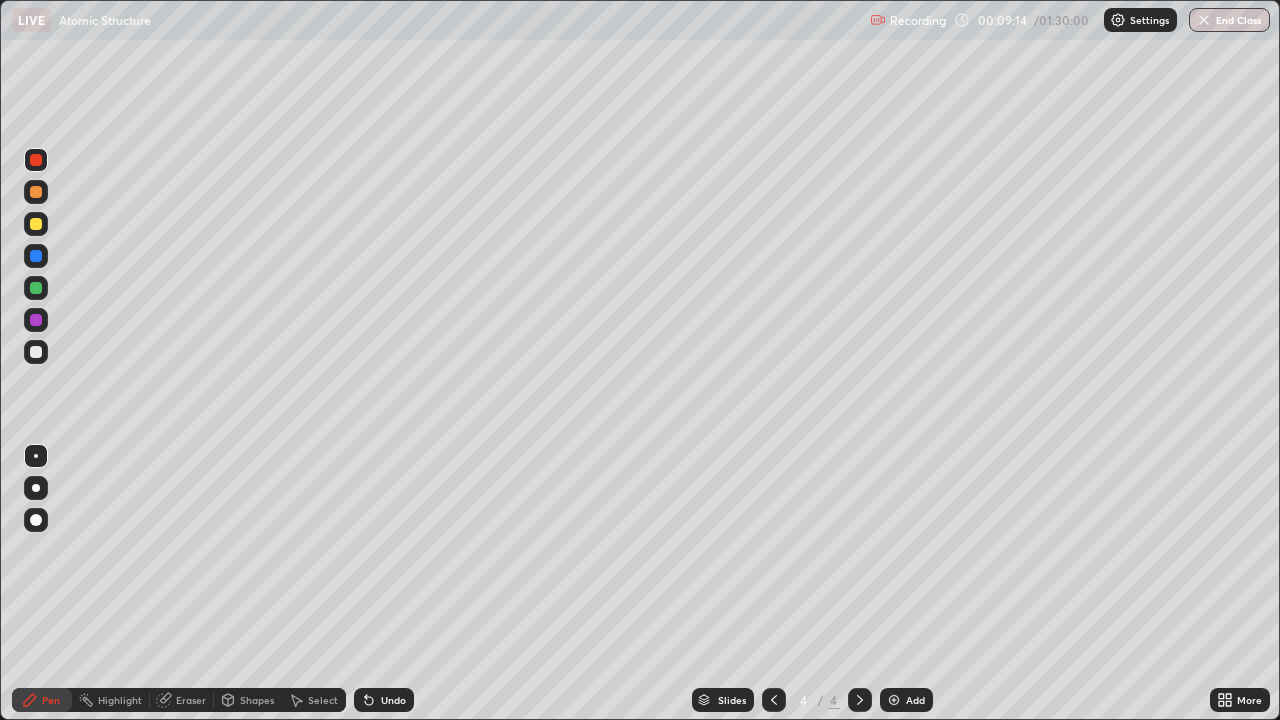 click at bounding box center (36, 256) 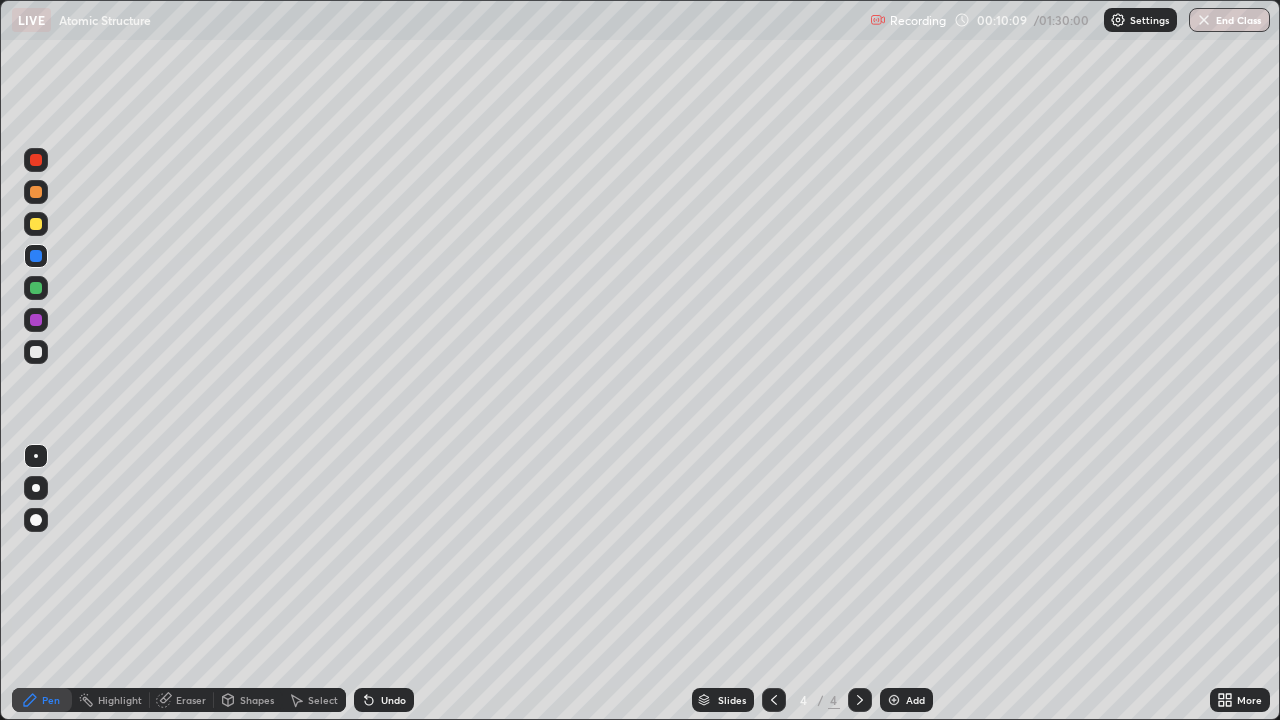click at bounding box center [36, 320] 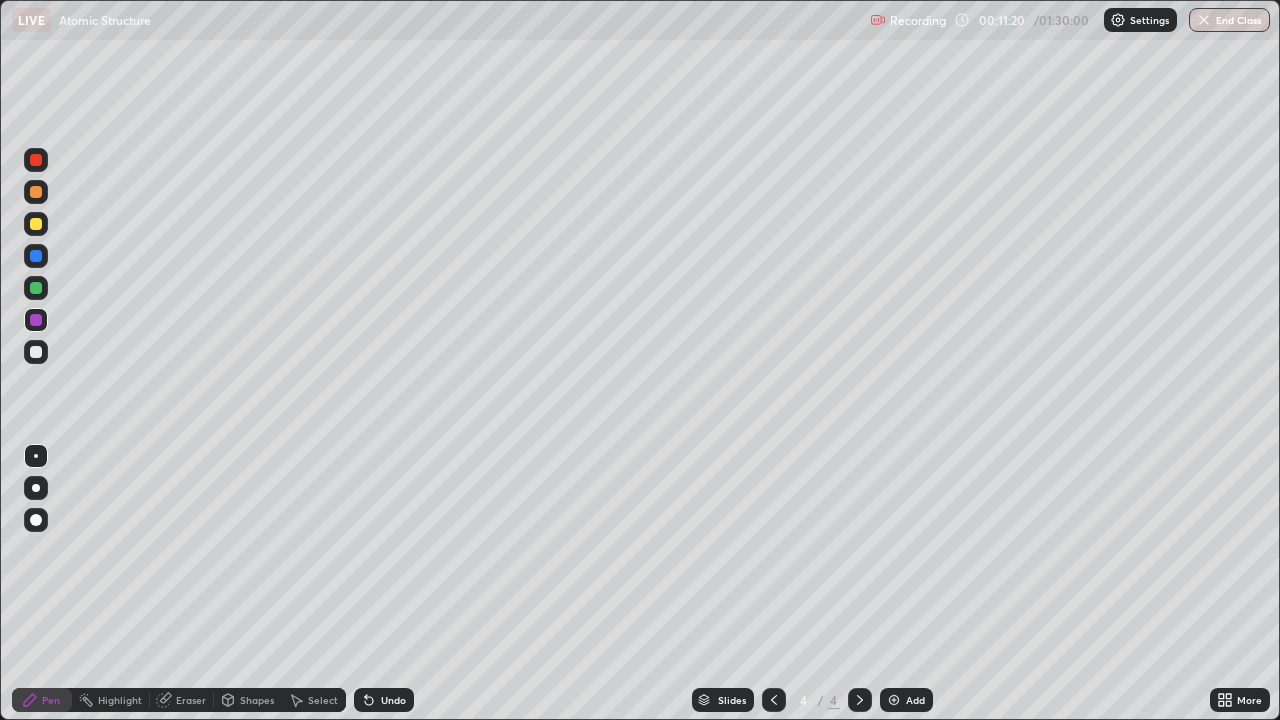 click at bounding box center [36, 256] 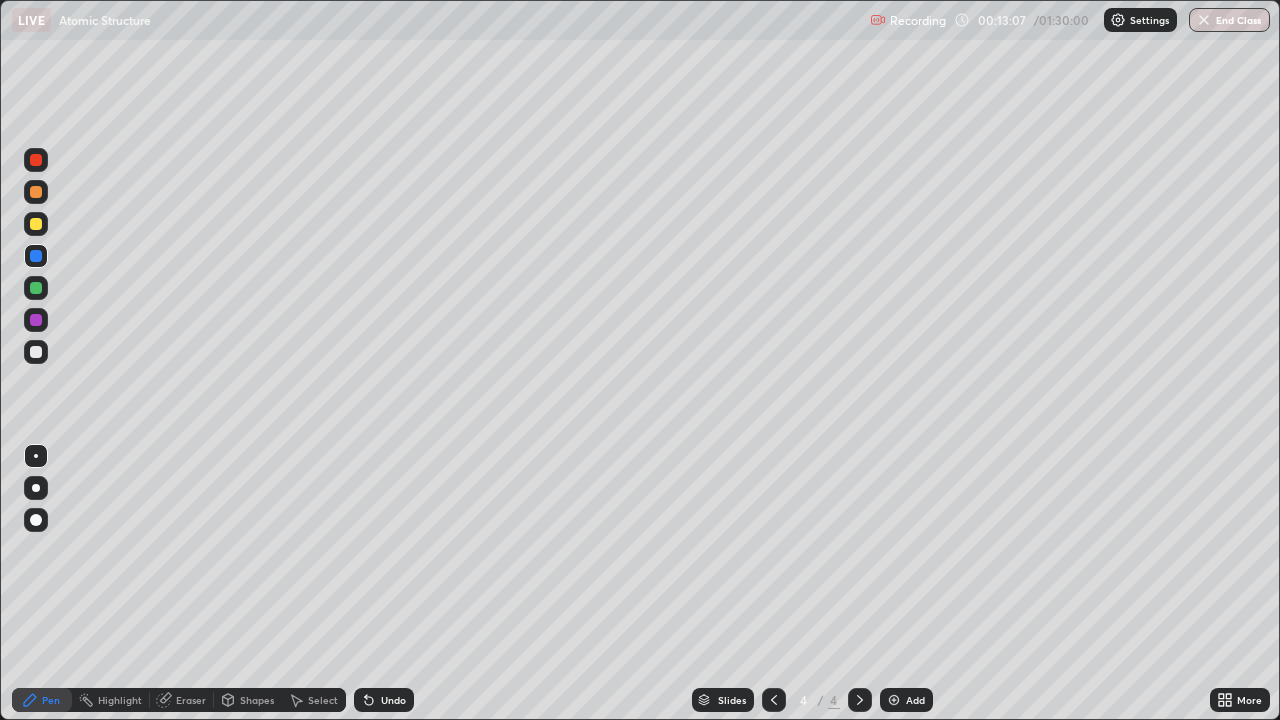 click at bounding box center [36, 352] 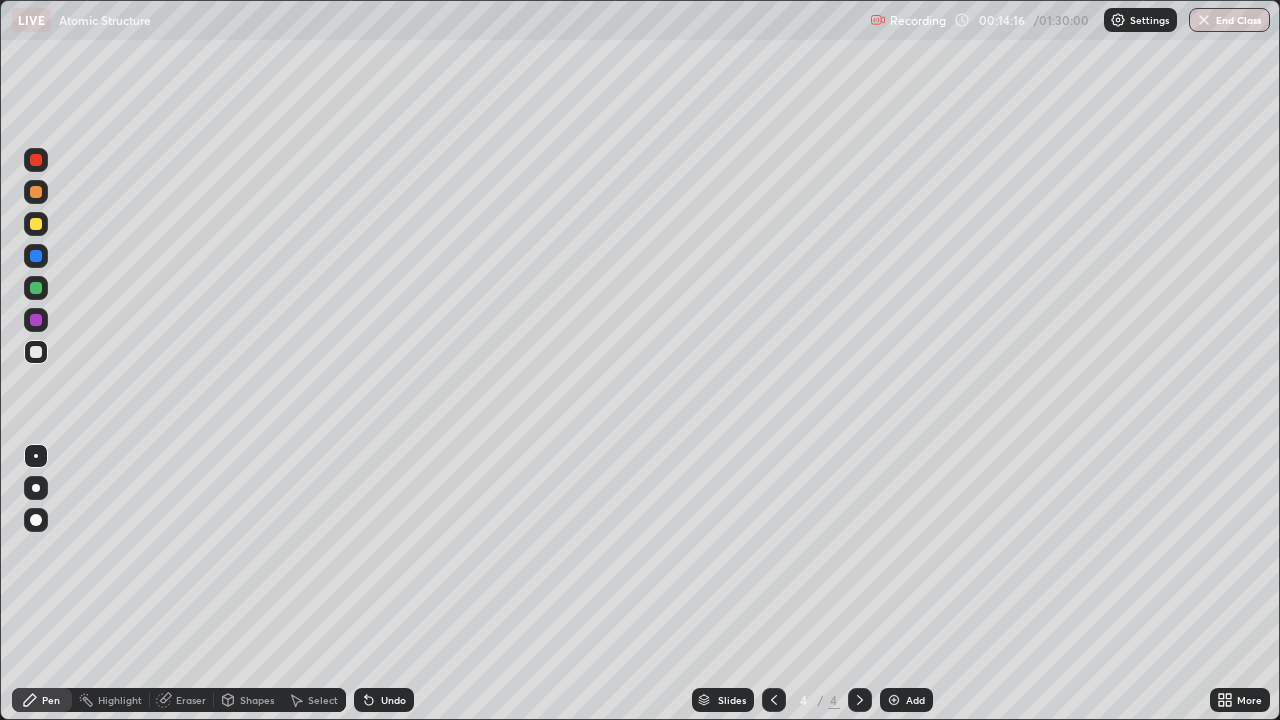 click at bounding box center [36, 320] 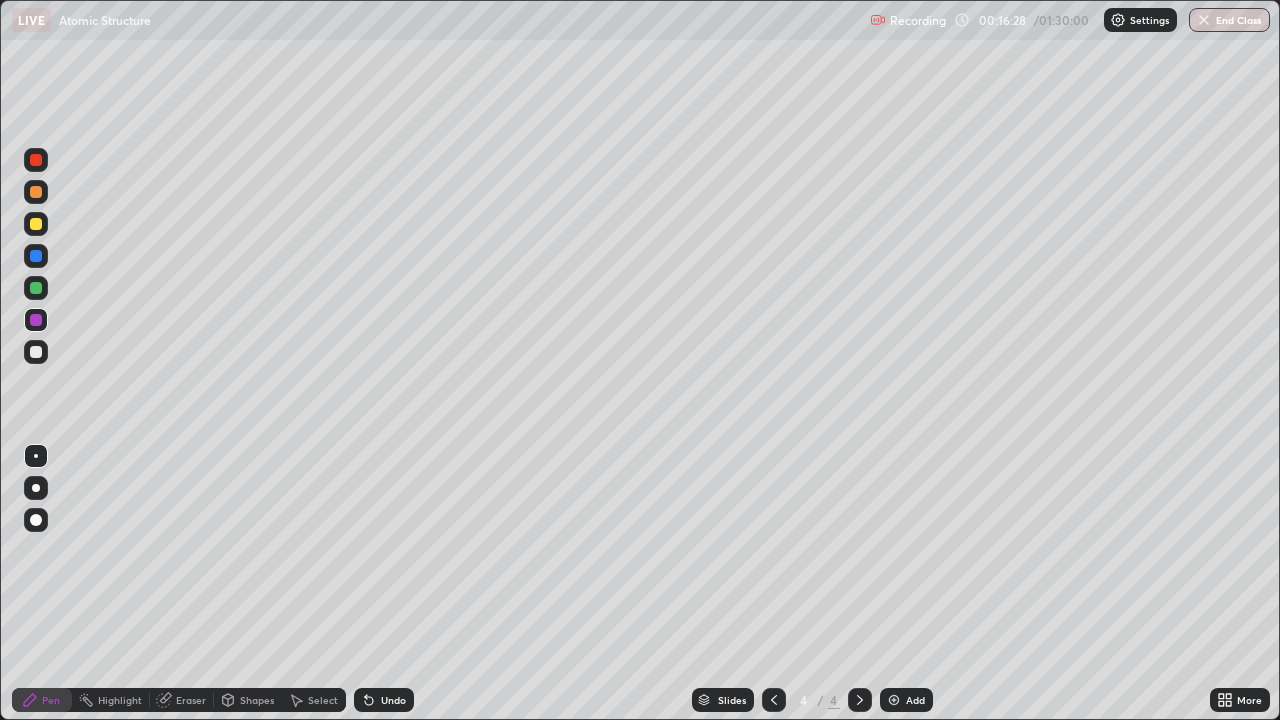 click on "Undo" at bounding box center [393, 700] 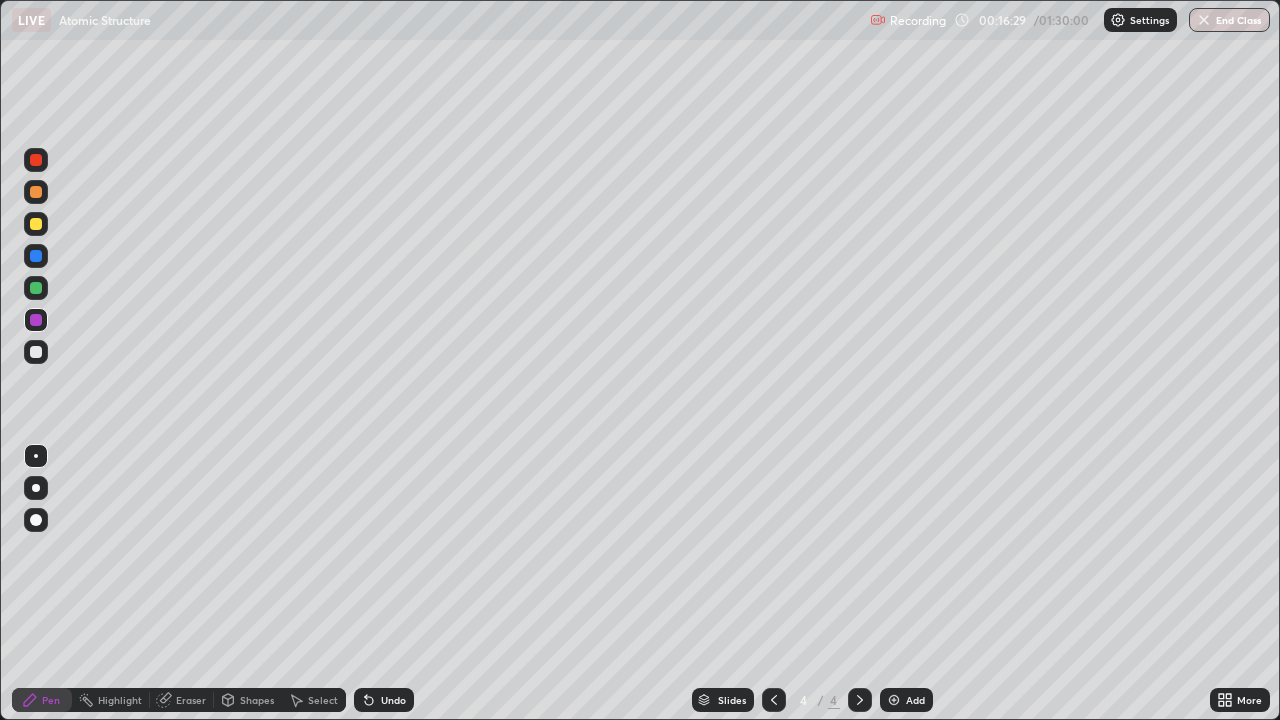 click on "Undo" at bounding box center (393, 700) 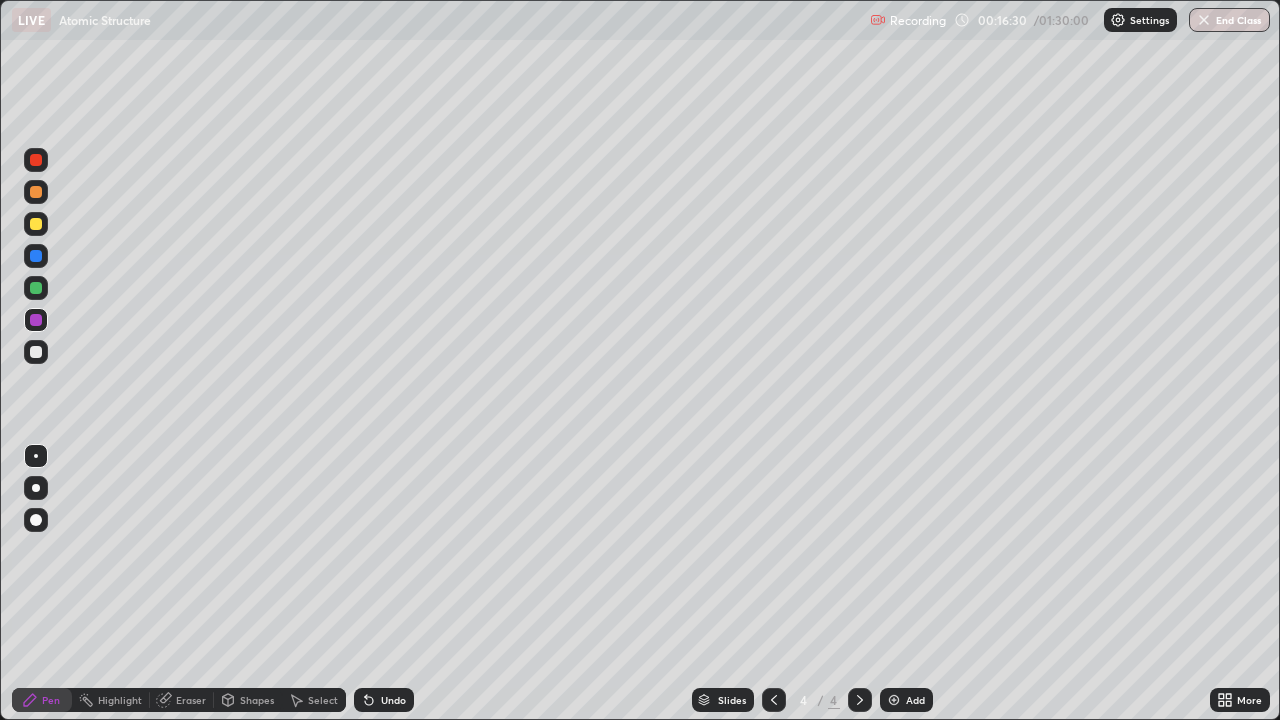 click on "Undo" at bounding box center (393, 700) 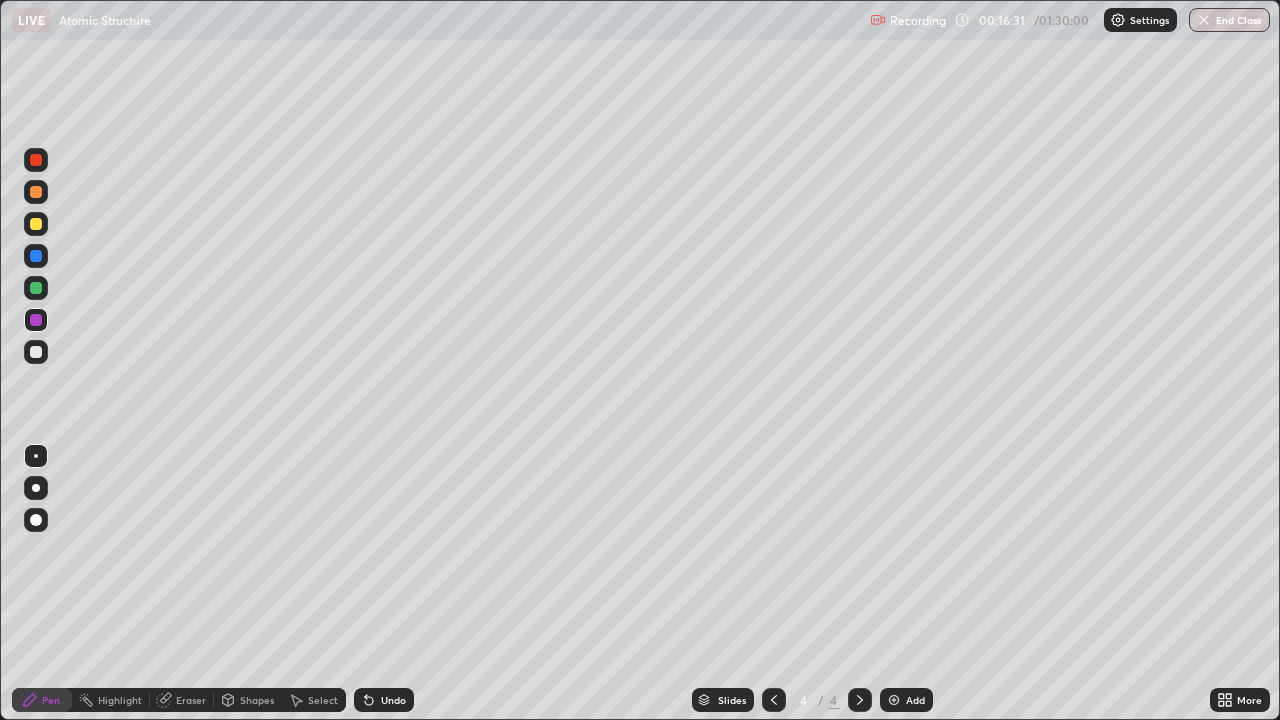 click on "Undo" at bounding box center (393, 700) 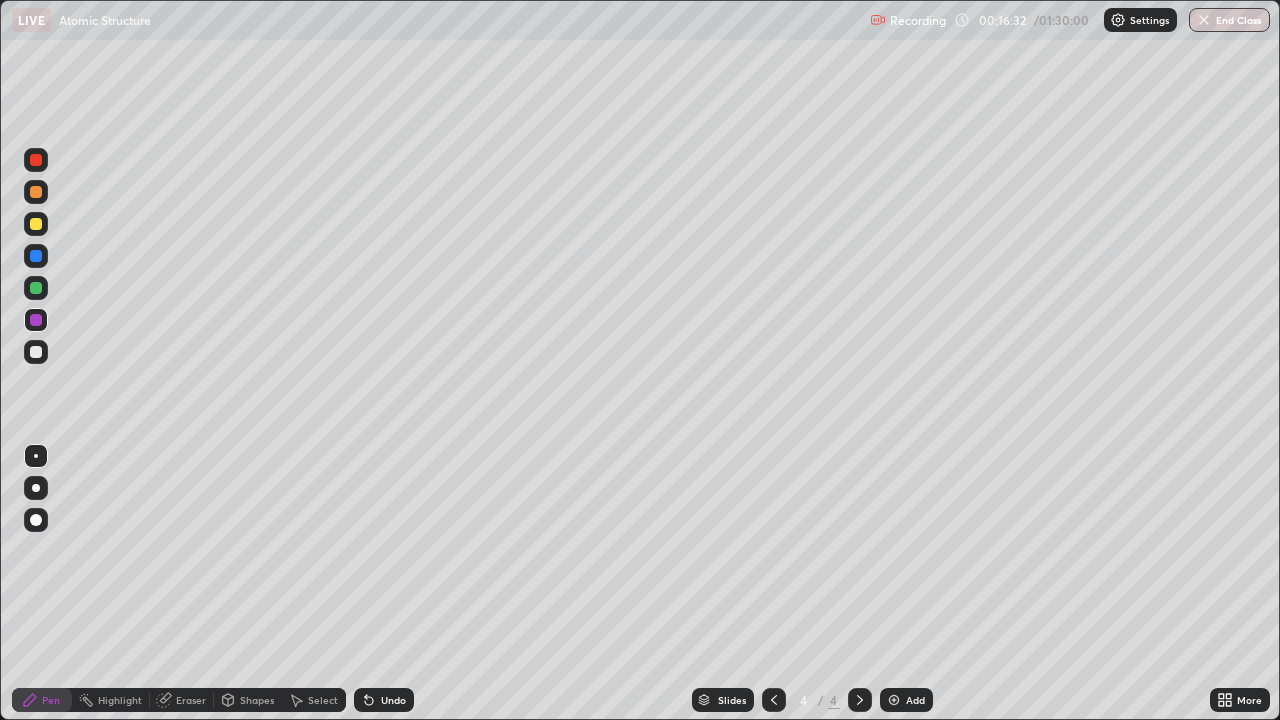 click on "Undo" at bounding box center [393, 700] 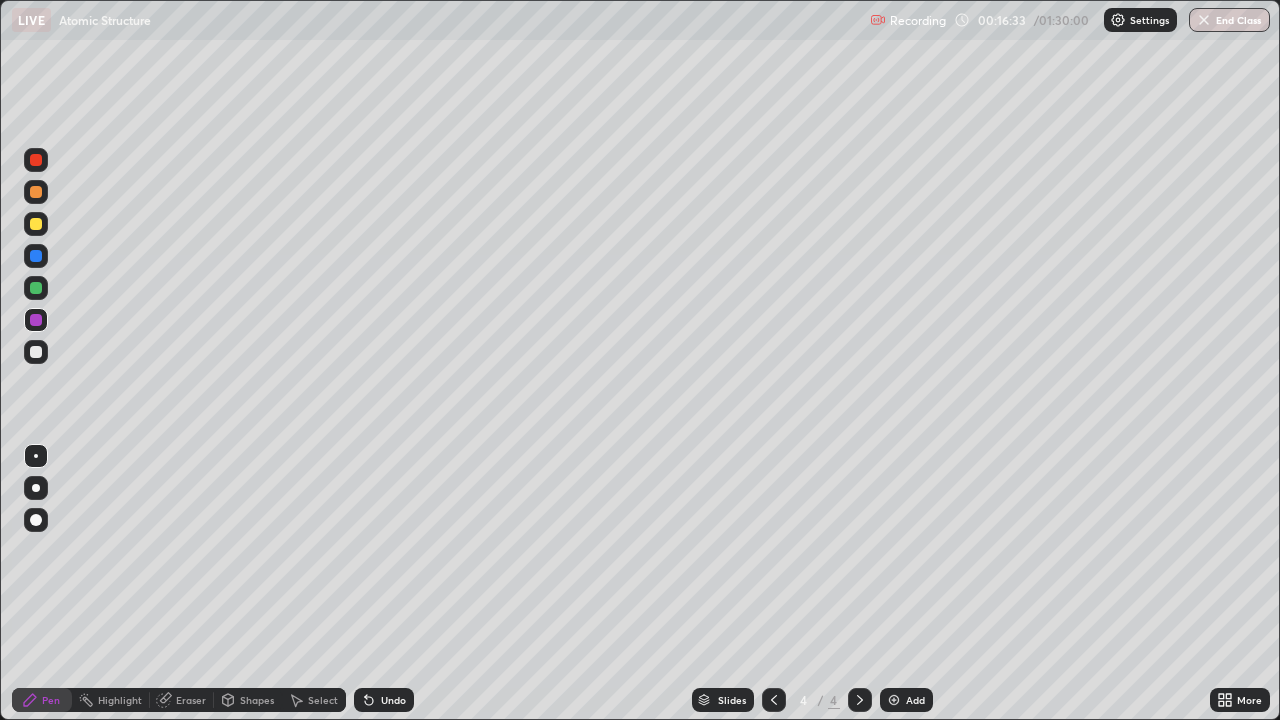 click on "Undo" at bounding box center (393, 700) 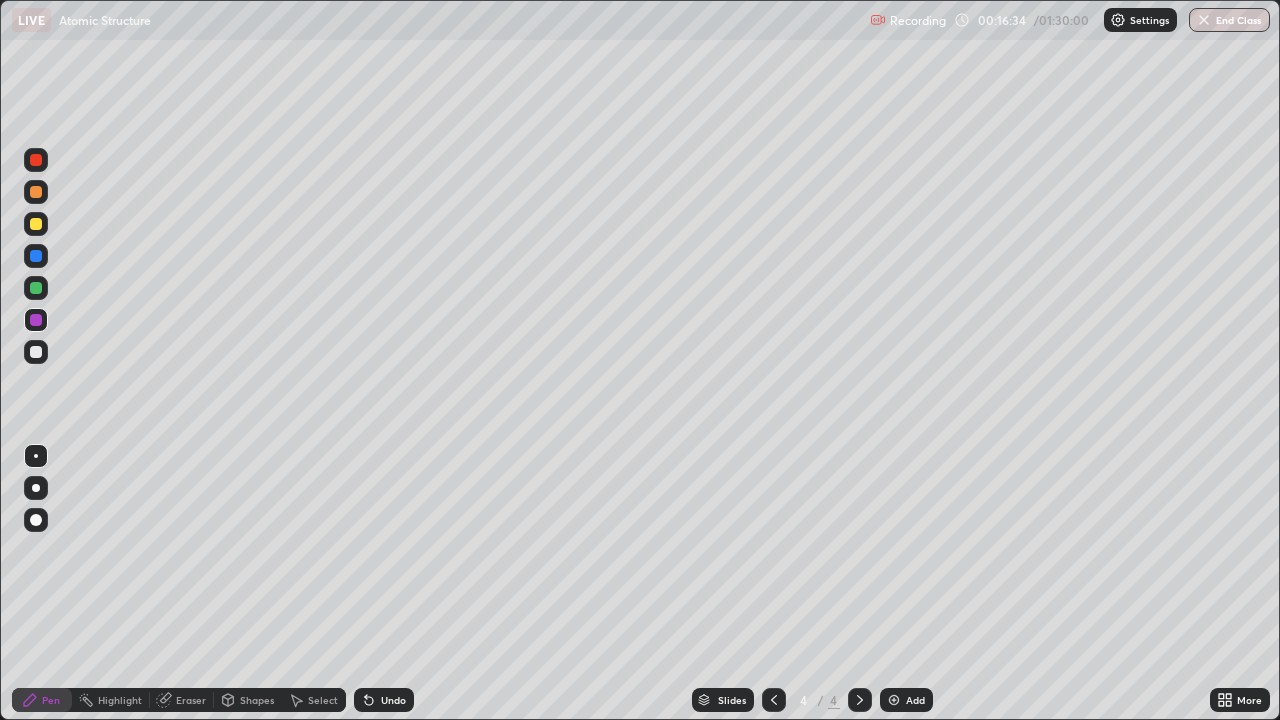click on "Undo" at bounding box center (393, 700) 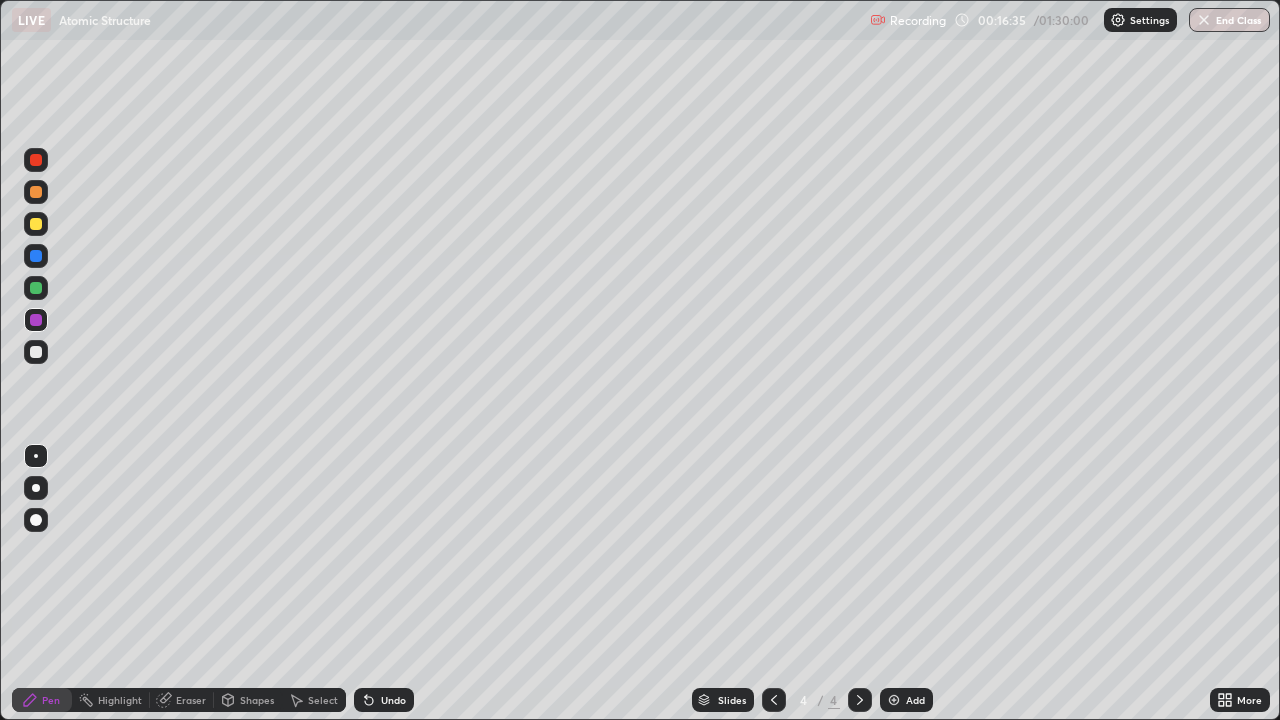 click on "Undo" at bounding box center (393, 700) 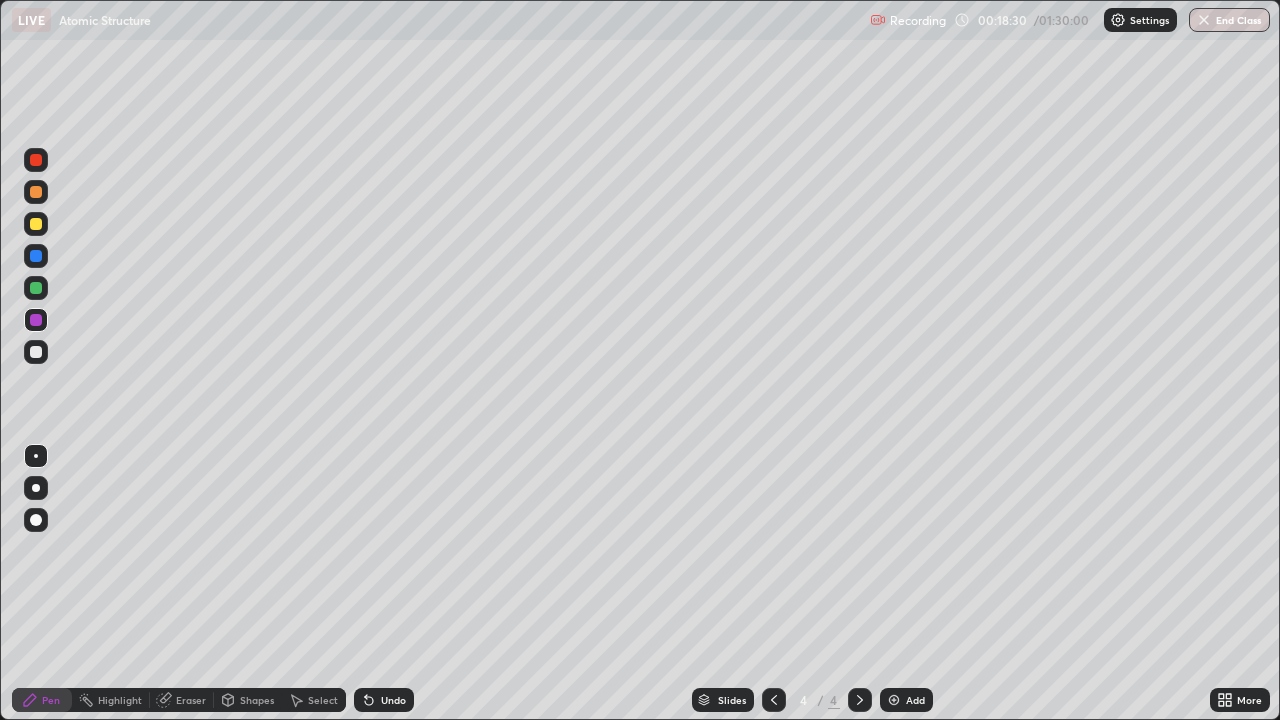 click at bounding box center (36, 352) 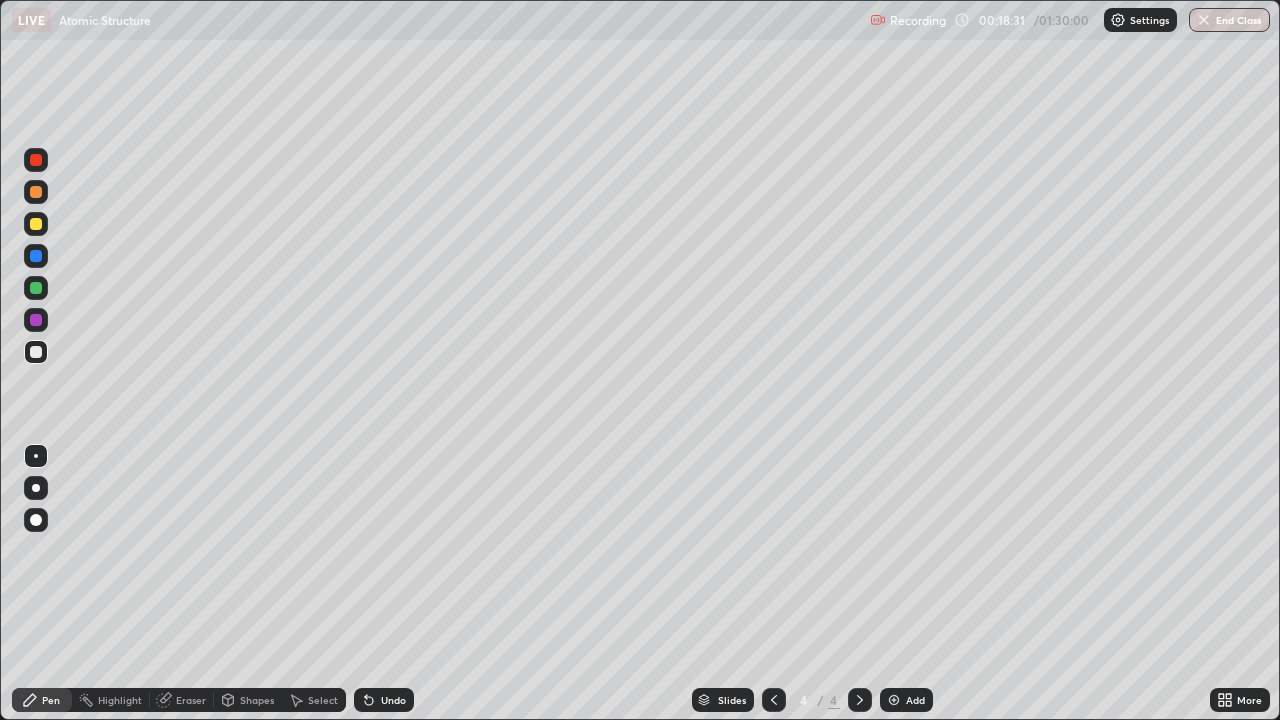 click at bounding box center [36, 224] 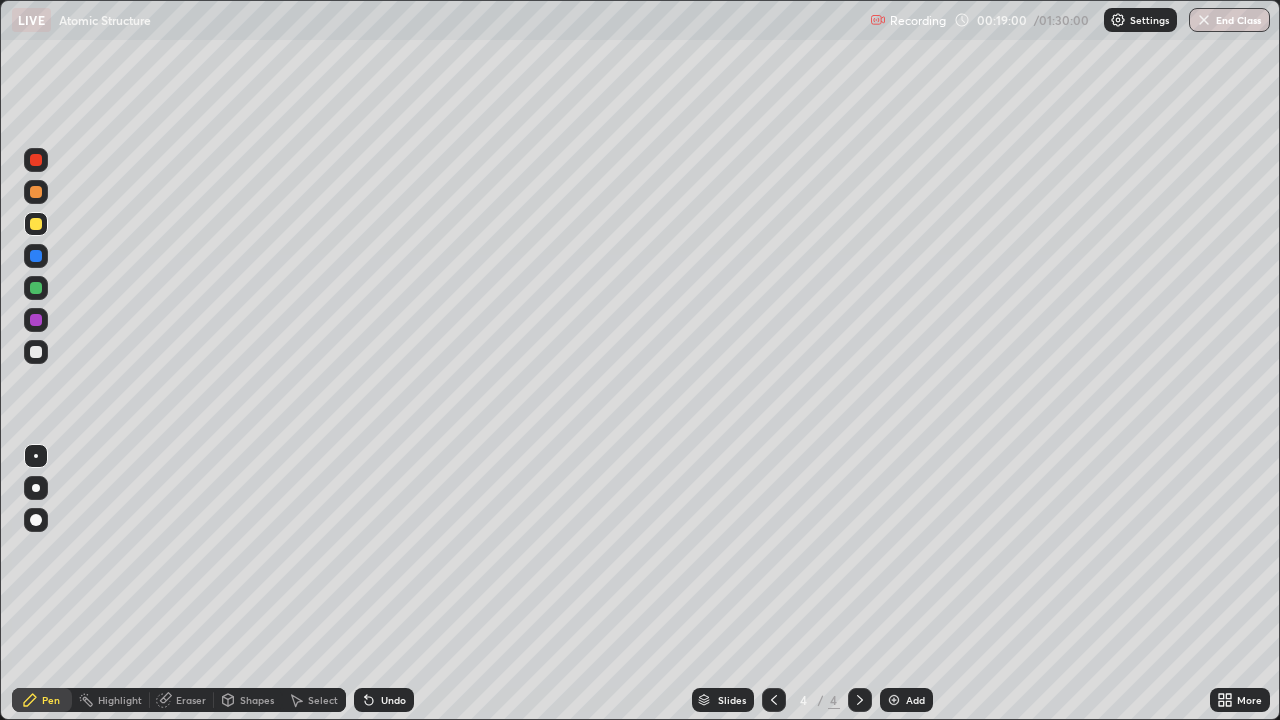 click at bounding box center [894, 700] 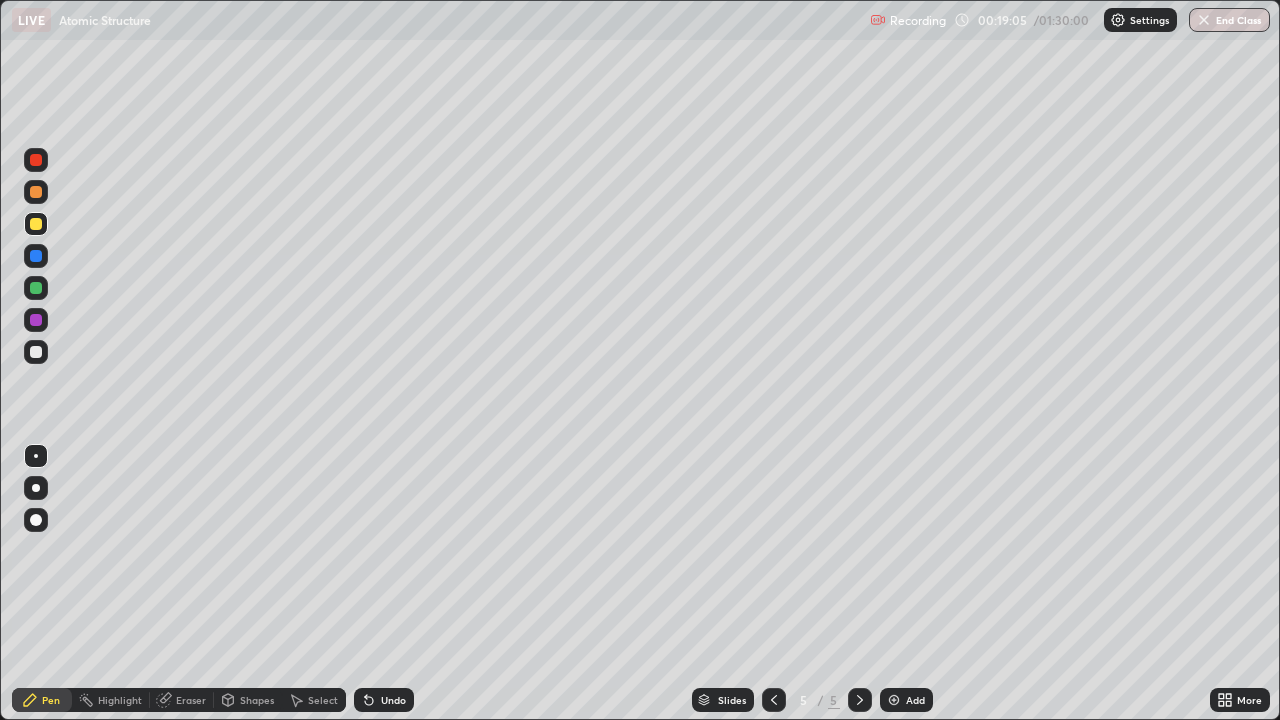 click 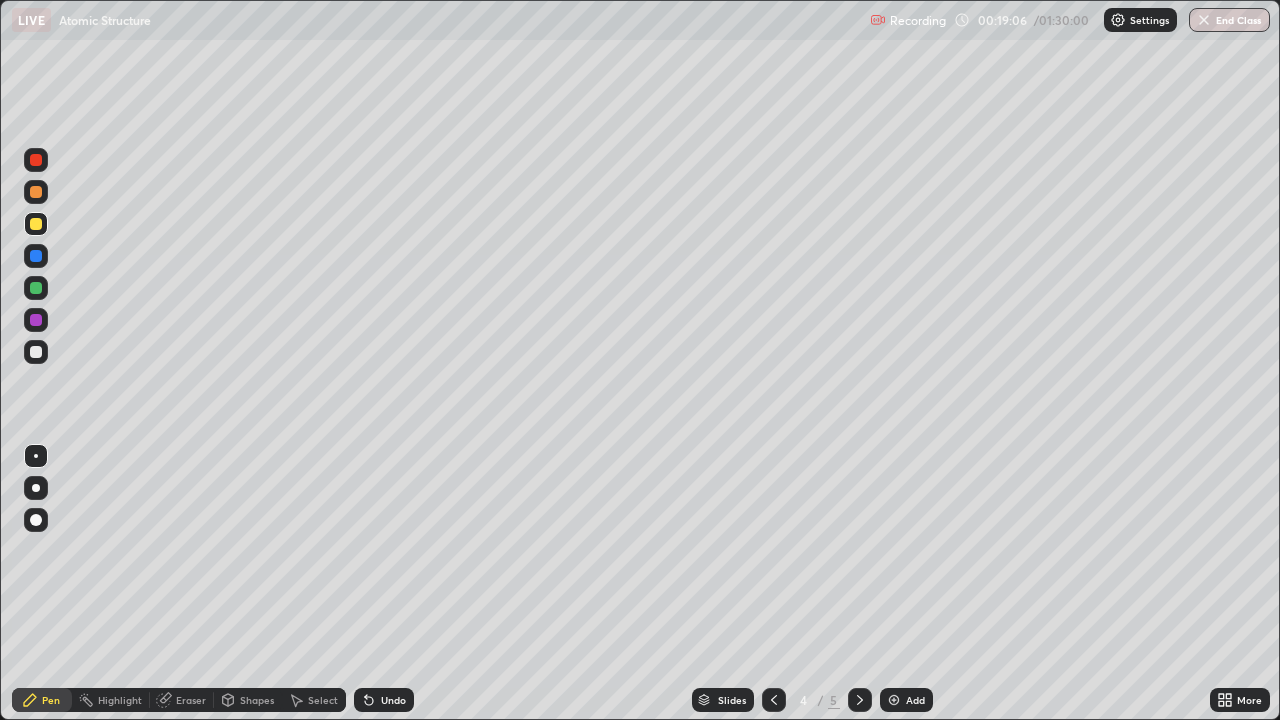 click 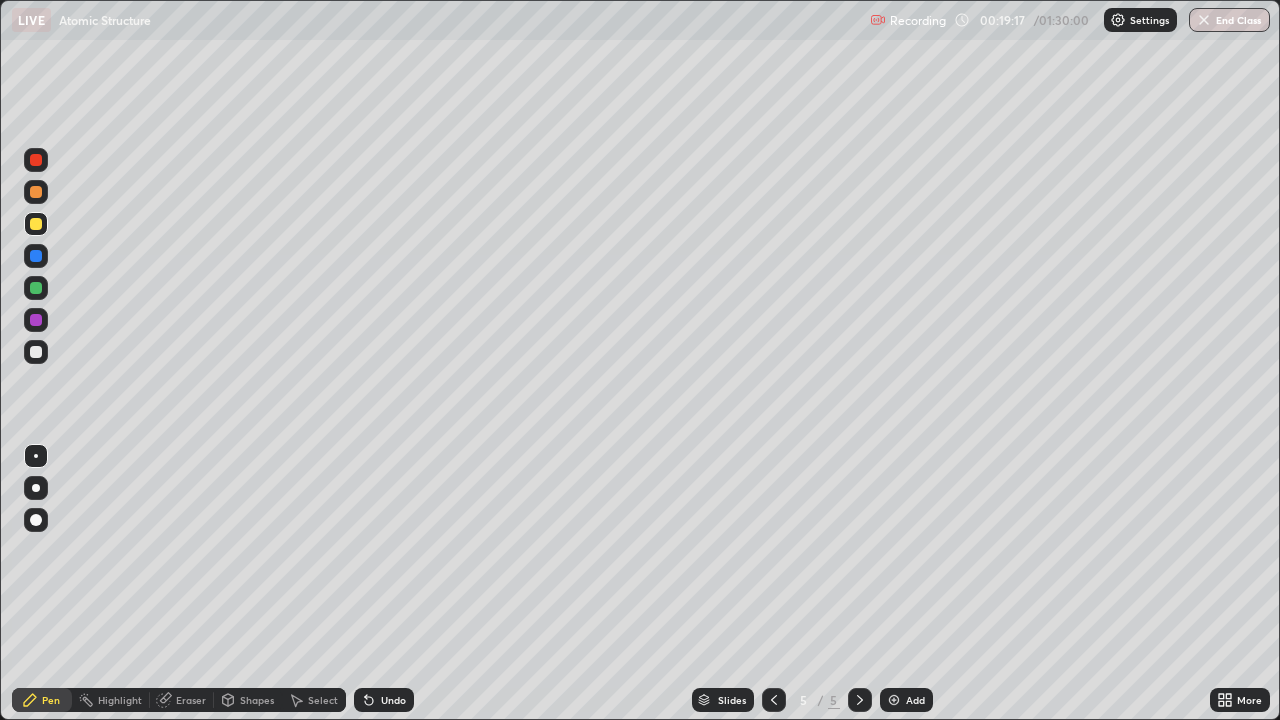 click 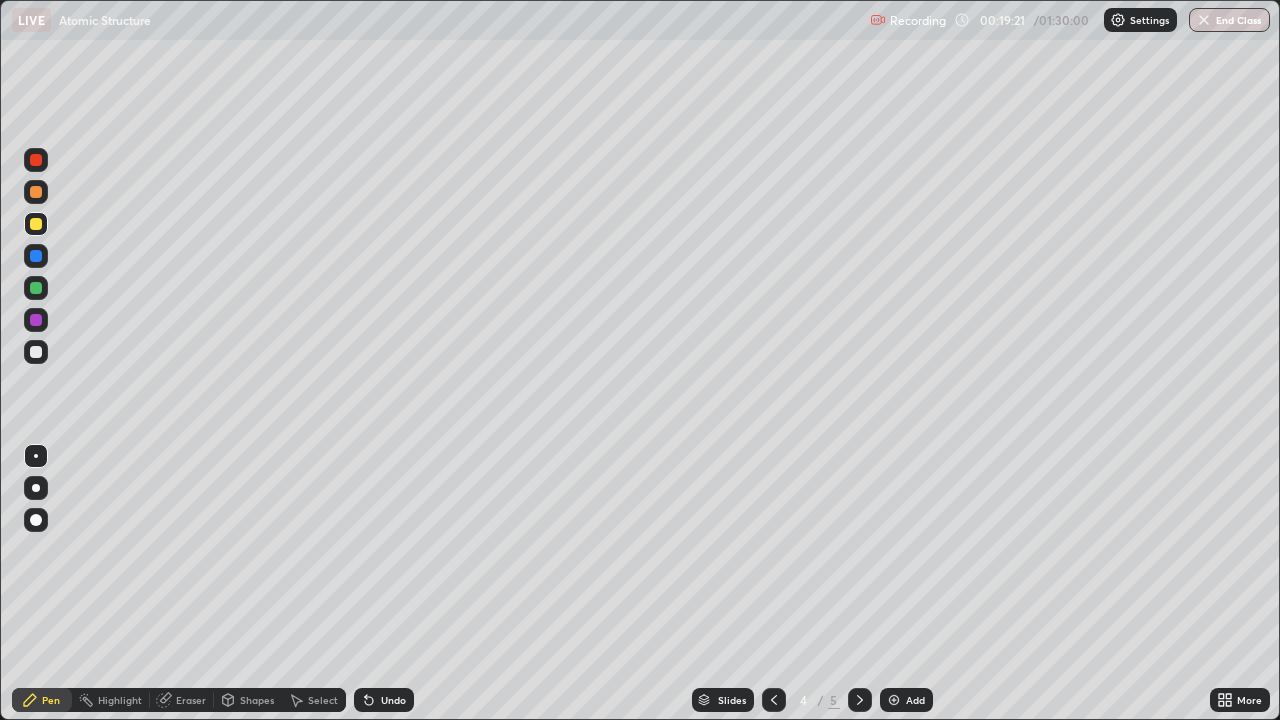 click 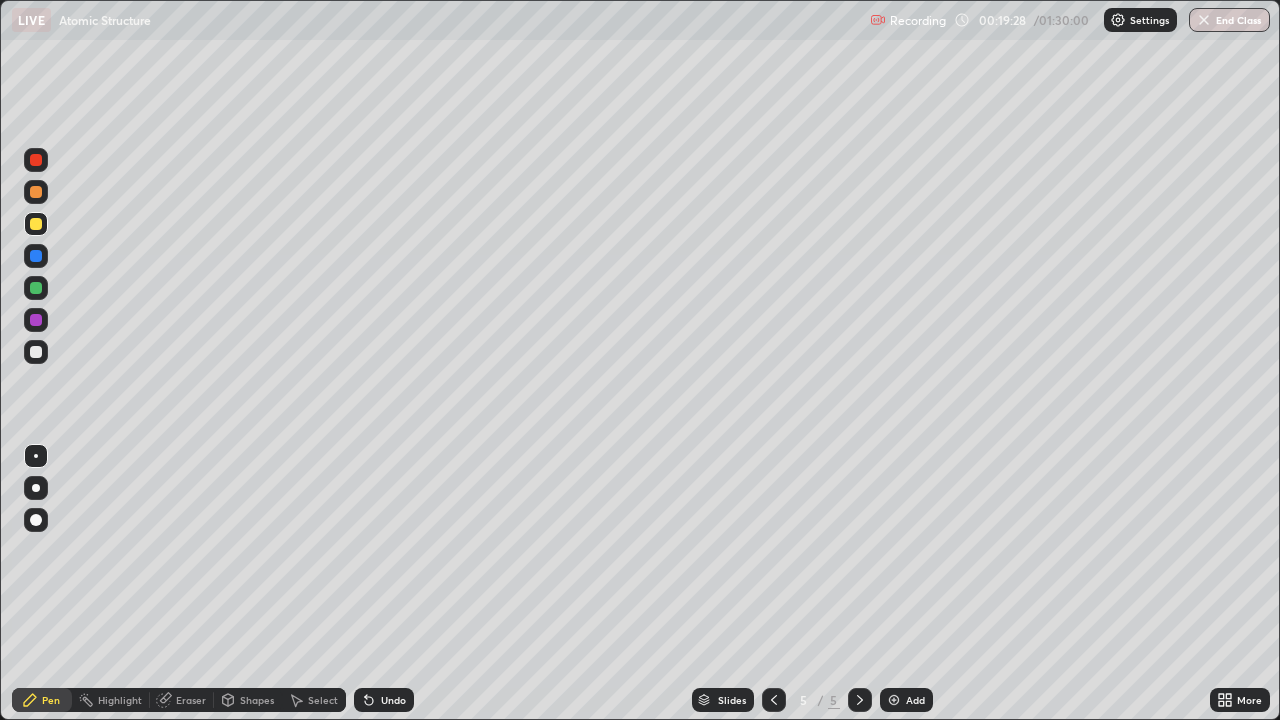 click 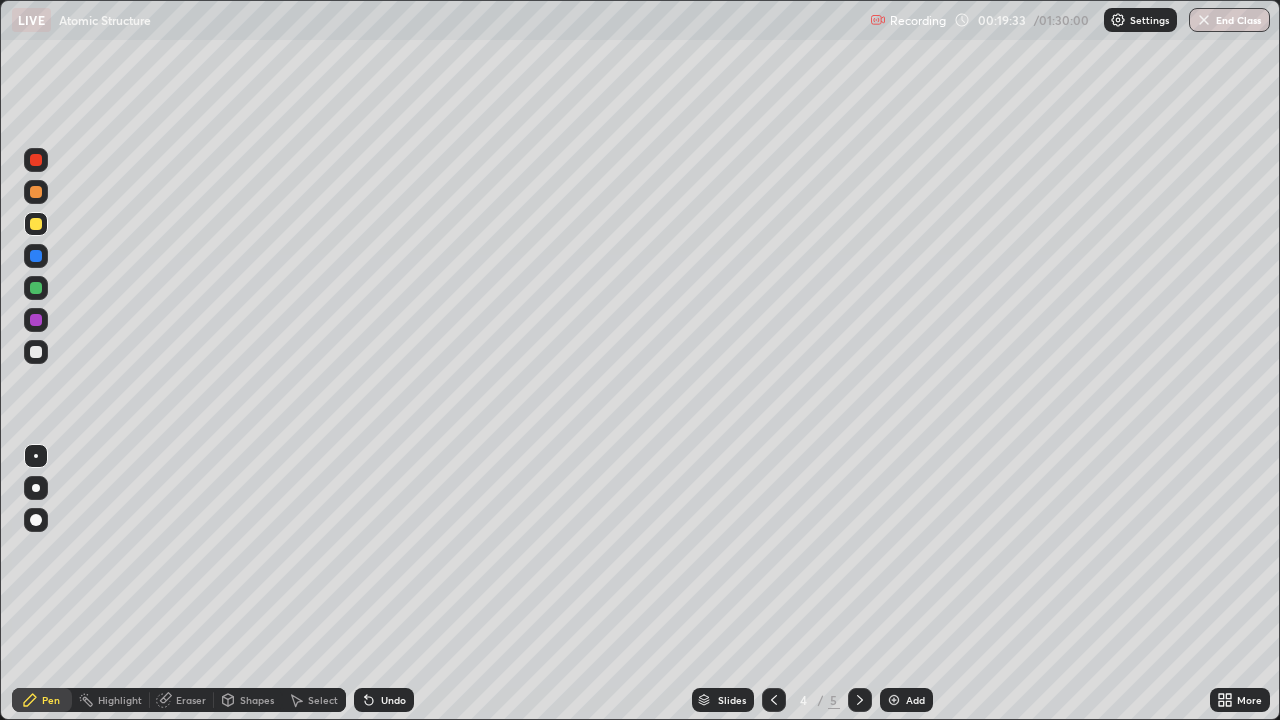 click 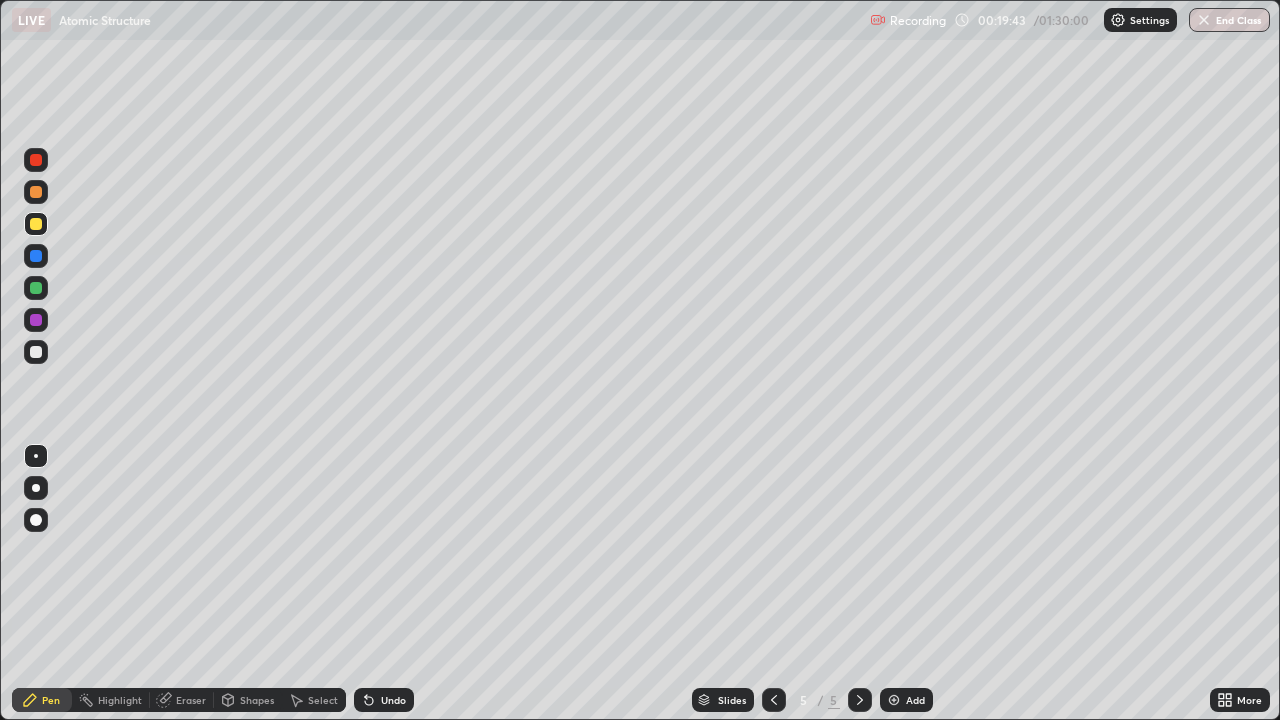 click at bounding box center (774, 700) 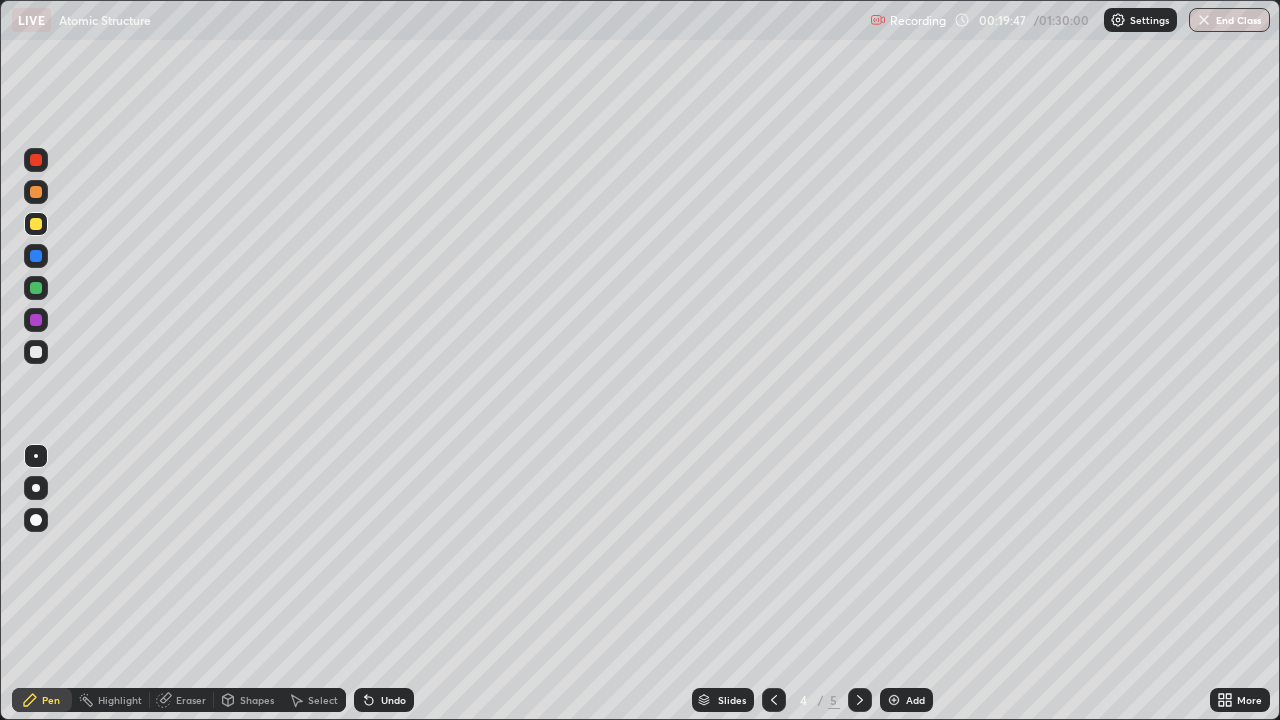 click 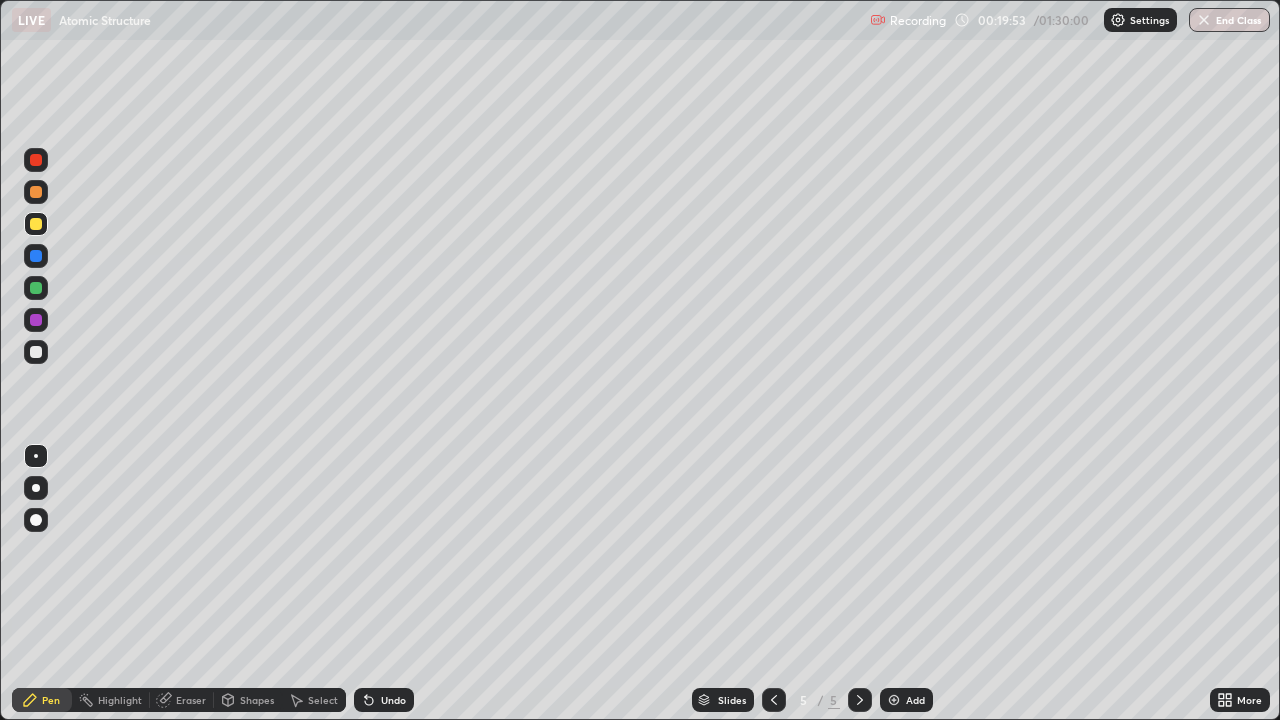 click at bounding box center [36, 352] 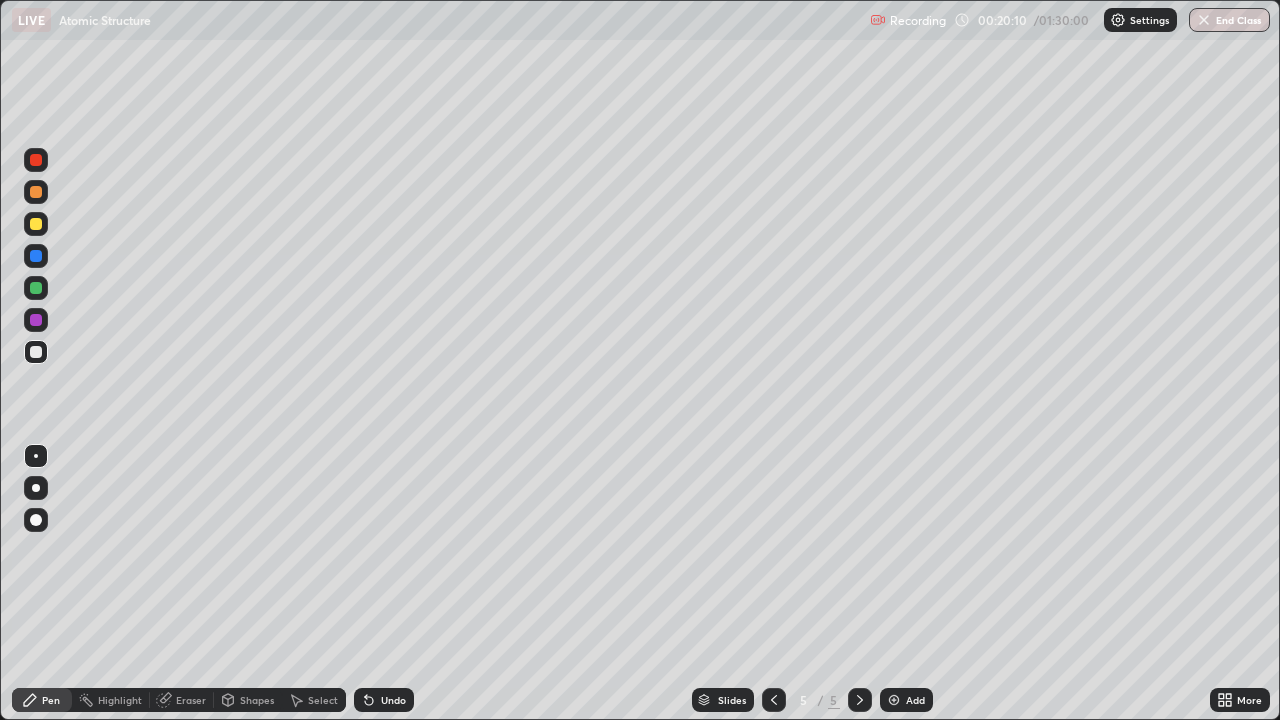 click at bounding box center (36, 256) 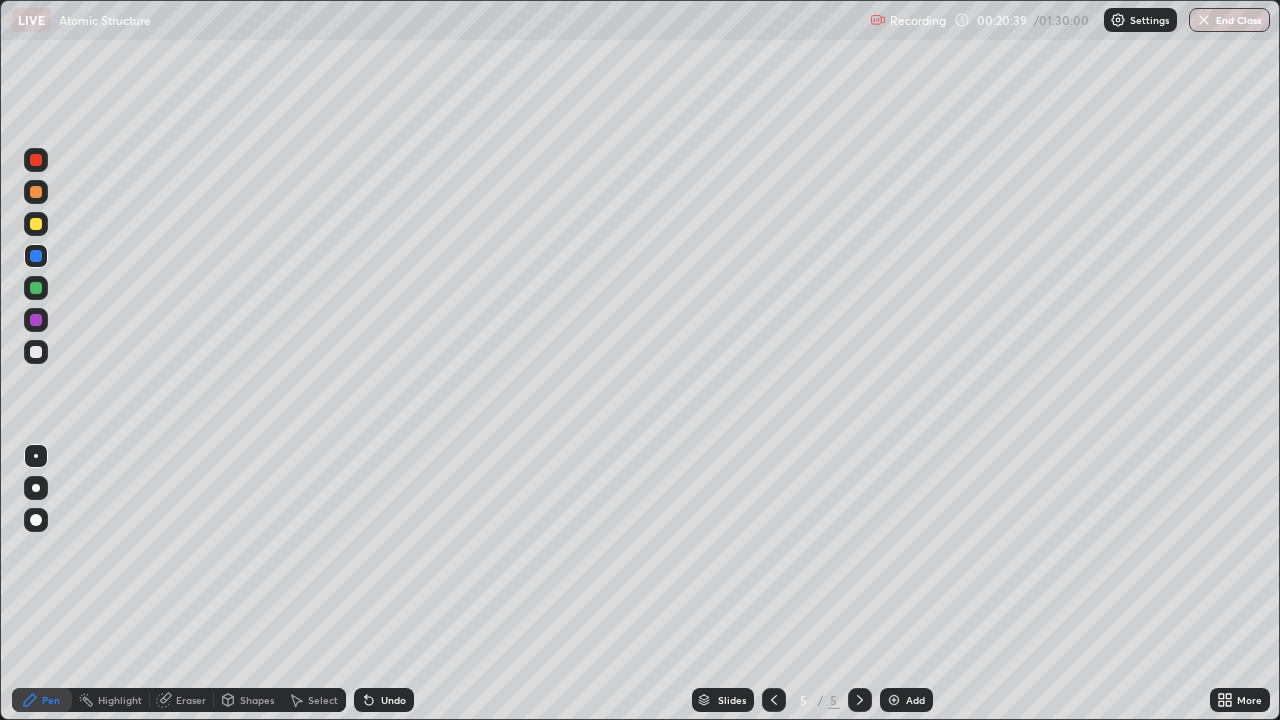 click at bounding box center [36, 224] 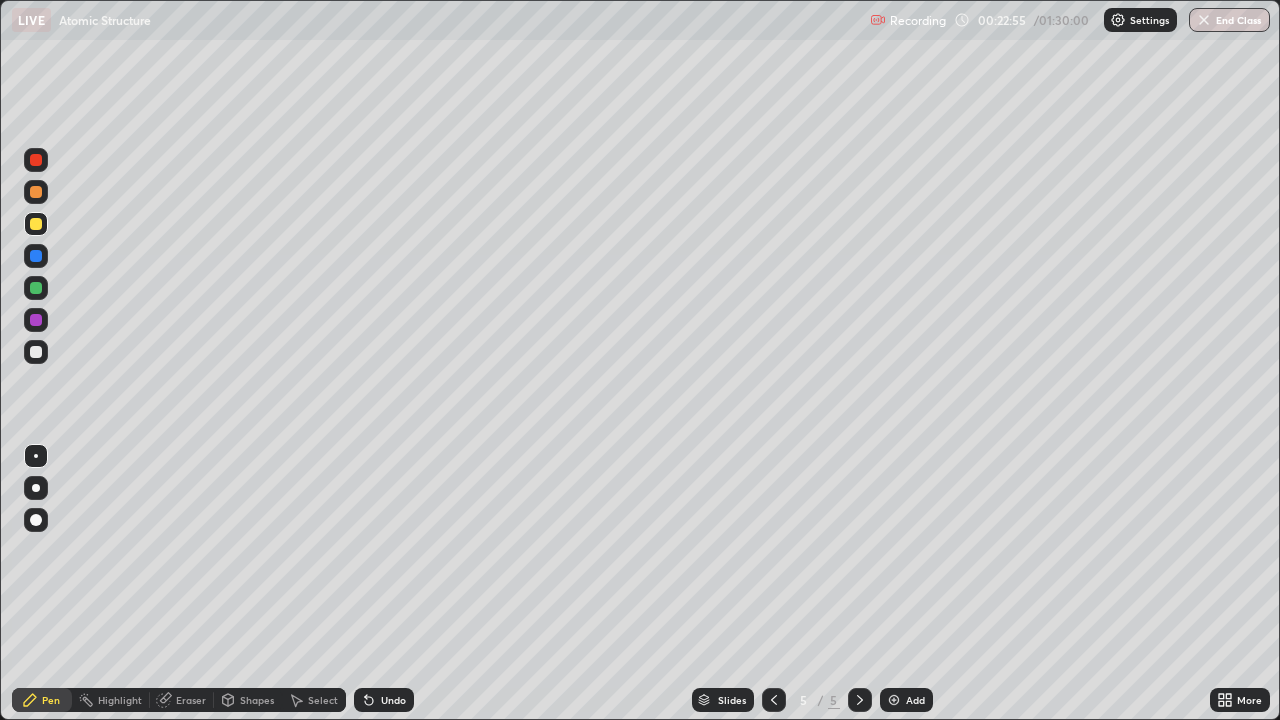 click at bounding box center (36, 352) 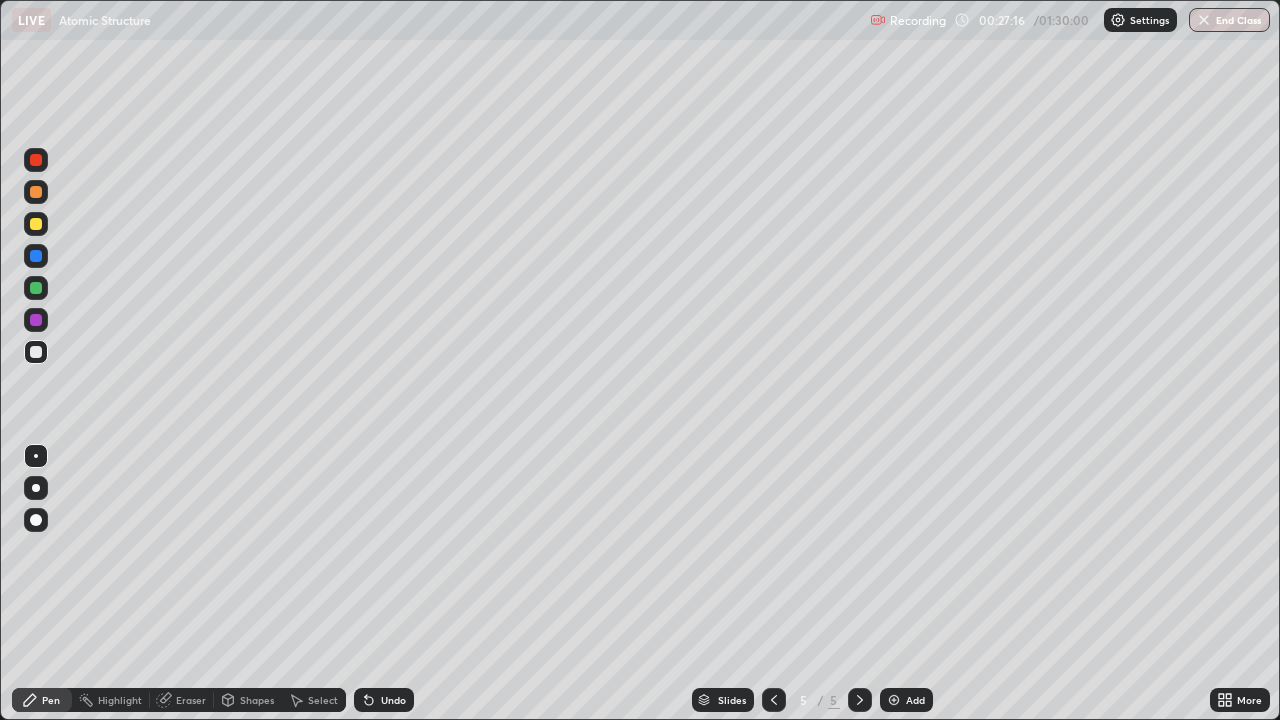 click at bounding box center [894, 700] 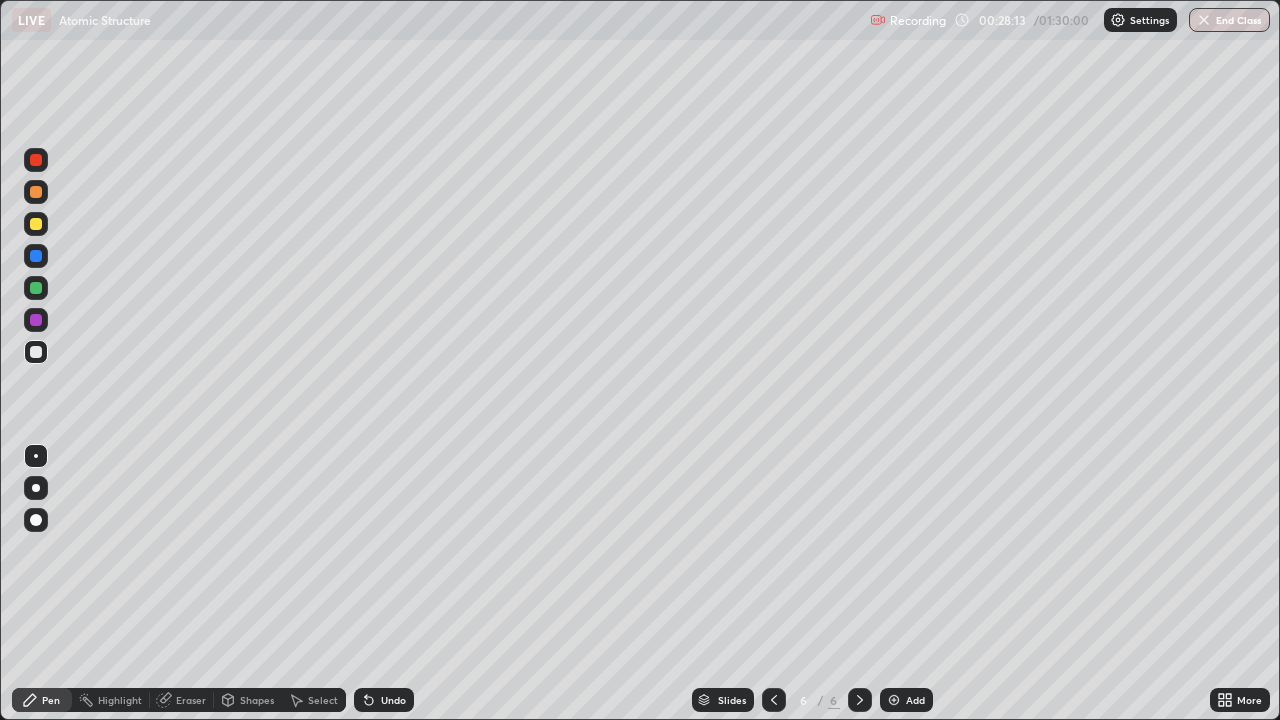 click at bounding box center (36, 320) 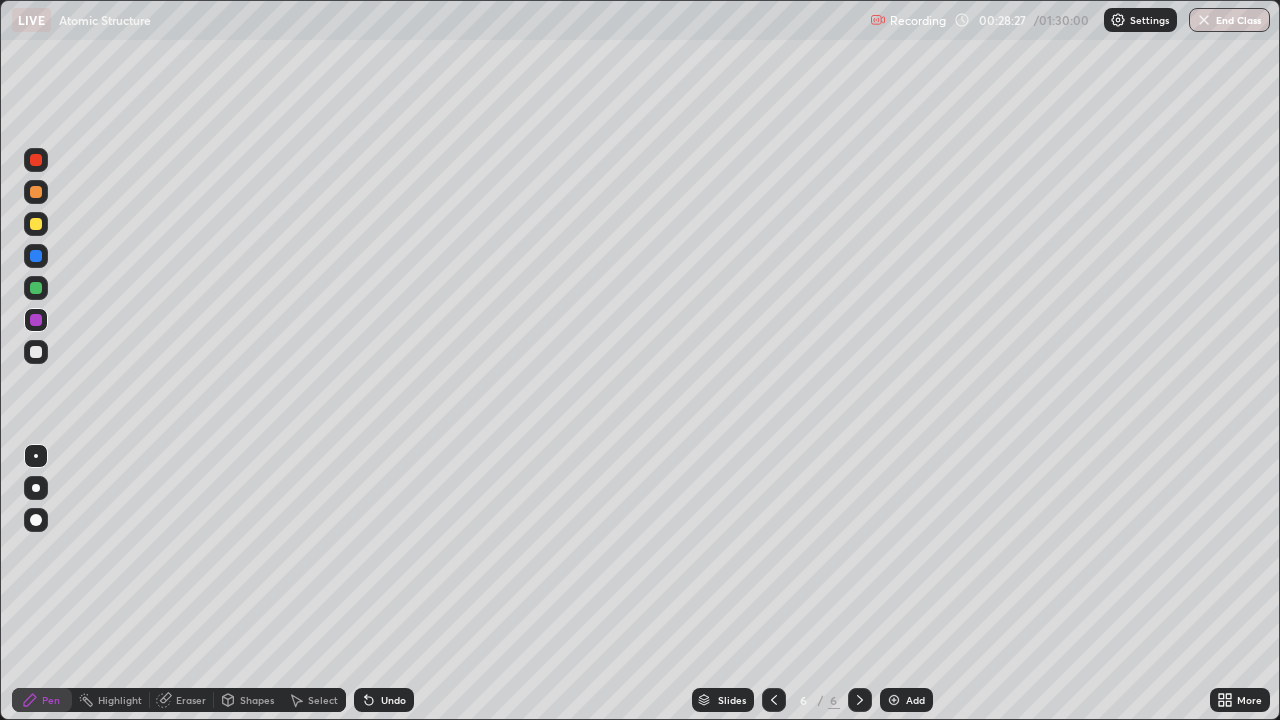 click at bounding box center (36, 256) 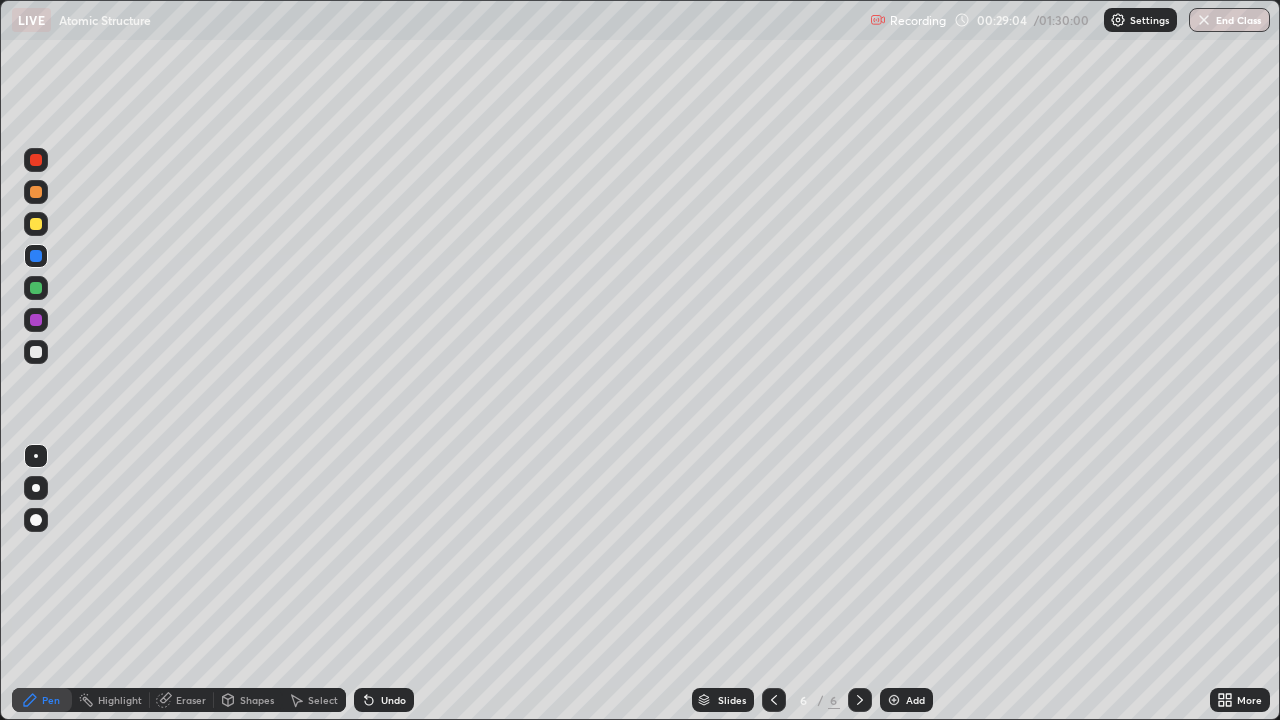 click at bounding box center [36, 288] 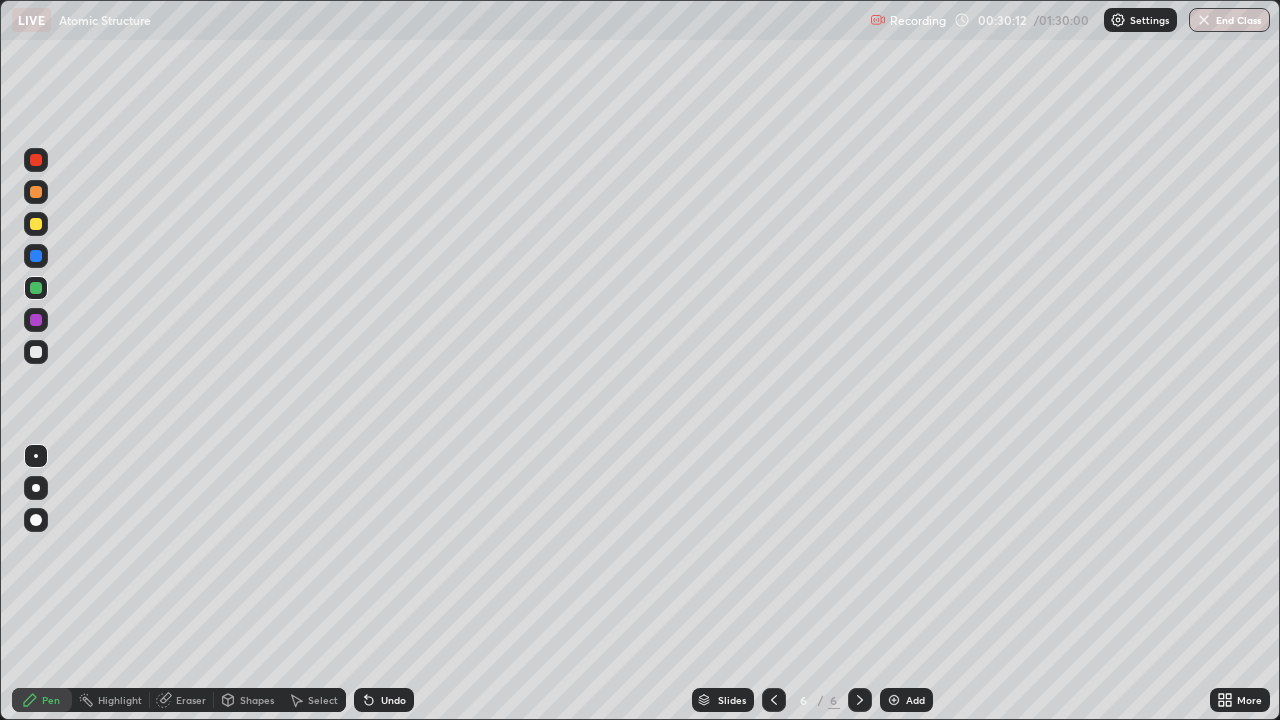 click at bounding box center [36, 352] 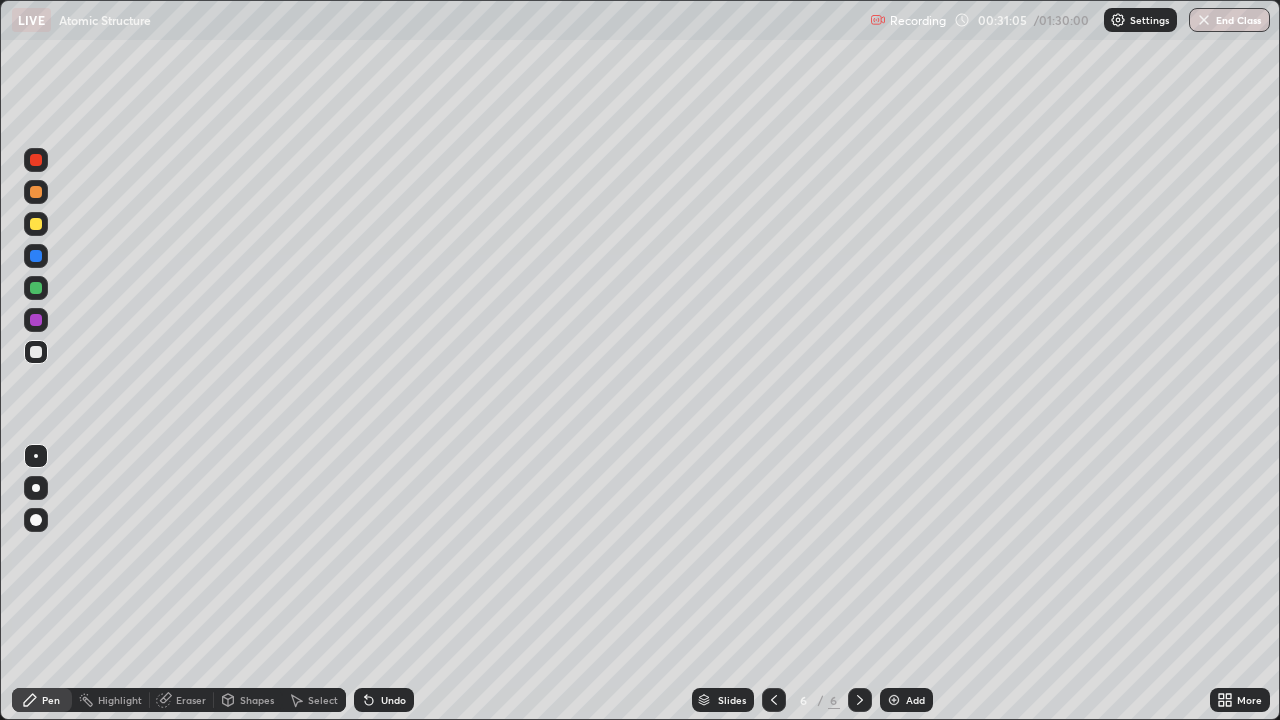 click at bounding box center [36, 320] 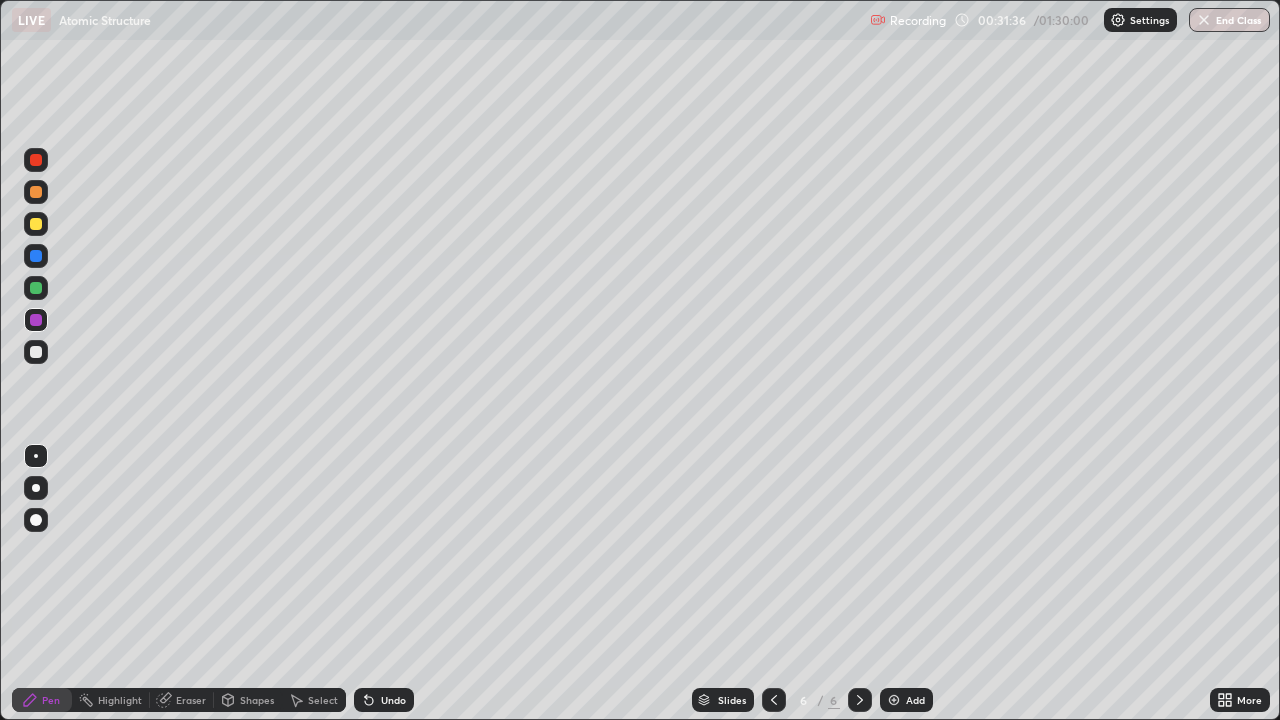 click at bounding box center (36, 224) 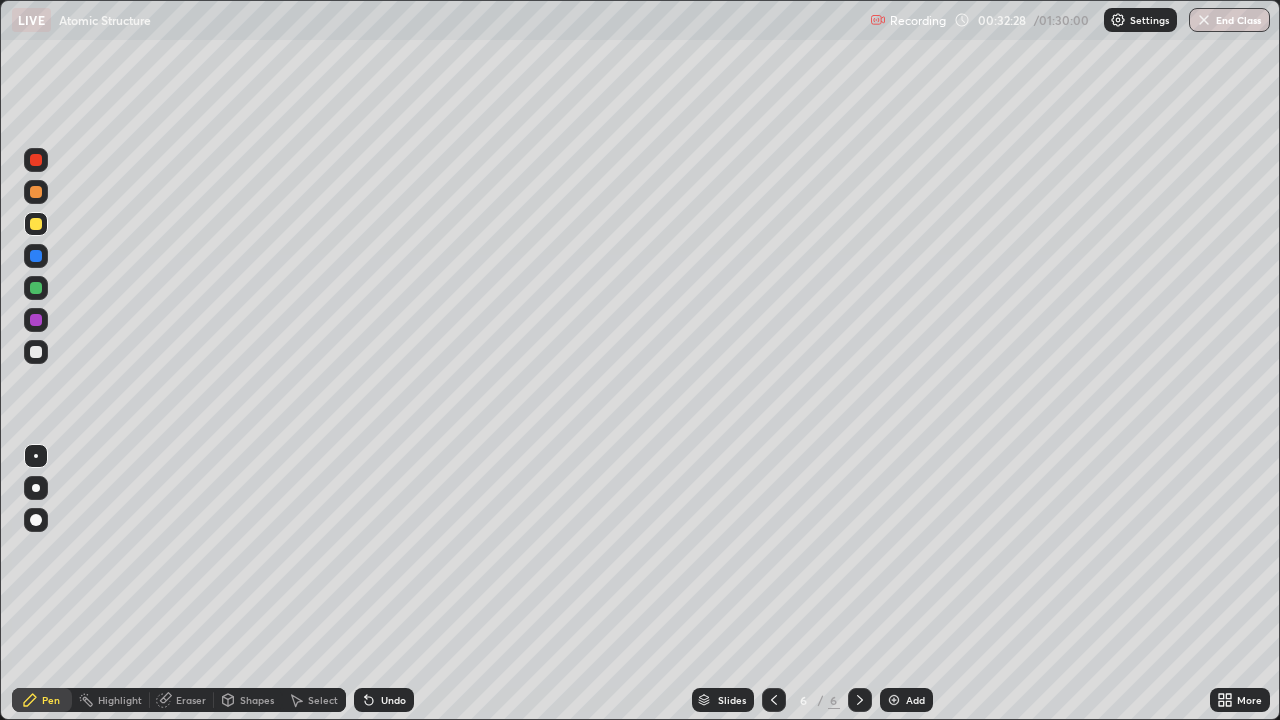click on "Undo" at bounding box center (393, 700) 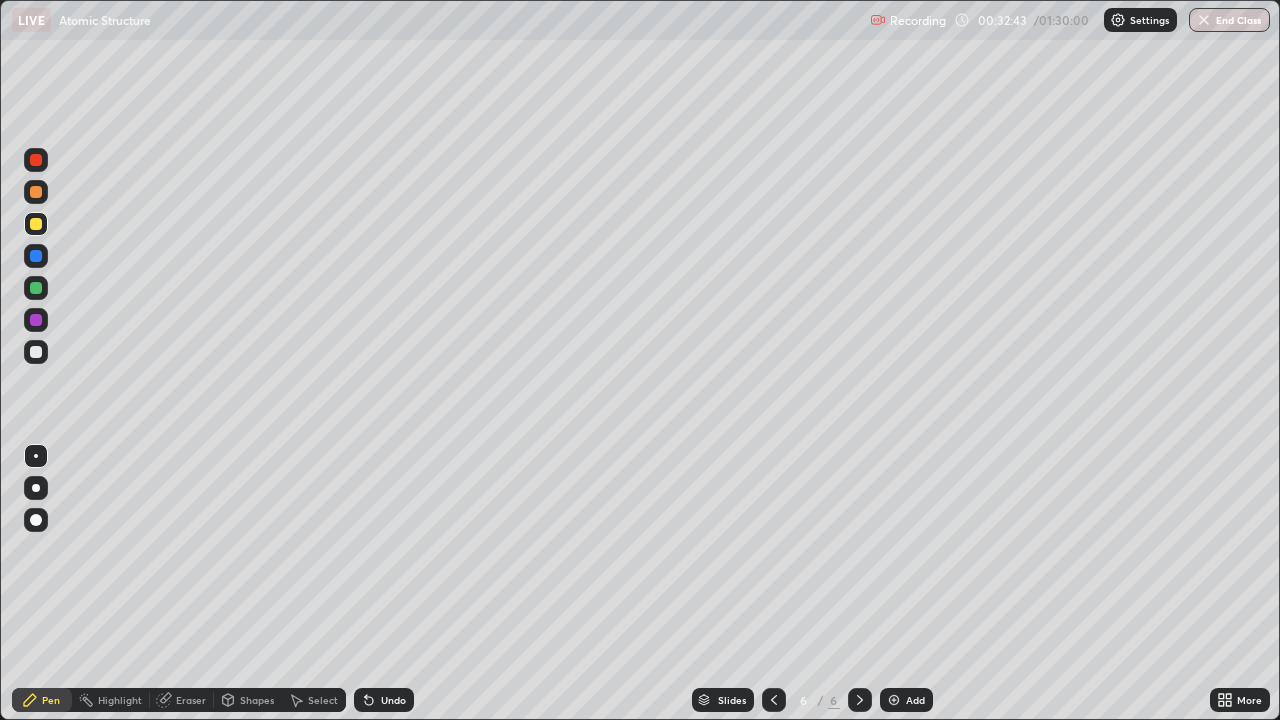 click at bounding box center (36, 256) 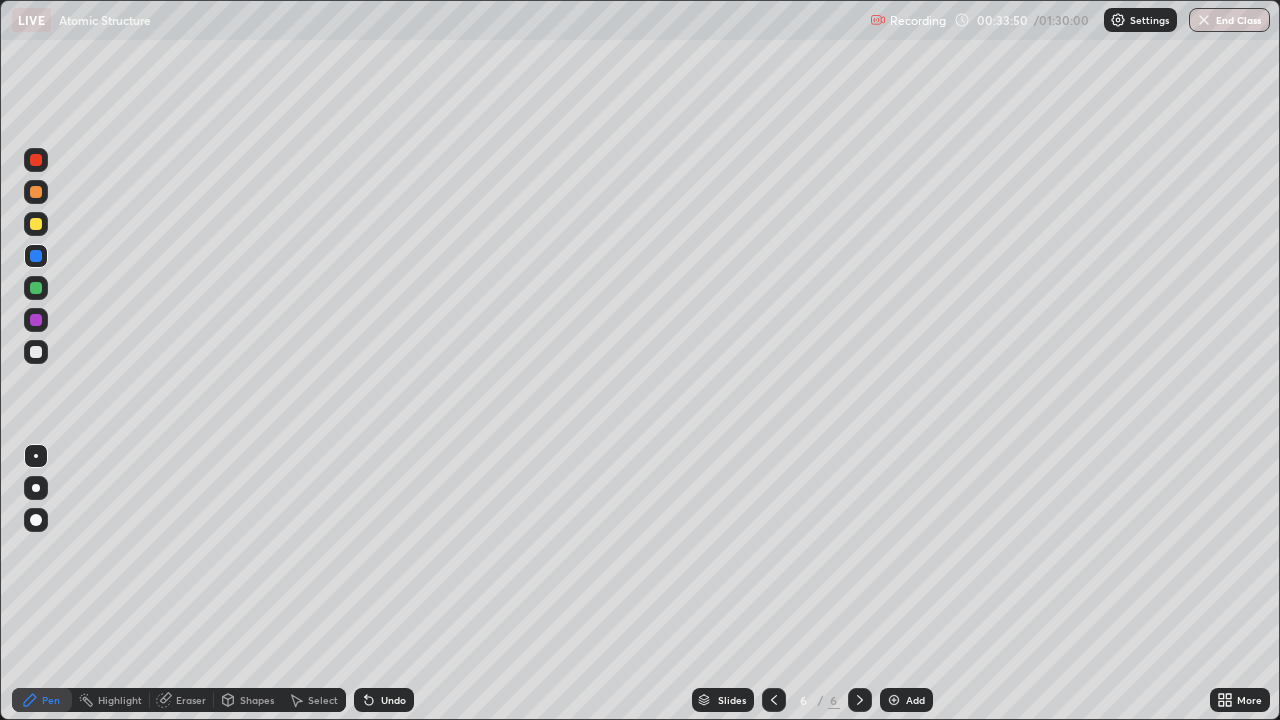 click at bounding box center [36, 352] 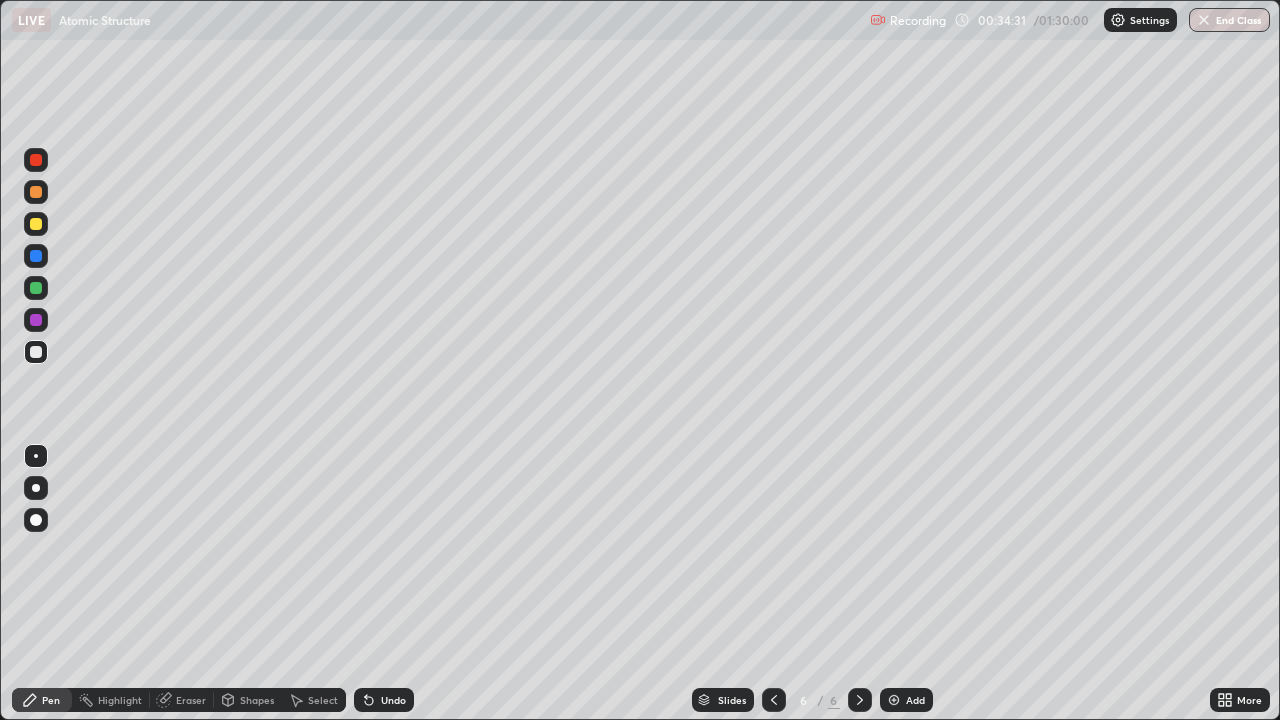 click on "Undo" at bounding box center (384, 700) 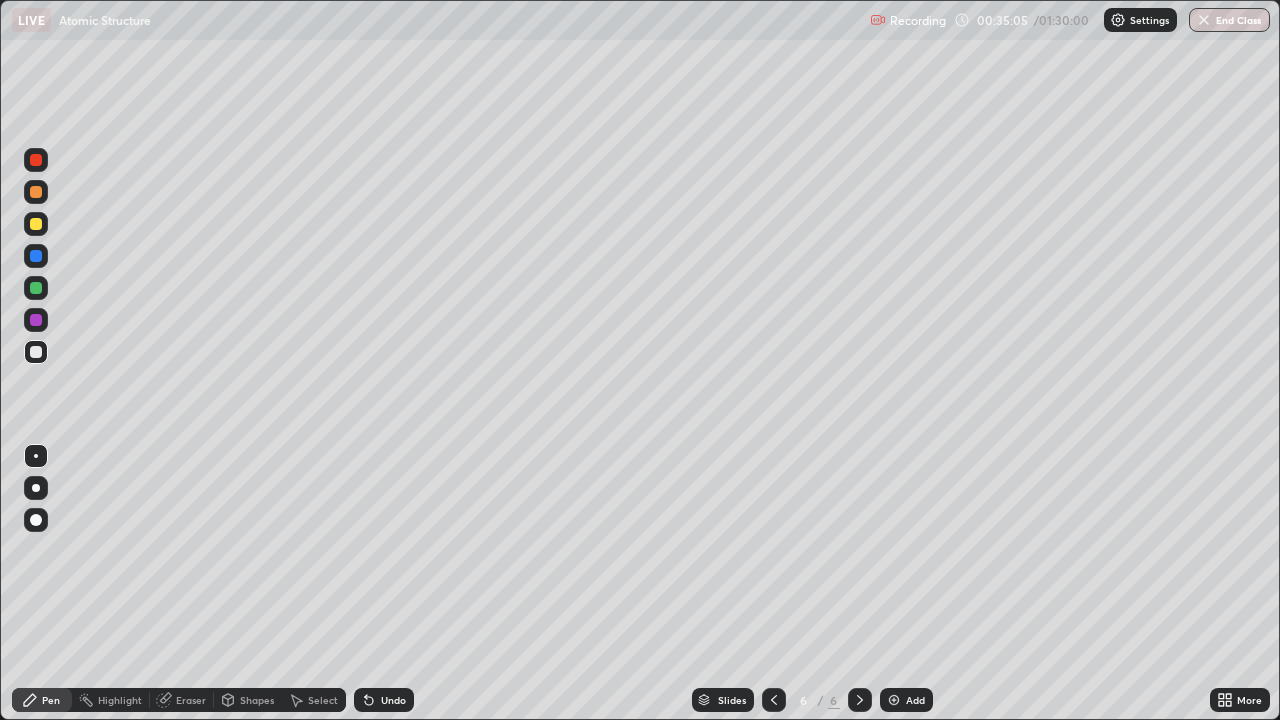 click at bounding box center [36, 288] 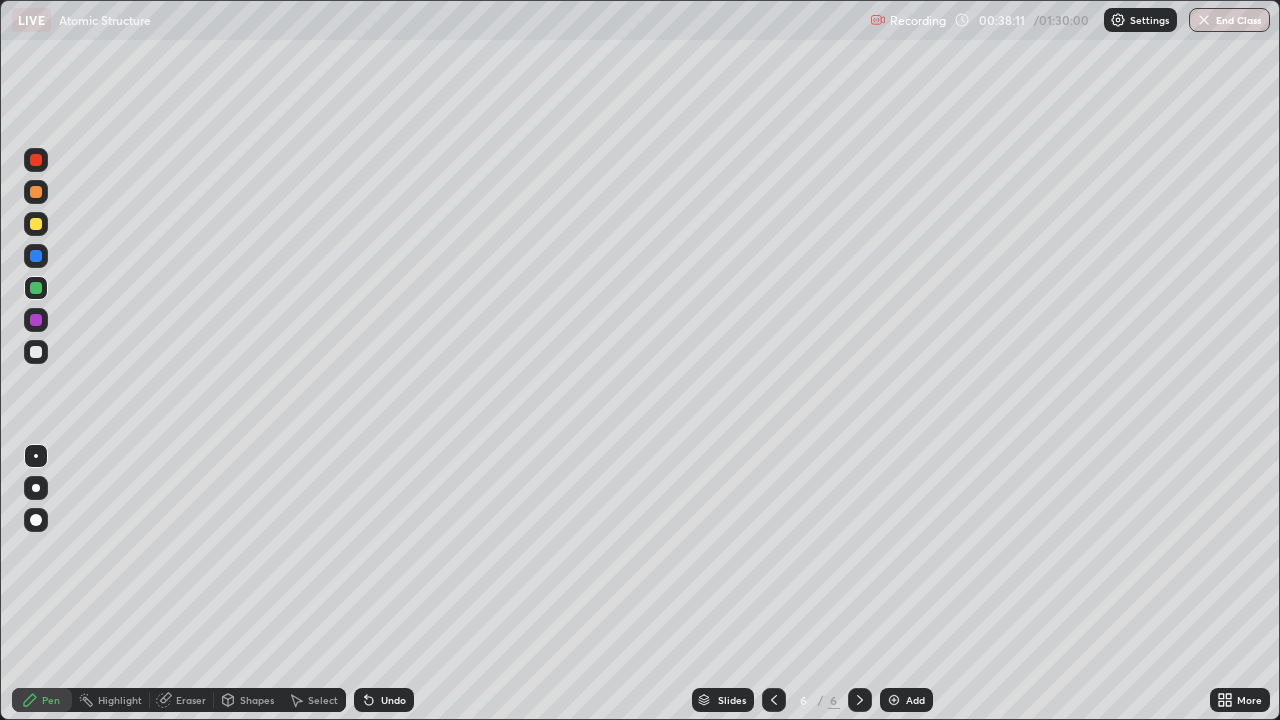 click on "Add" at bounding box center [906, 700] 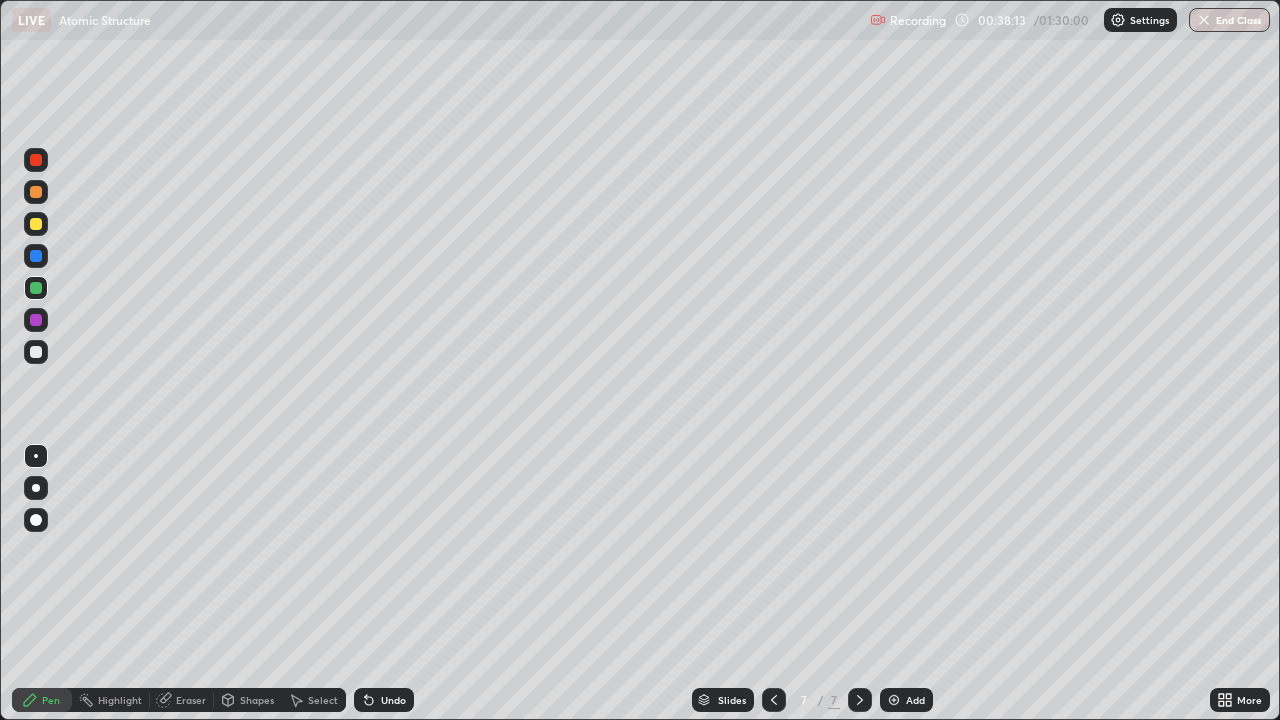 click at bounding box center [36, 160] 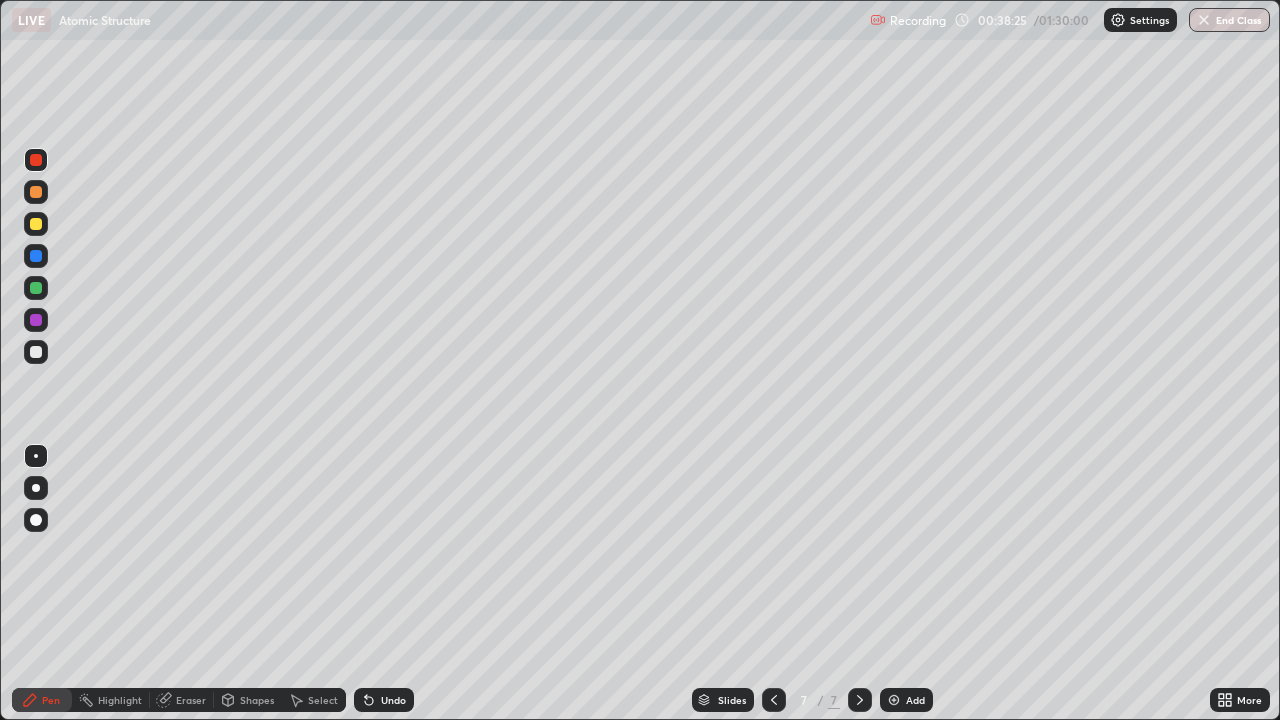 click at bounding box center (36, 320) 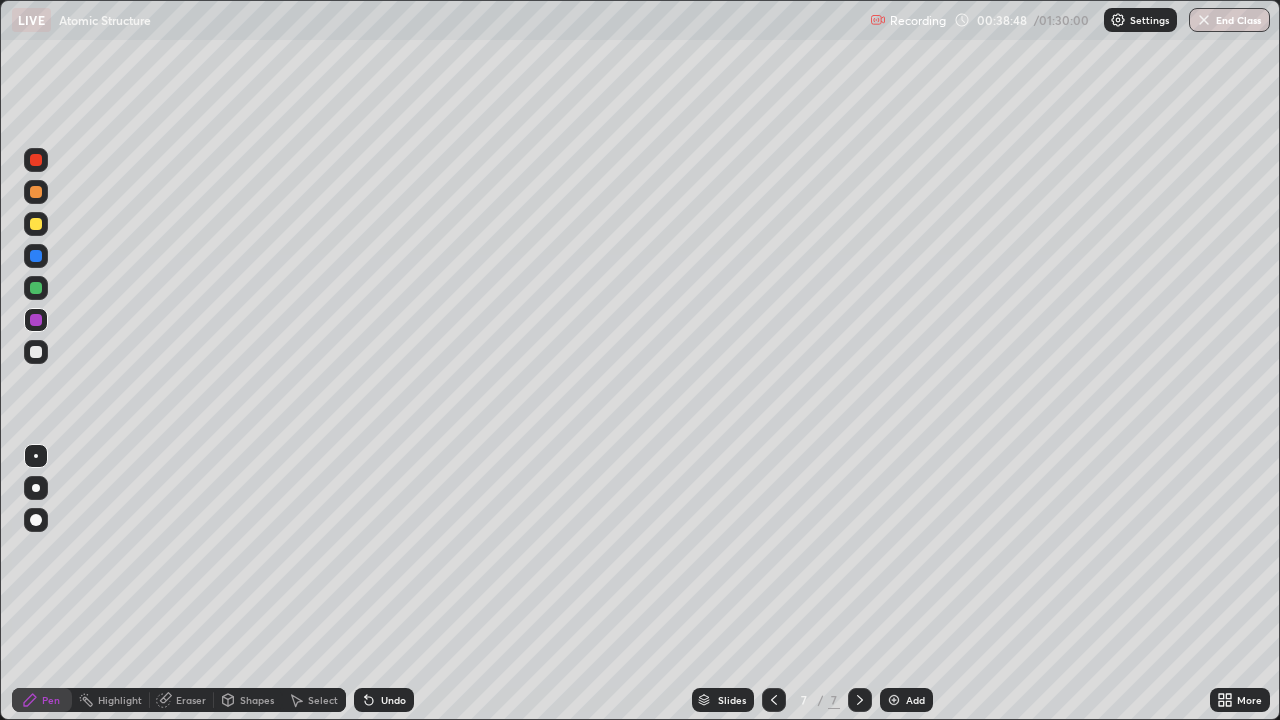 click at bounding box center (36, 352) 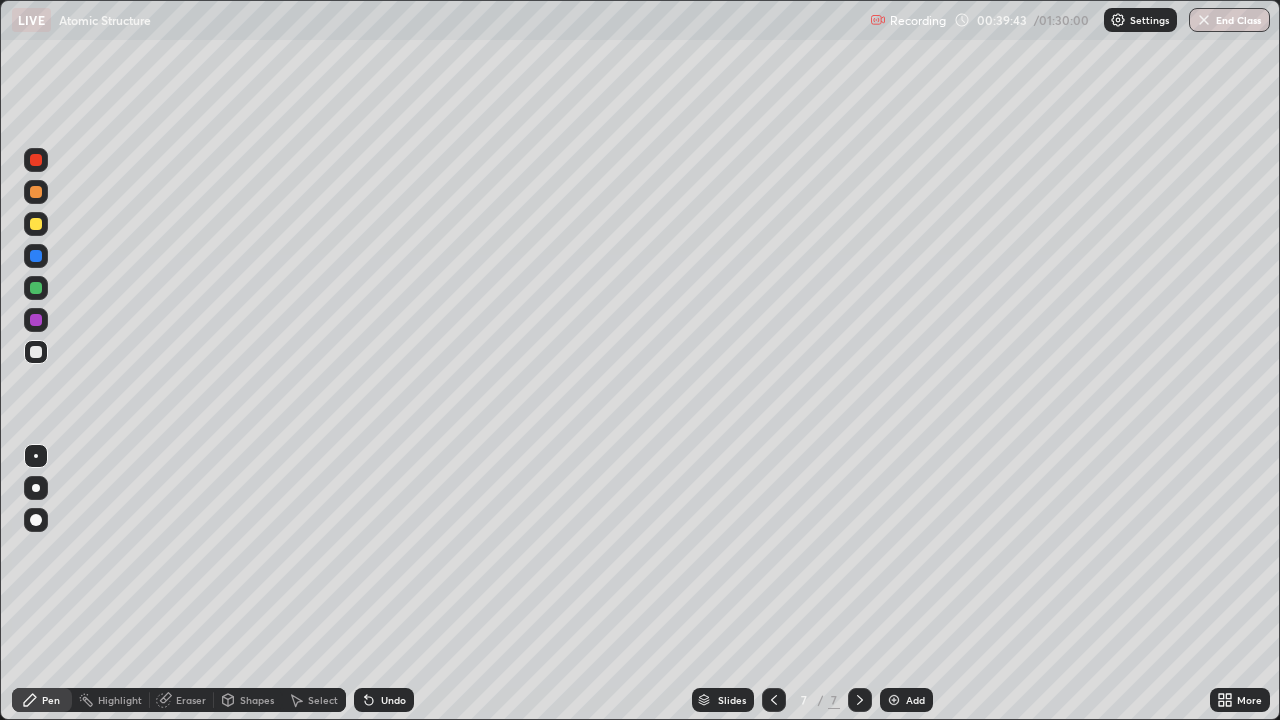 click at bounding box center [36, 288] 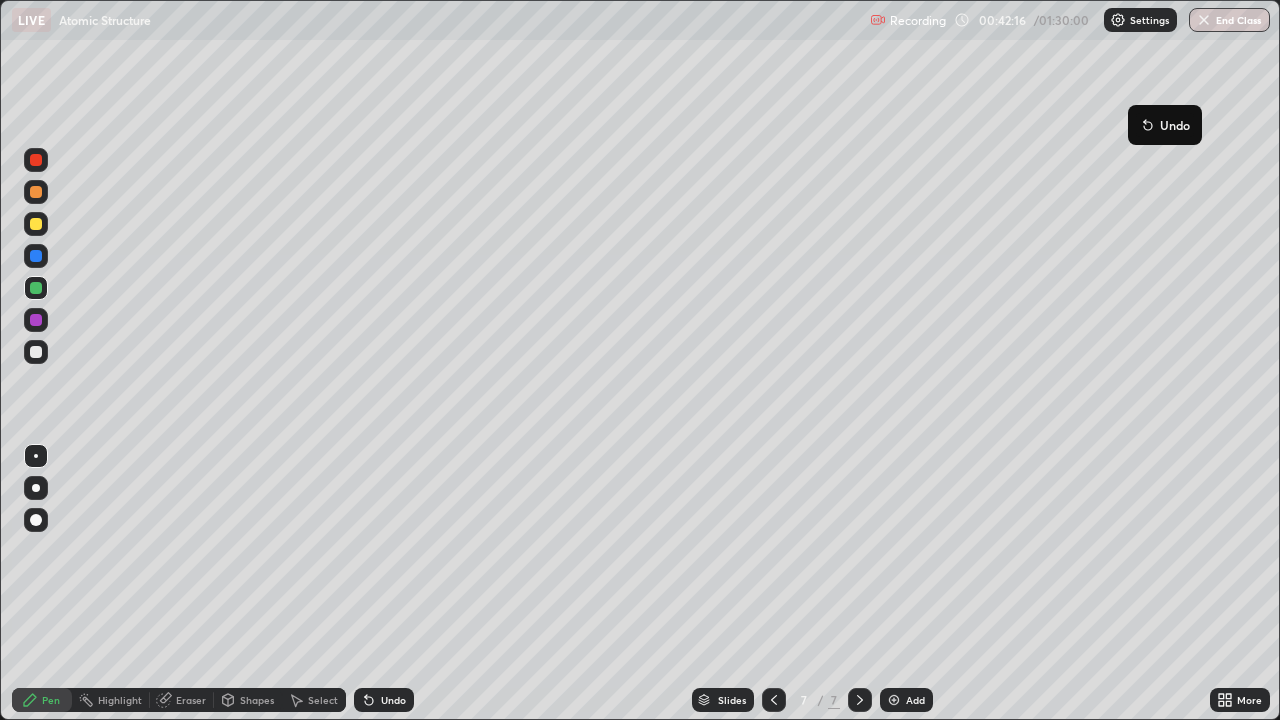 click at bounding box center (36, 352) 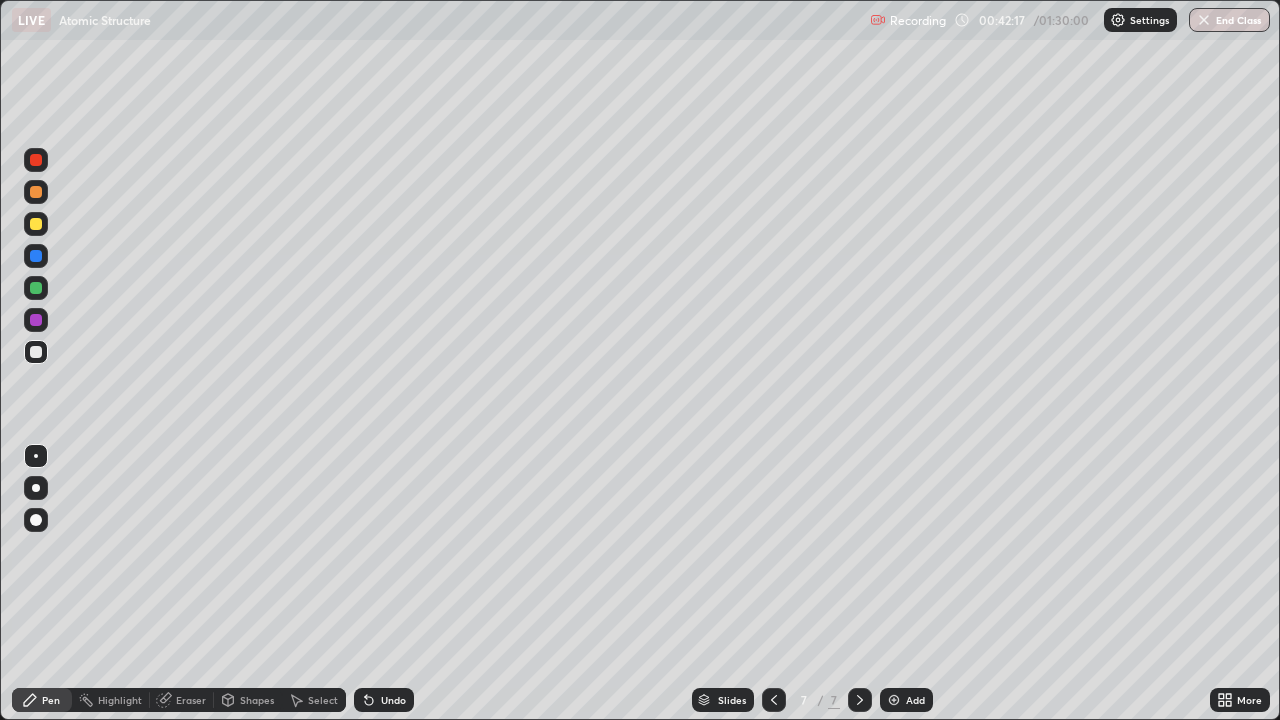 click at bounding box center [36, 352] 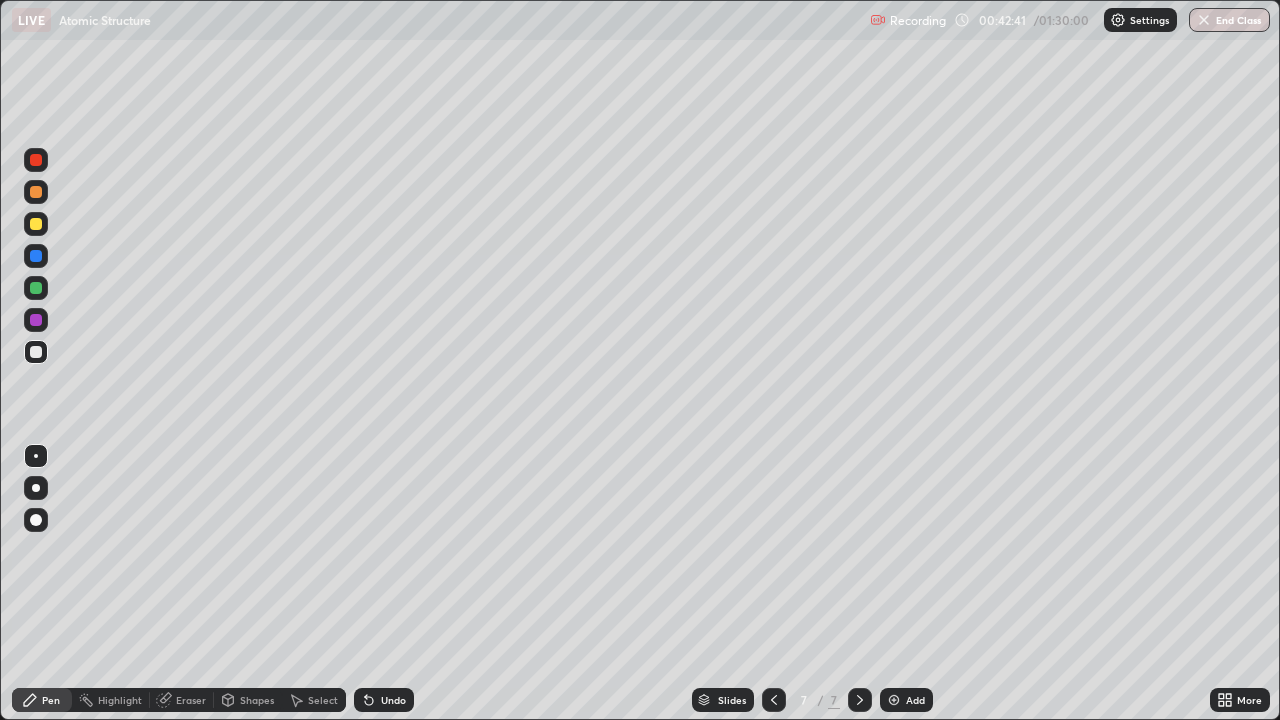 click on "Eraser" at bounding box center (191, 700) 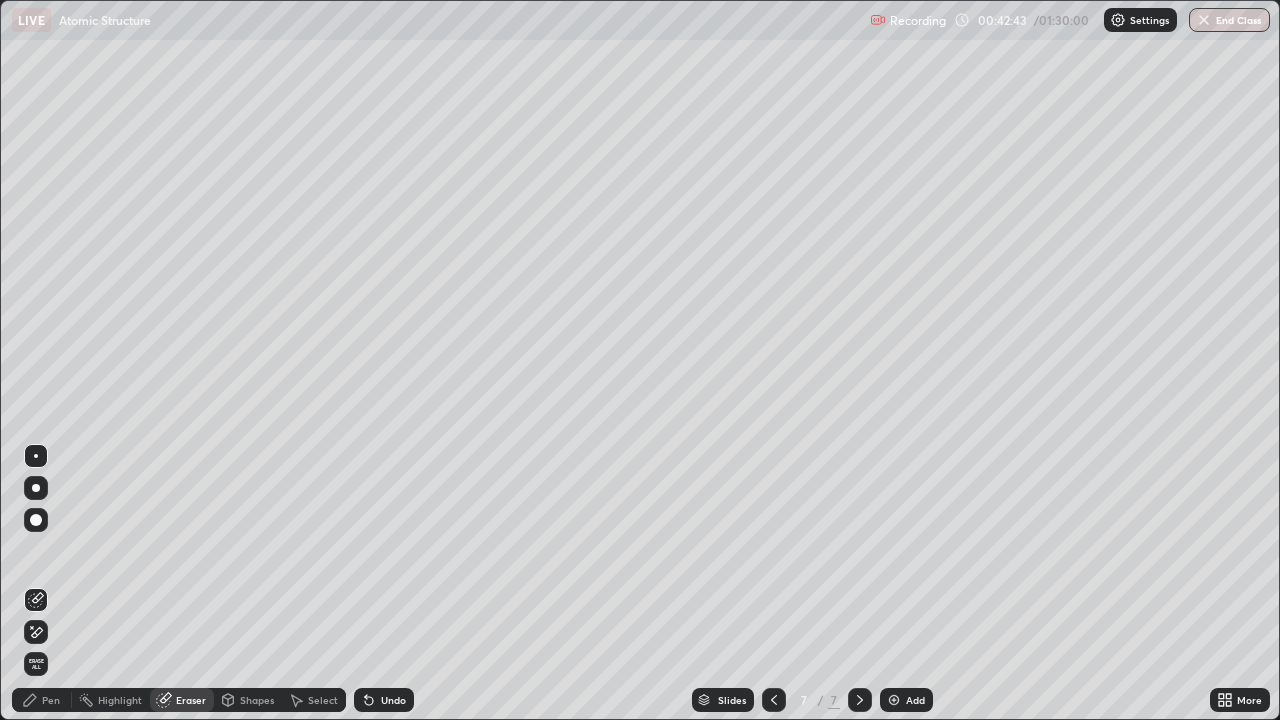 click on "Pen" at bounding box center [42, 700] 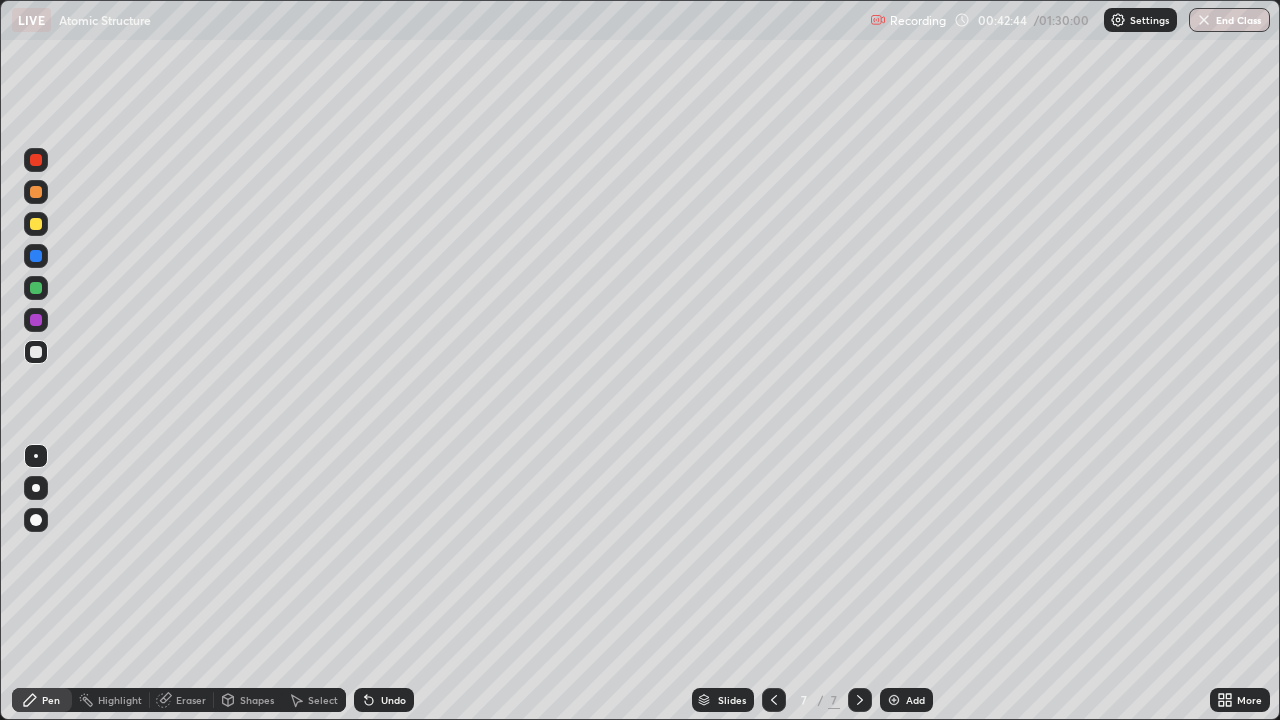 click on "Eraser" at bounding box center (191, 700) 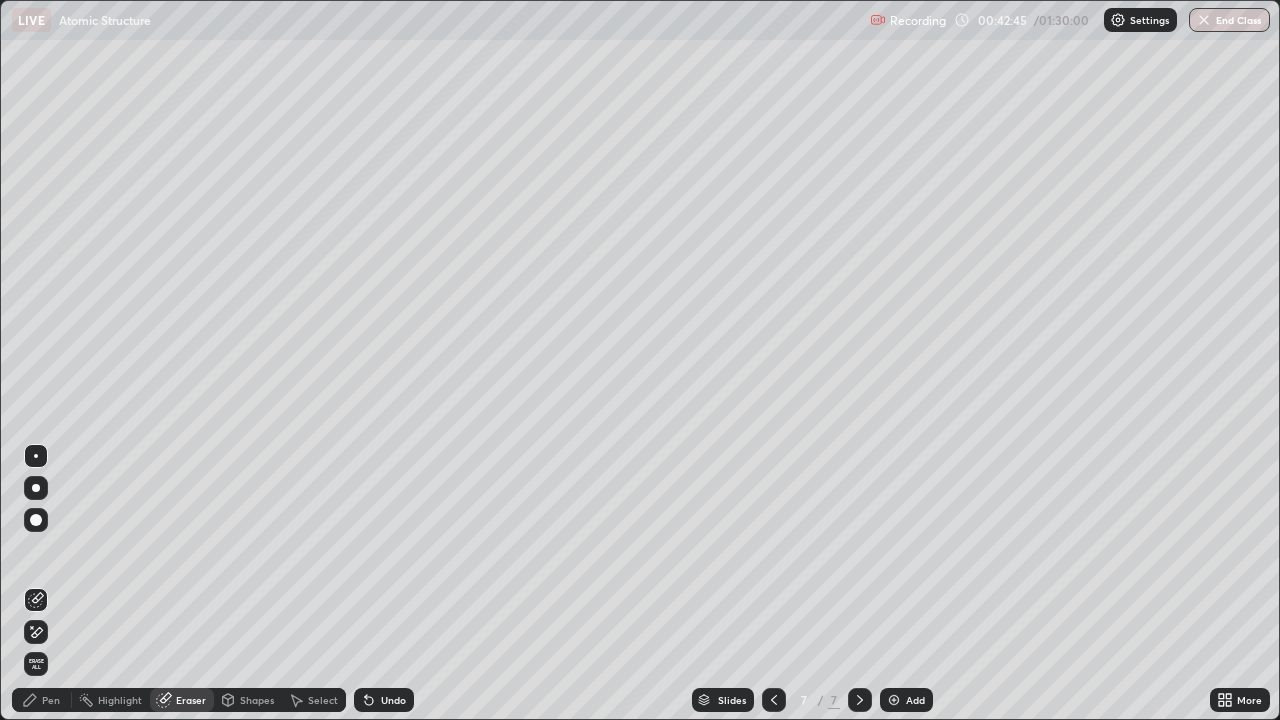 click 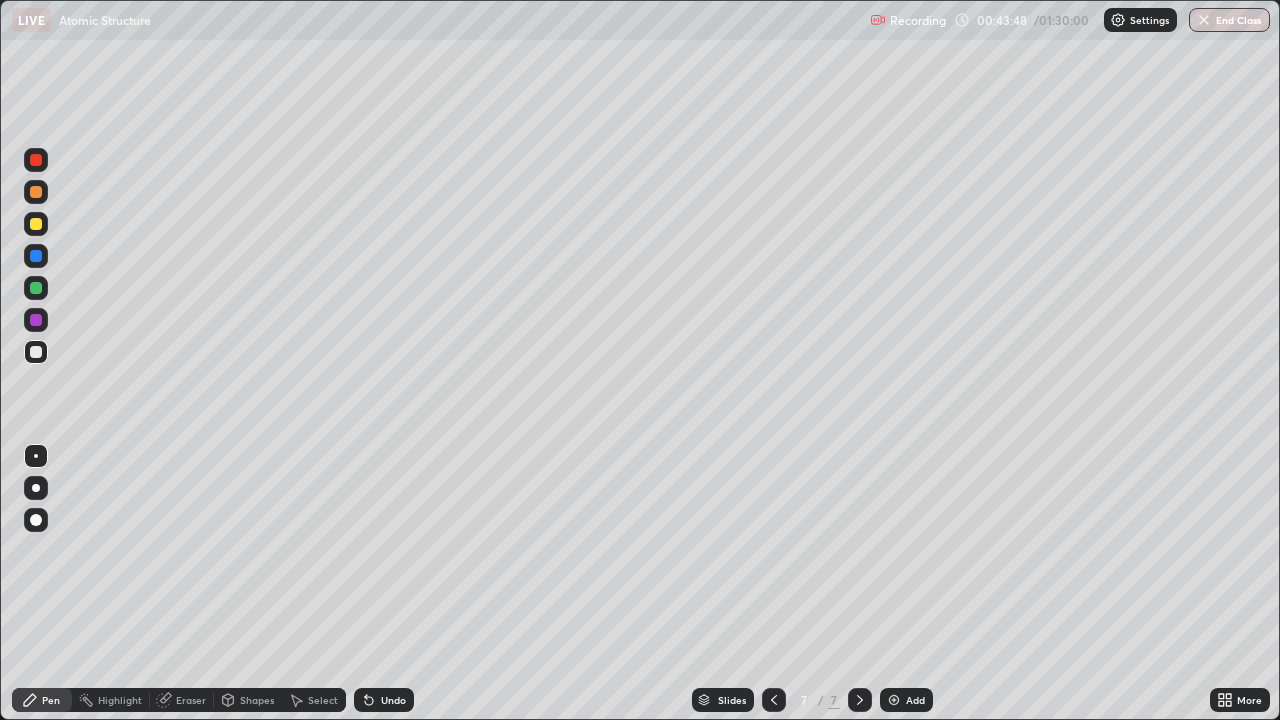 click on "Undo" at bounding box center [384, 700] 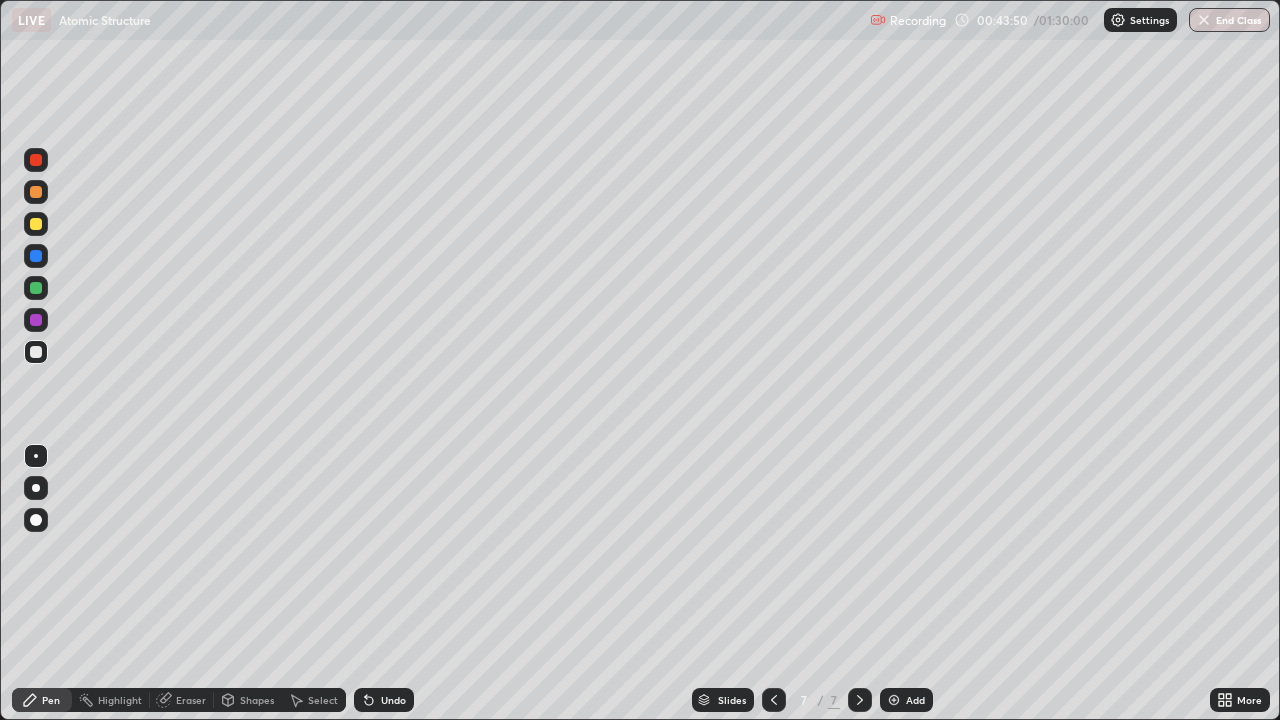 click on "Pen" at bounding box center (42, 700) 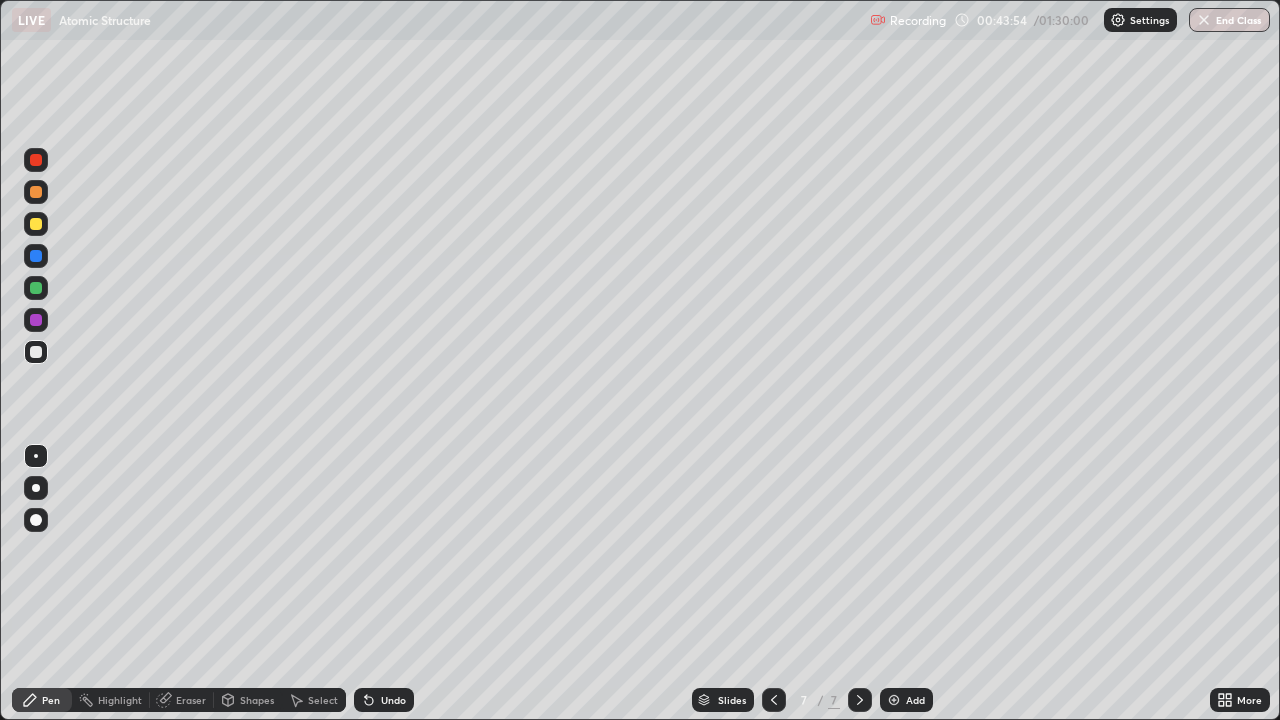 click on "Eraser" at bounding box center [191, 700] 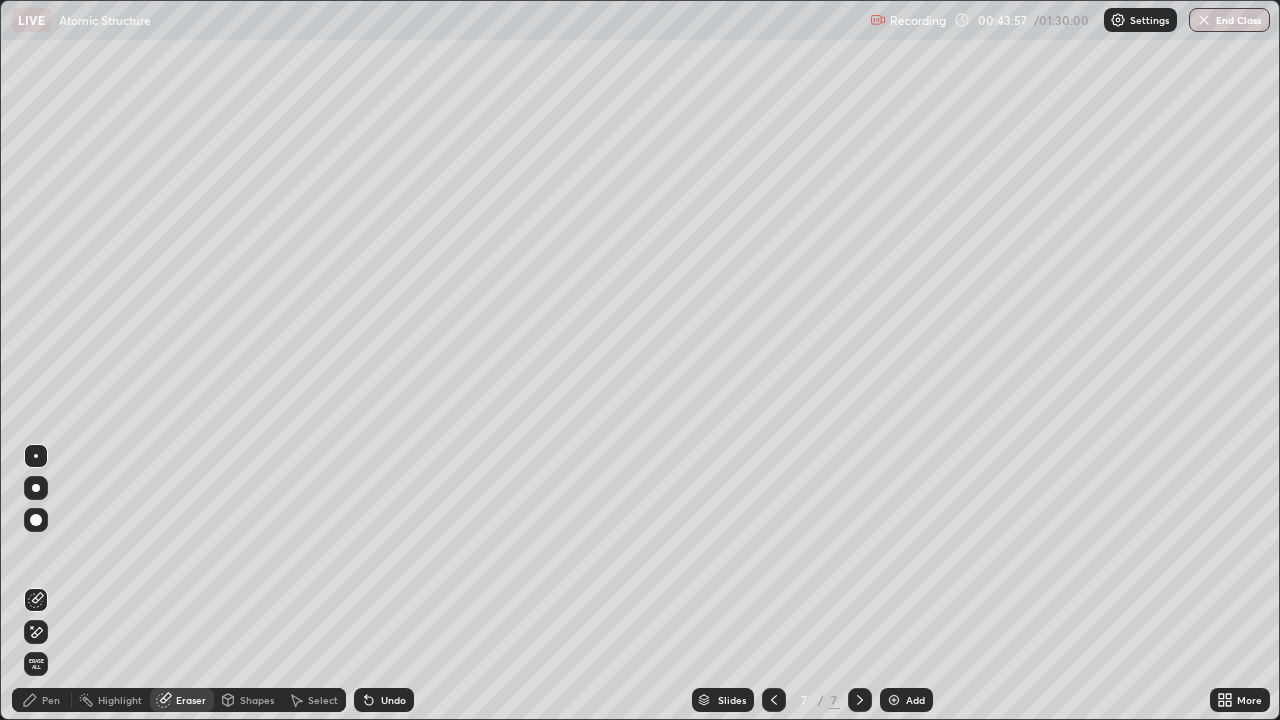 click 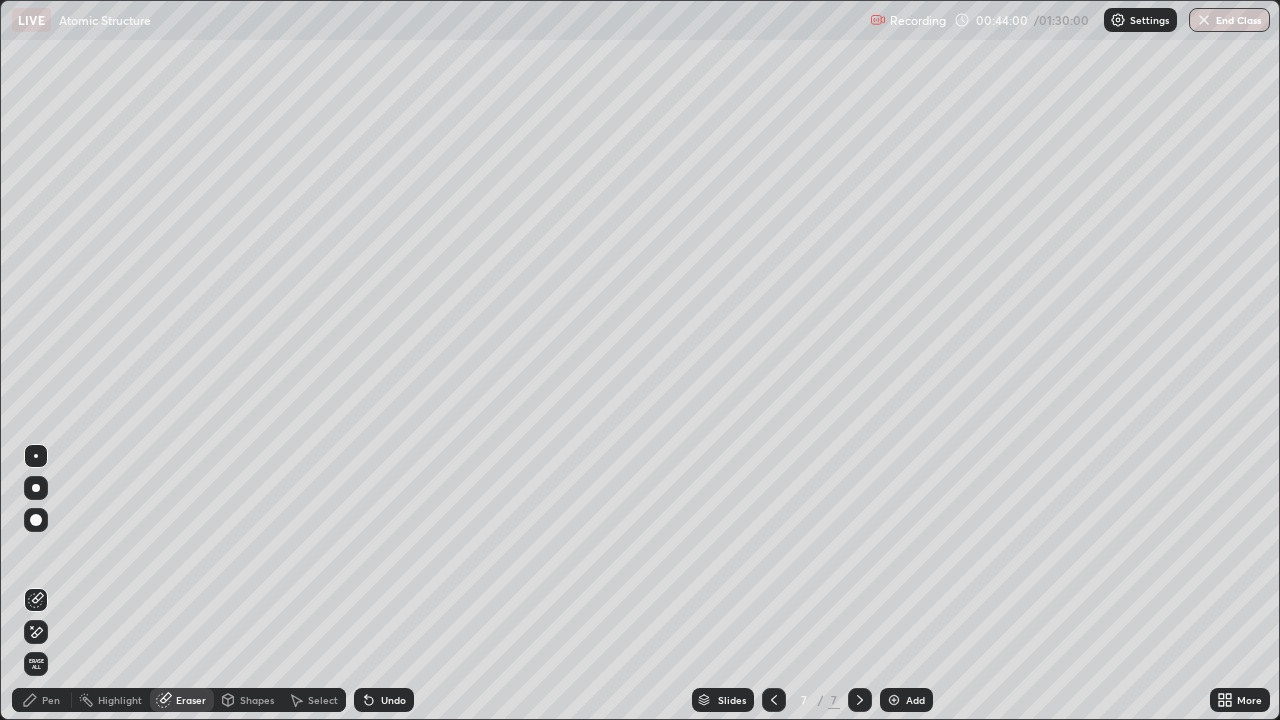 click 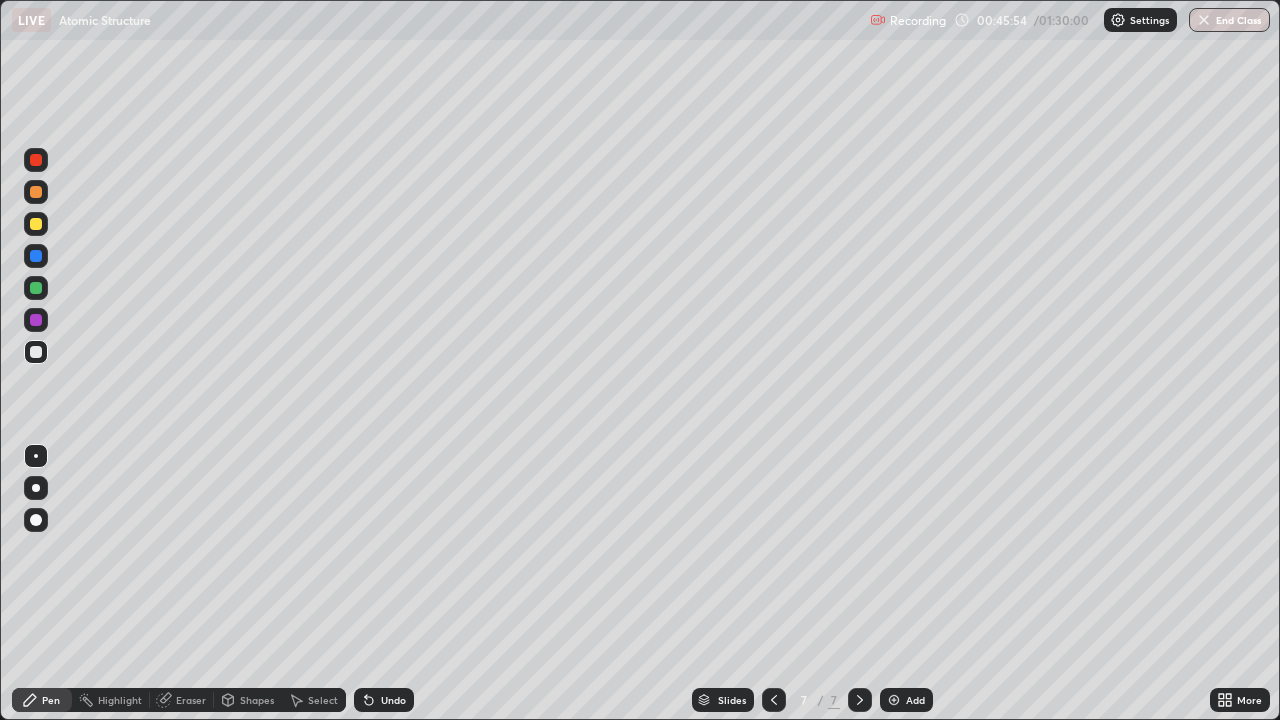 click at bounding box center [36, 288] 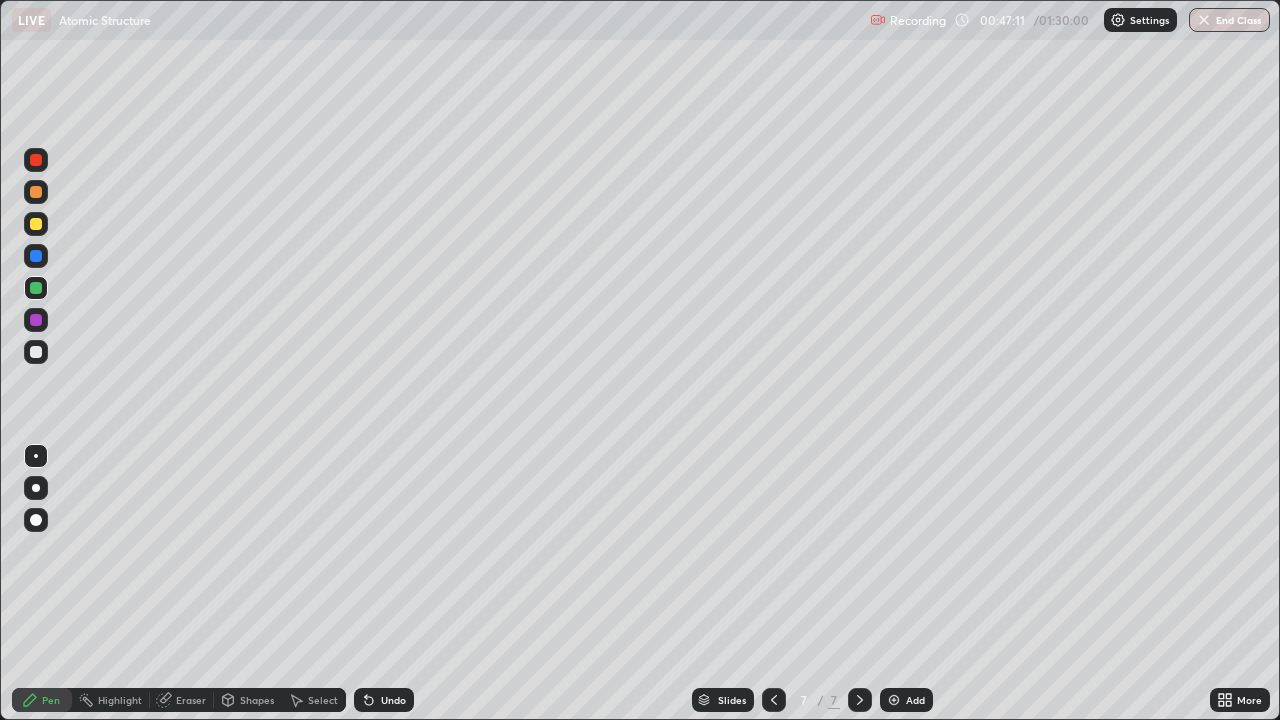 click on "Undo" at bounding box center (393, 700) 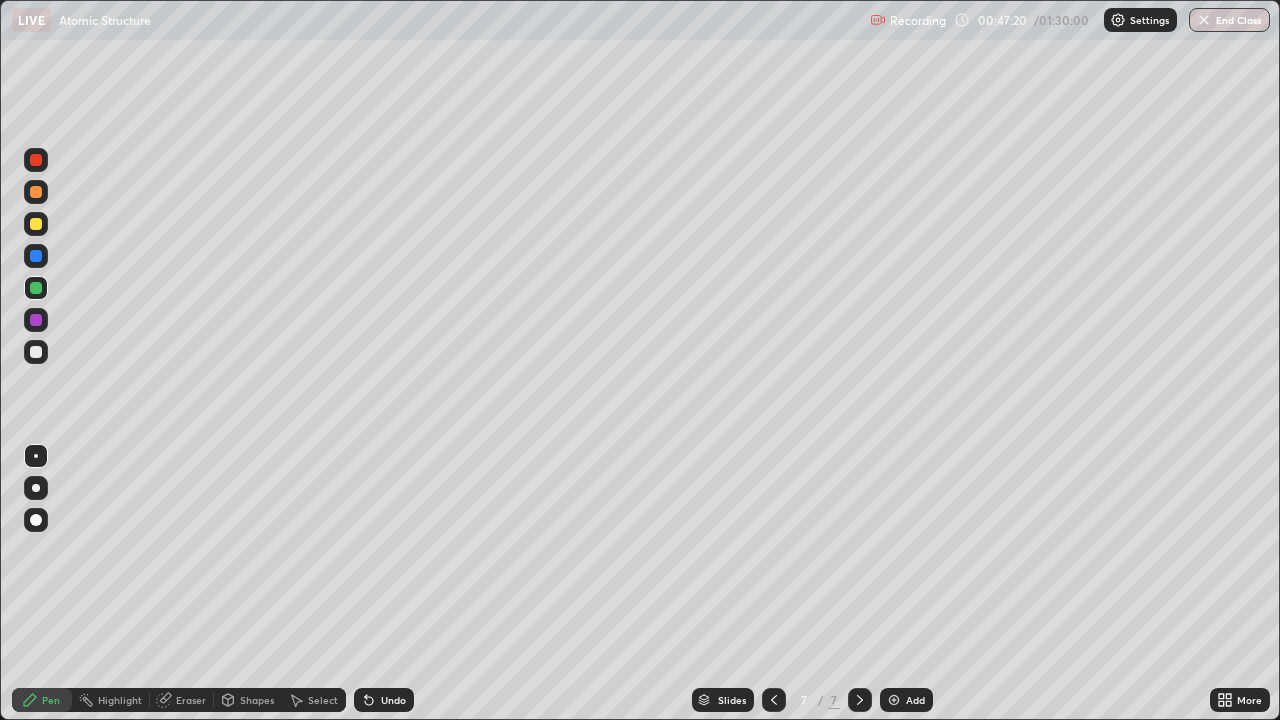 click at bounding box center [36, 320] 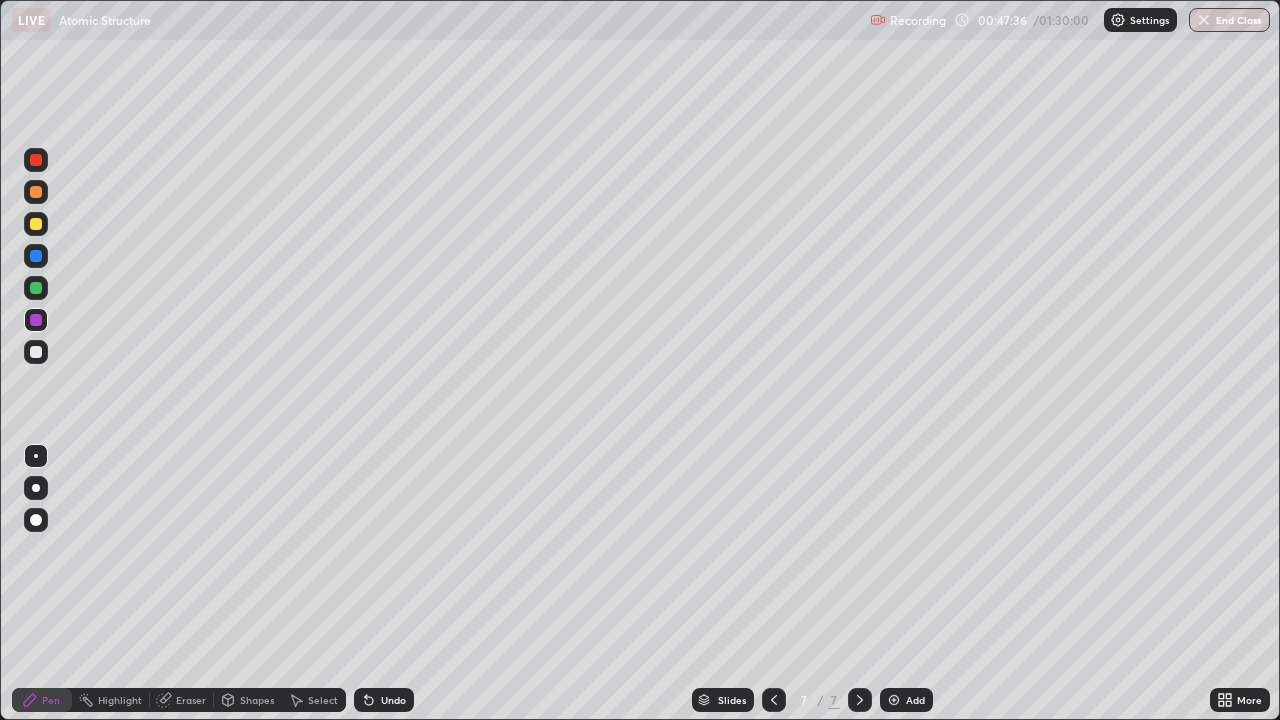 click at bounding box center (36, 352) 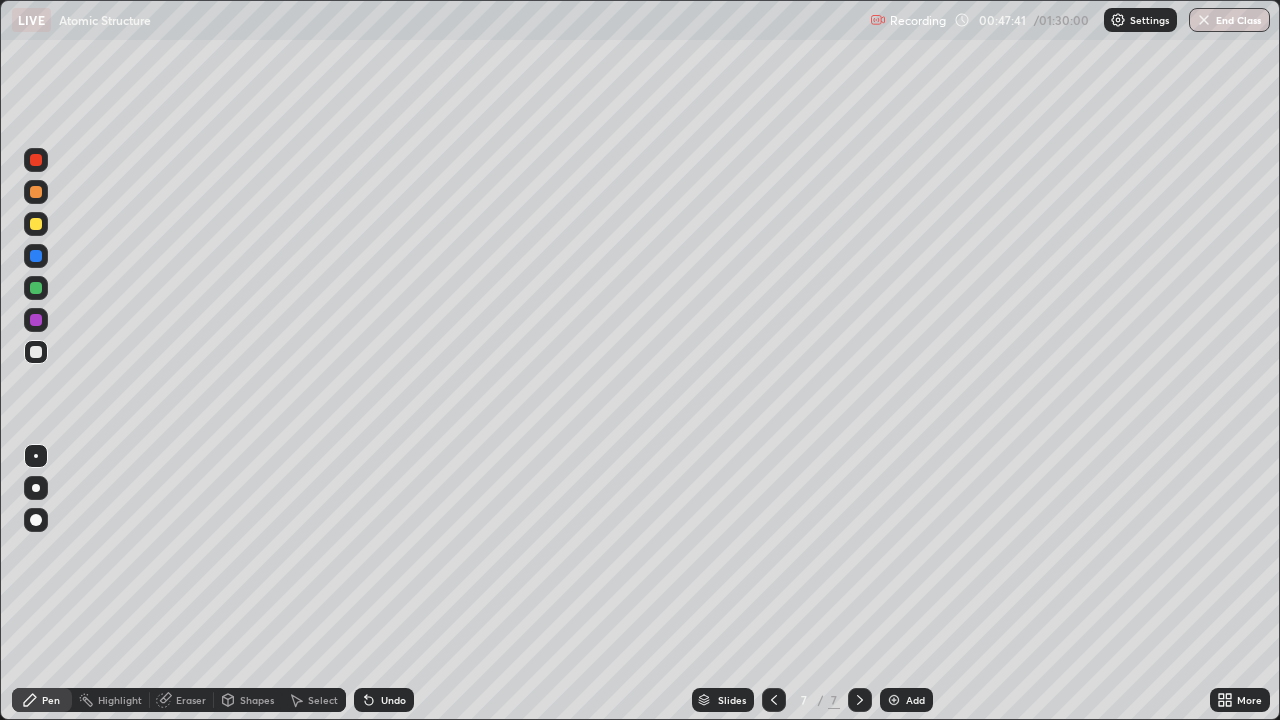 click at bounding box center (36, 320) 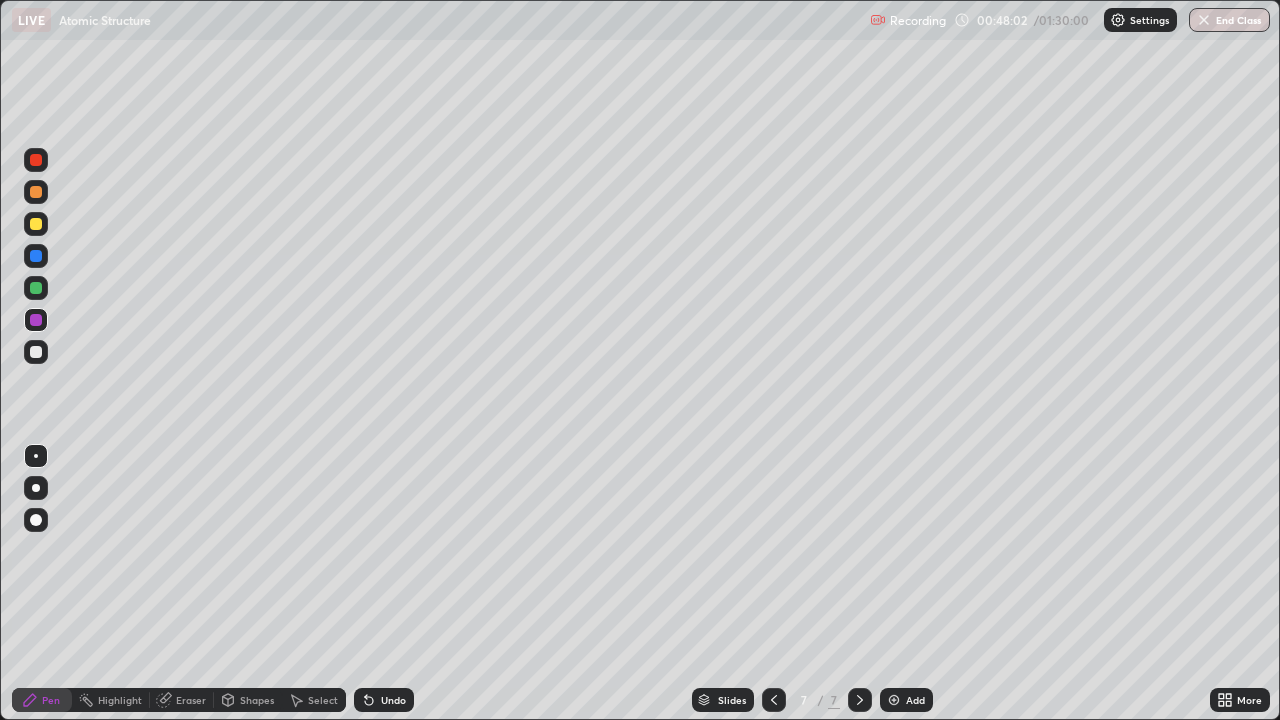 click at bounding box center (36, 352) 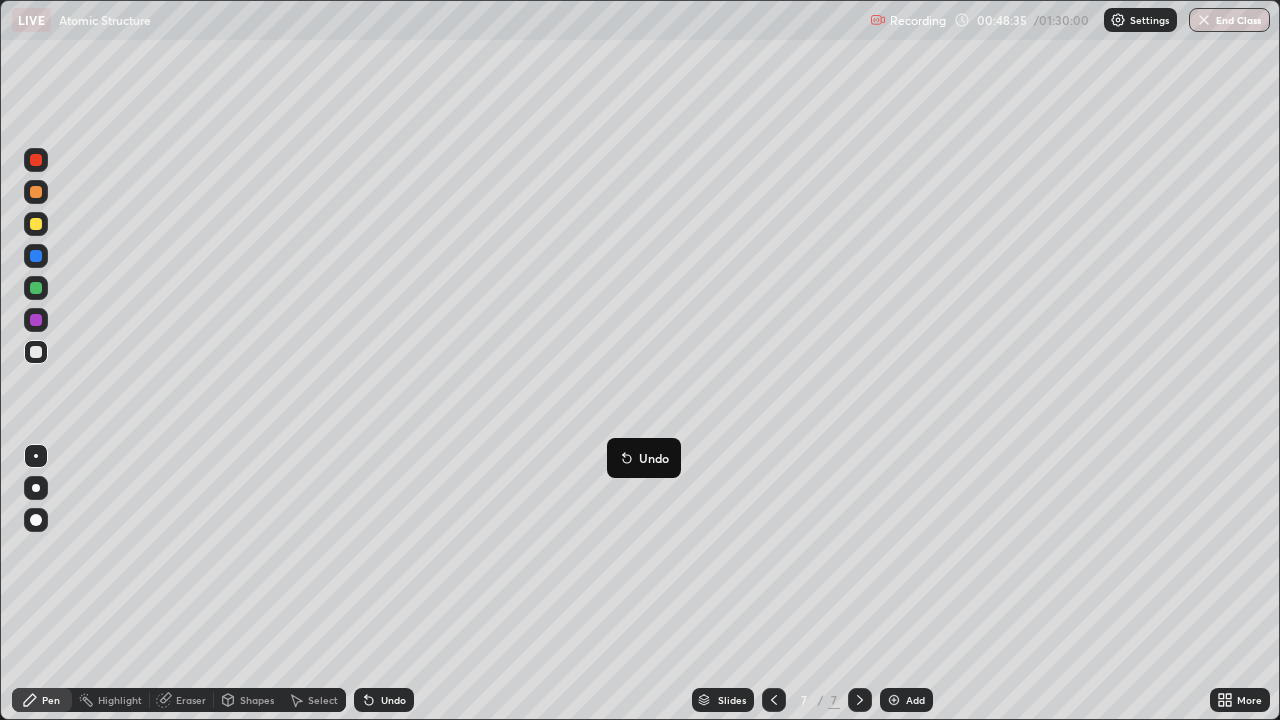 click on "Eraser" at bounding box center [191, 700] 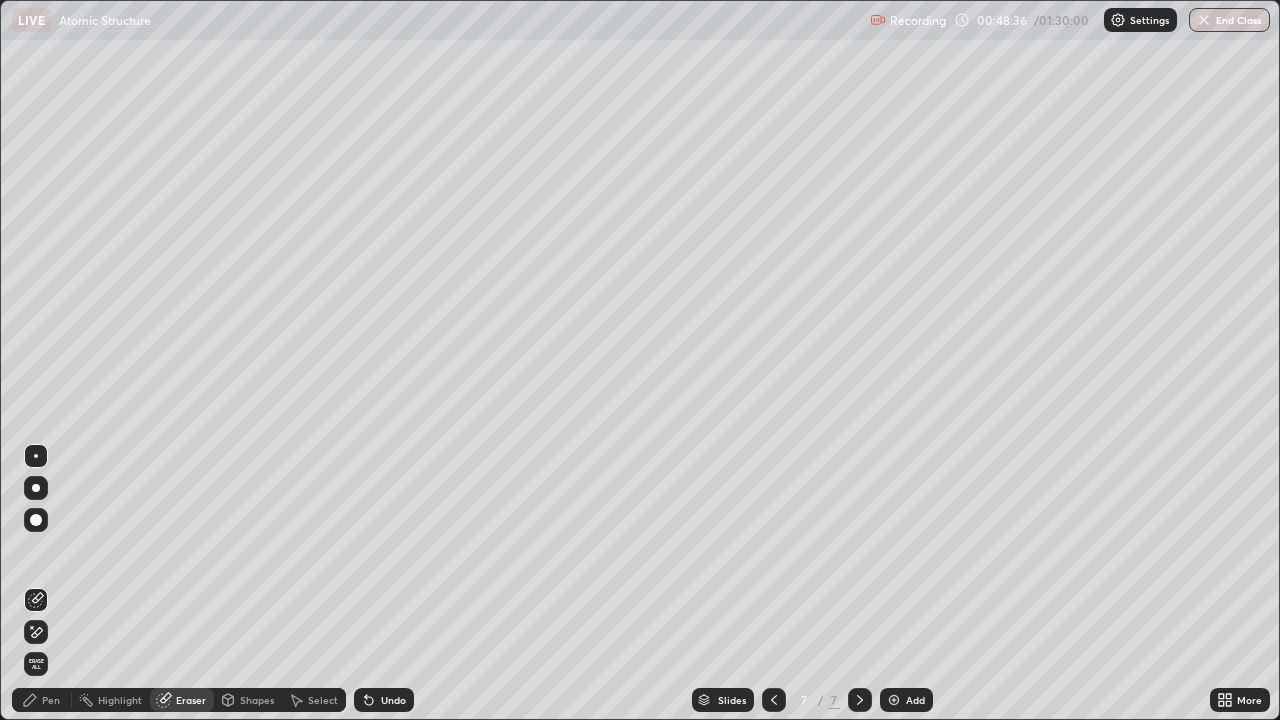 click on "Pen" at bounding box center (42, 700) 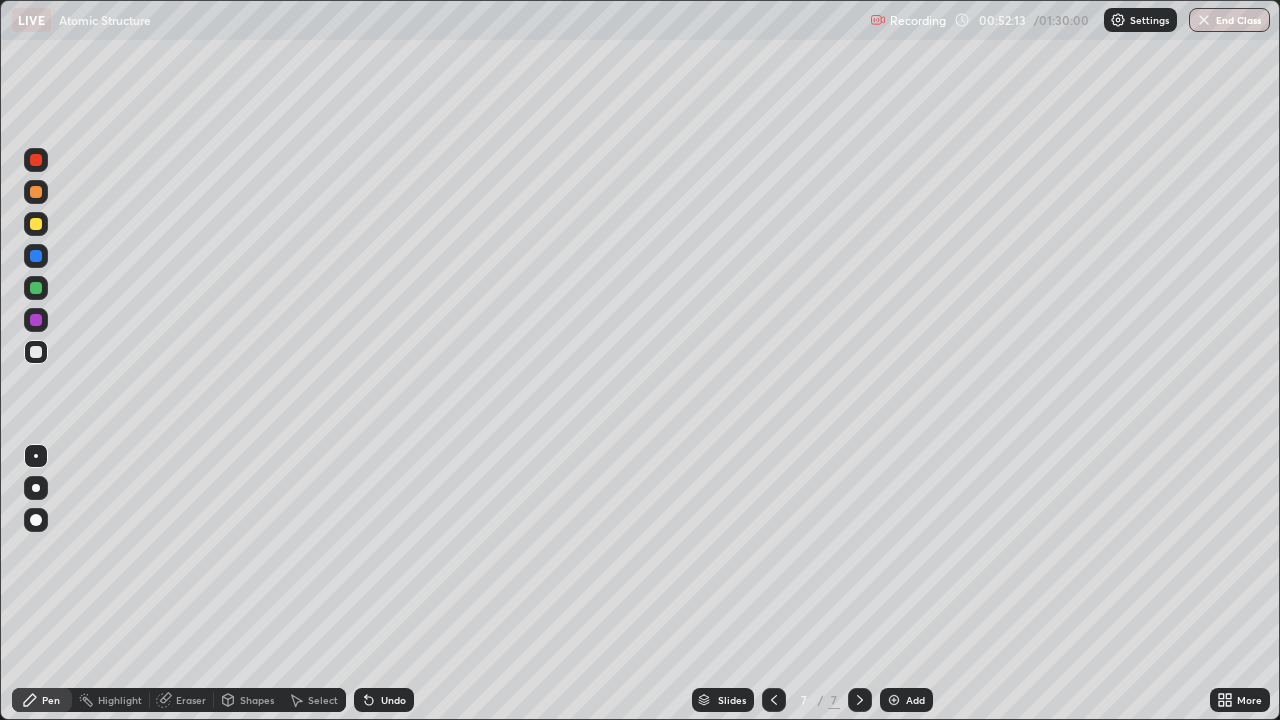 click at bounding box center [36, 320] 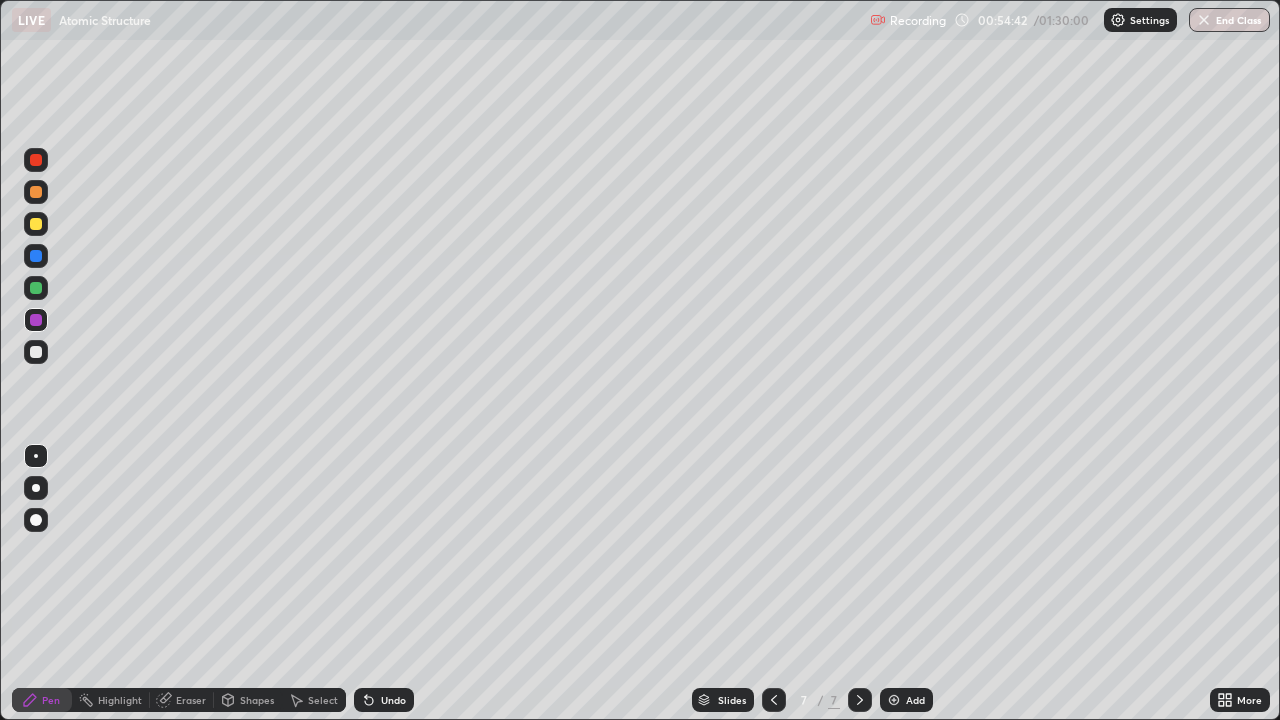 click at bounding box center [36, 288] 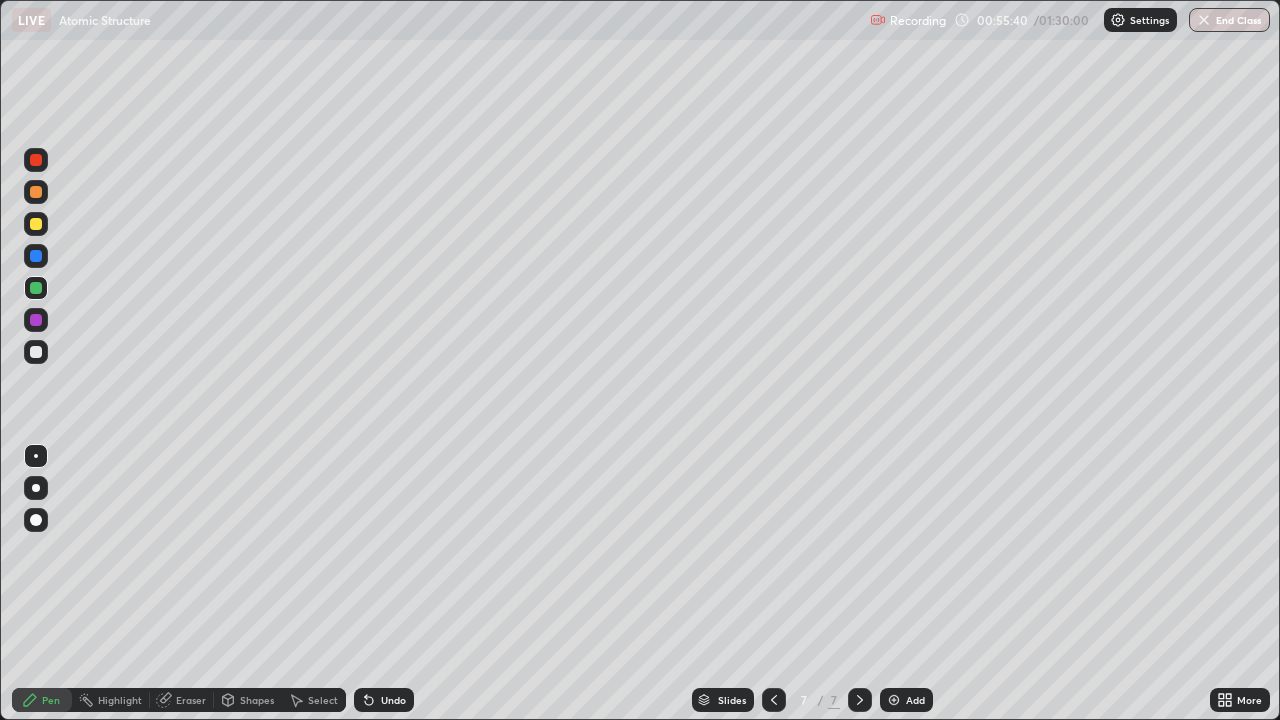 click 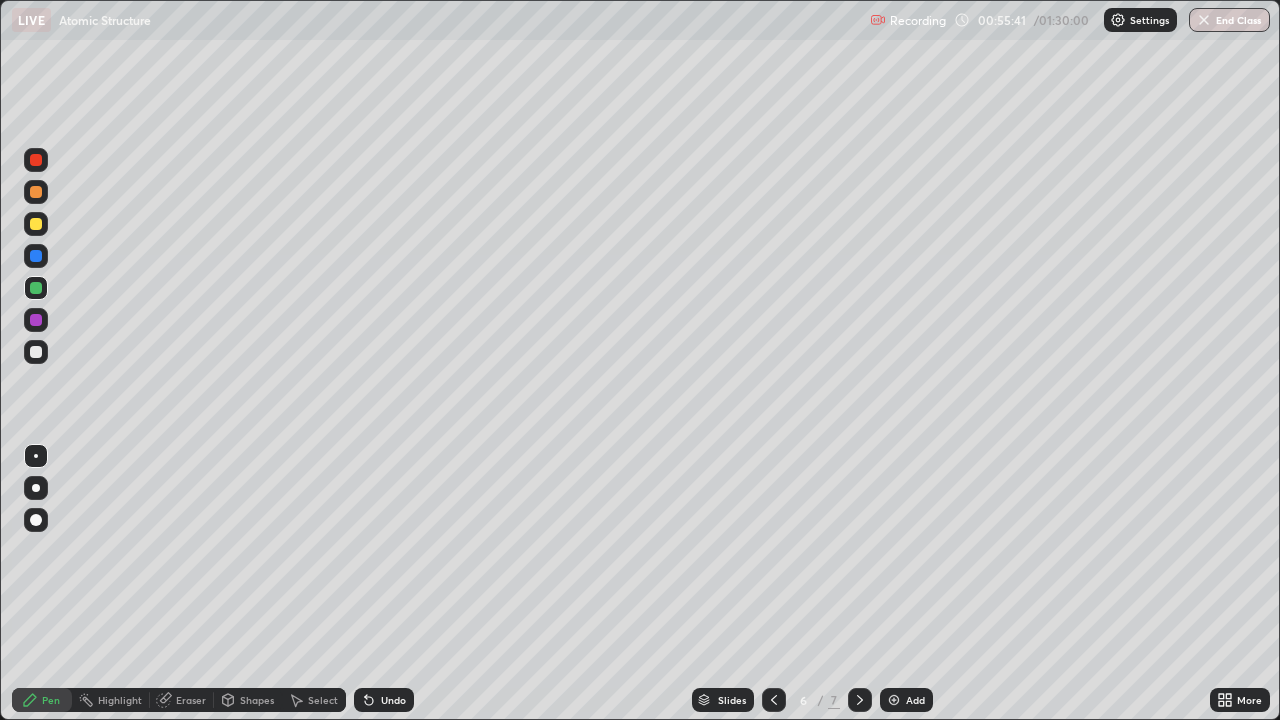 click at bounding box center [774, 700] 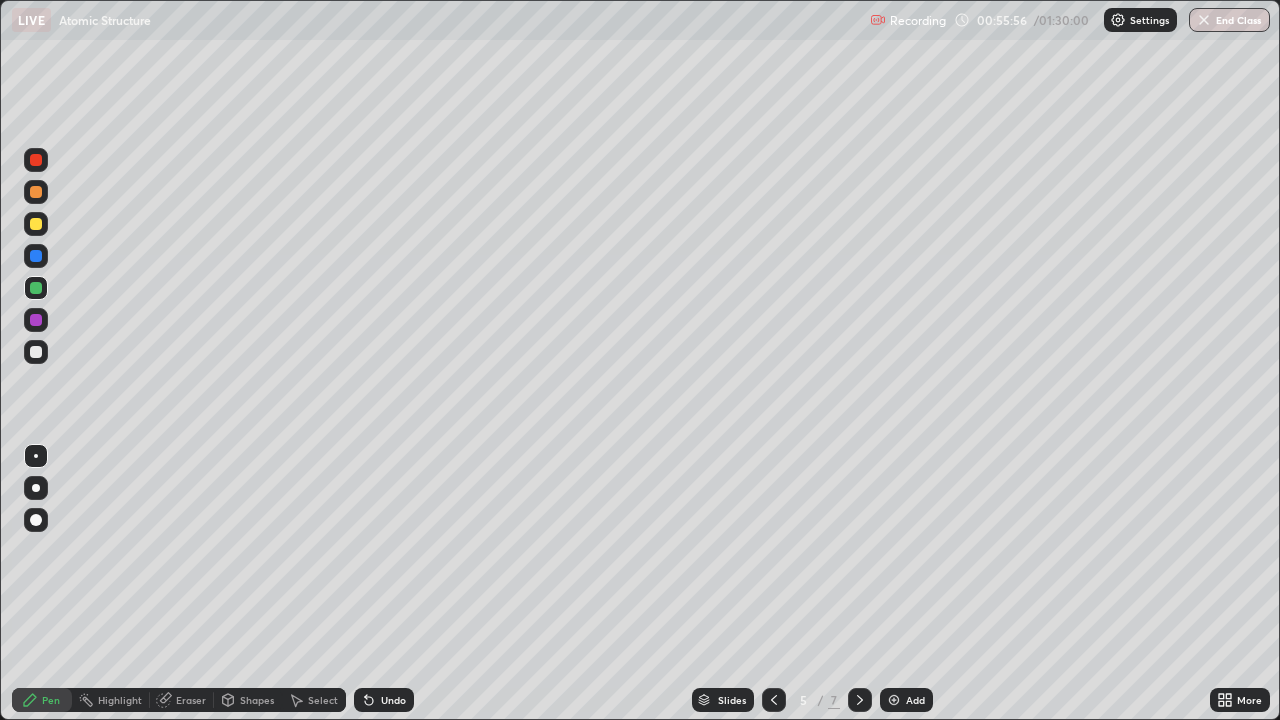click 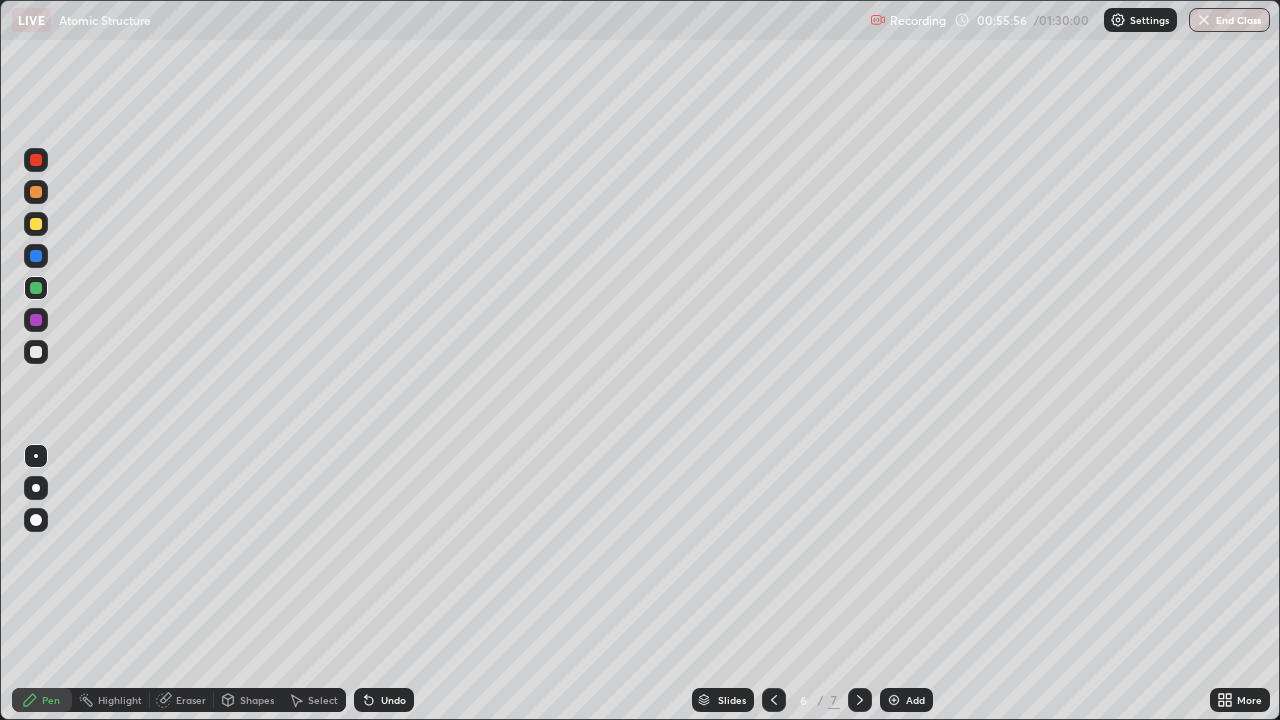click 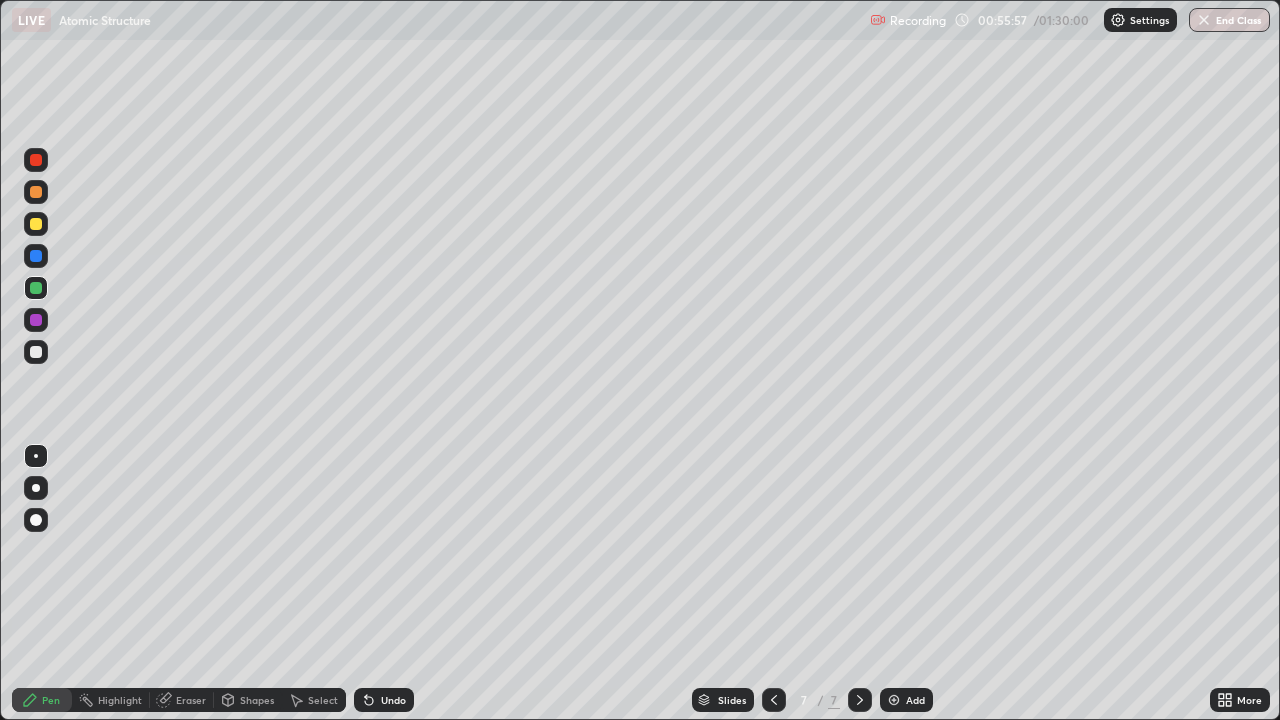 click 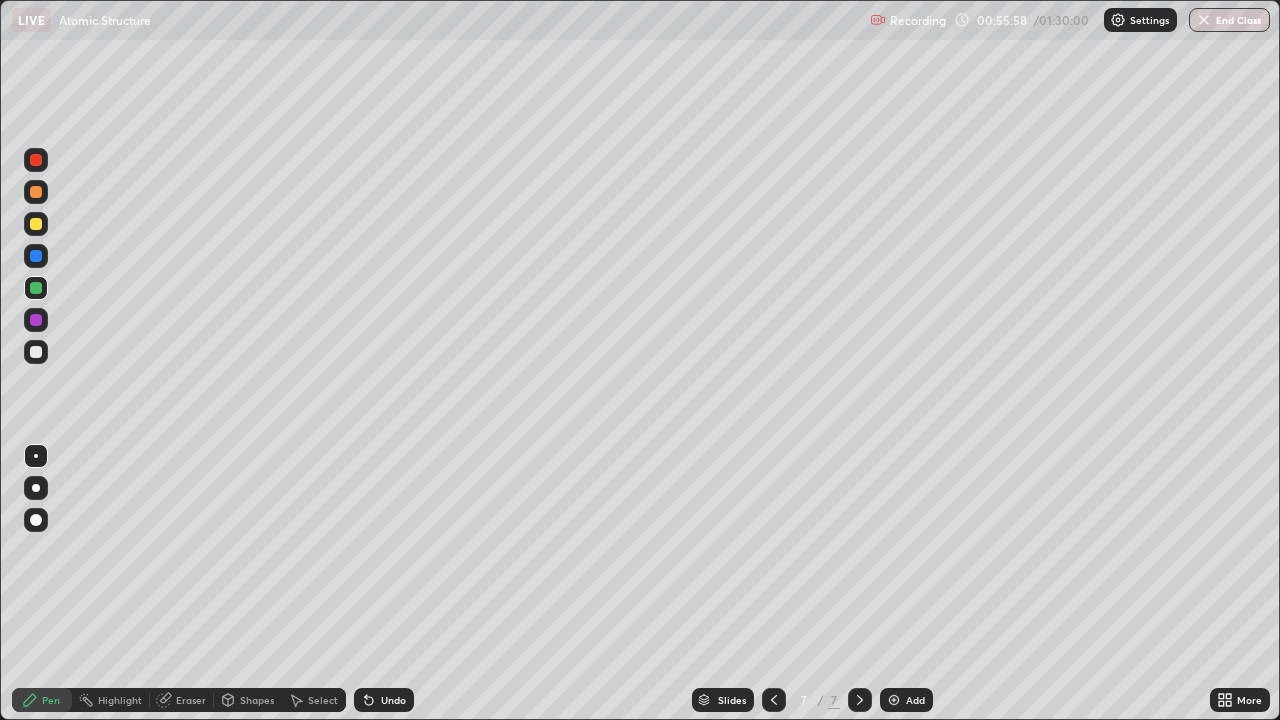 click at bounding box center (894, 700) 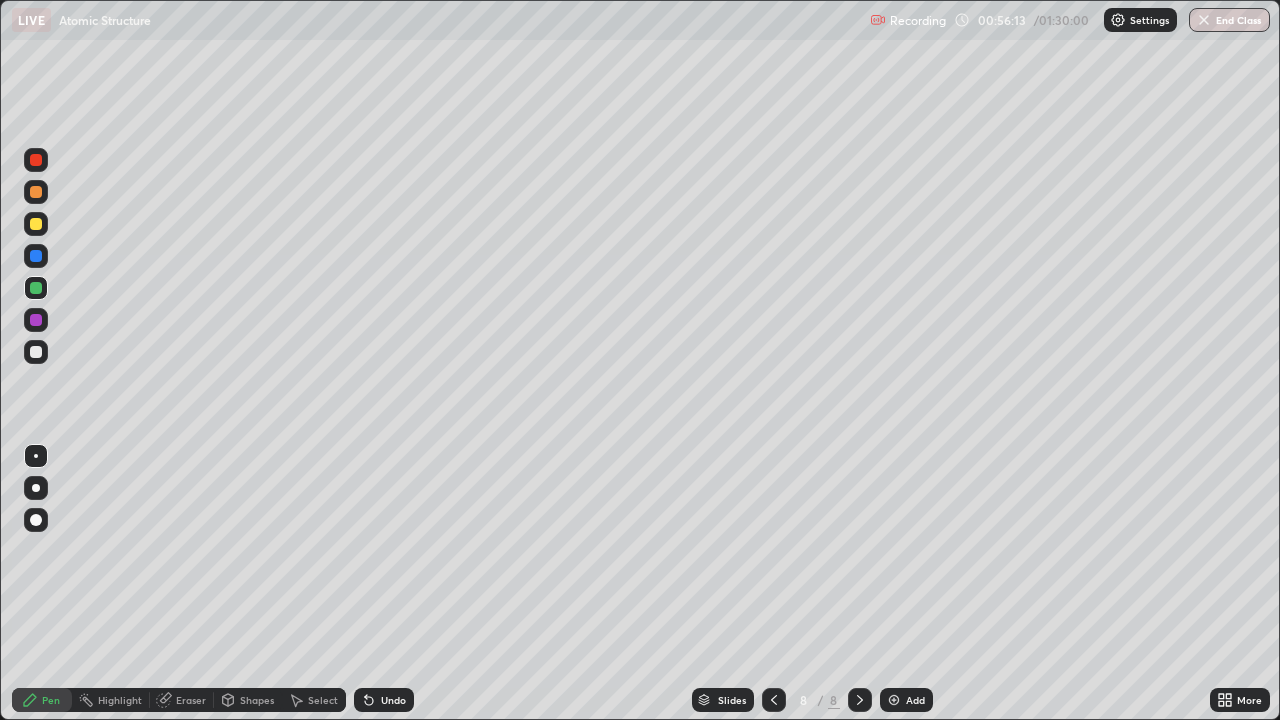 click at bounding box center (36, 160) 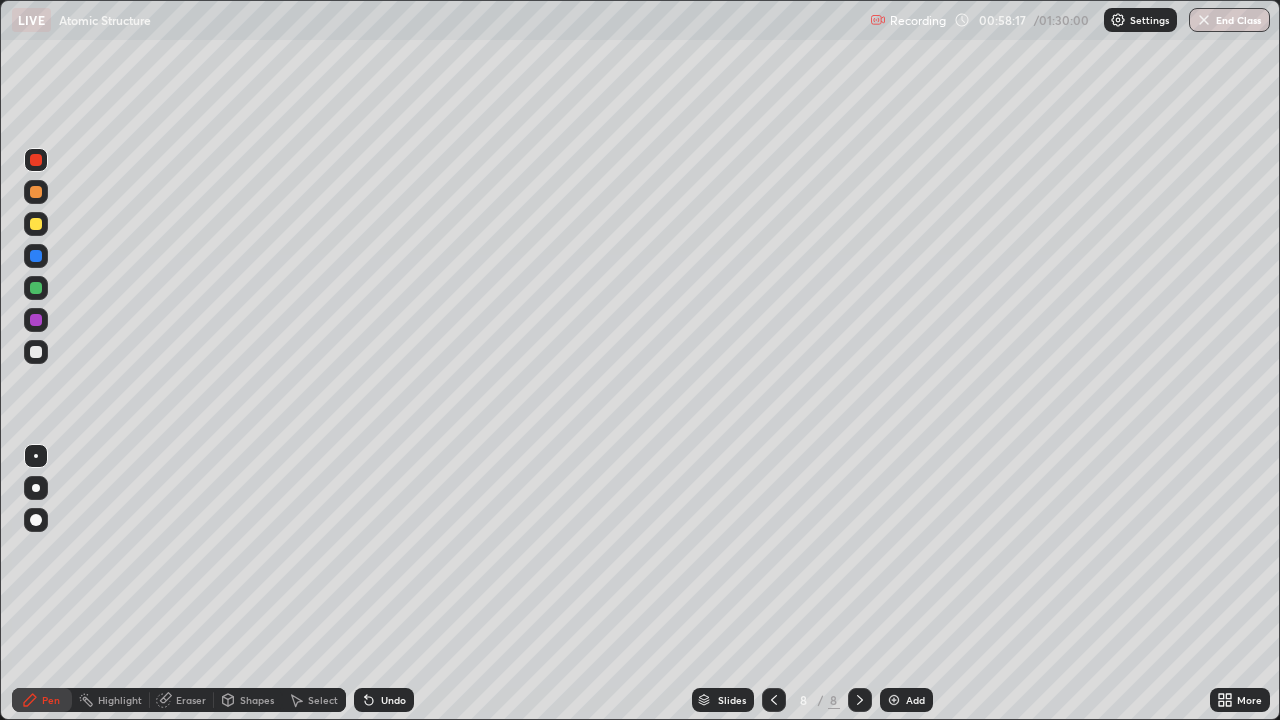 click at bounding box center (36, 224) 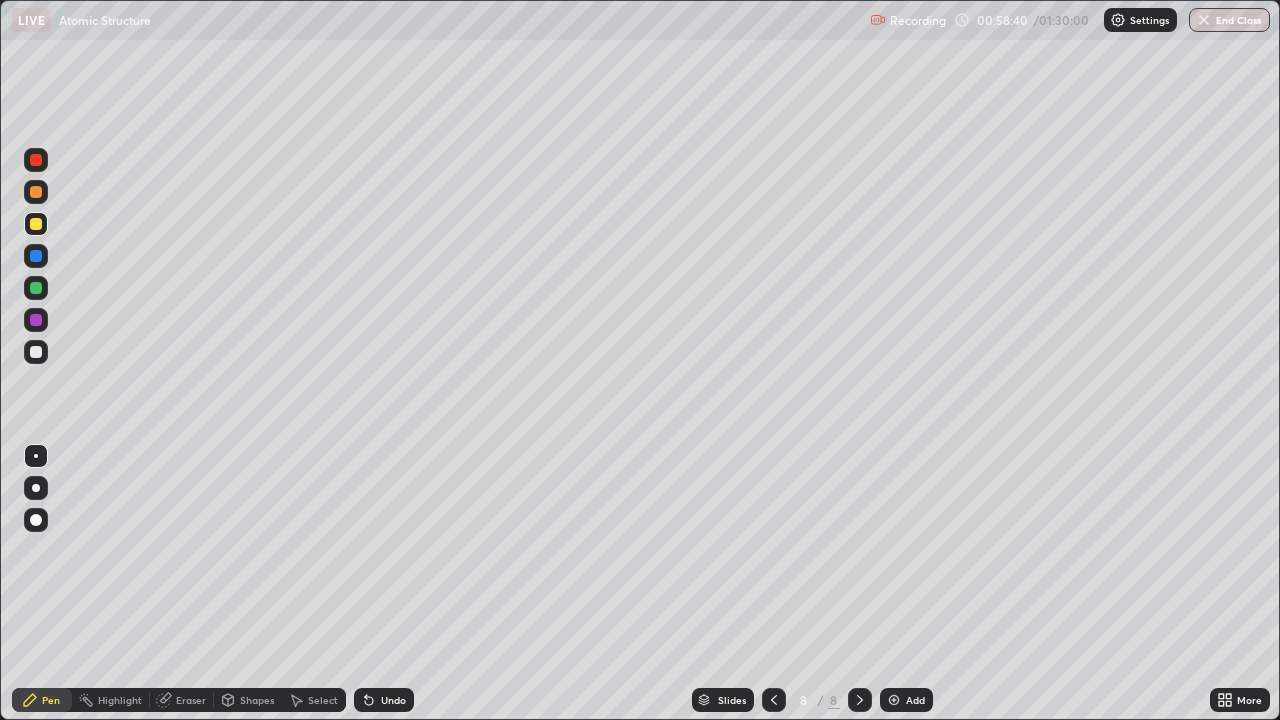 click at bounding box center (36, 192) 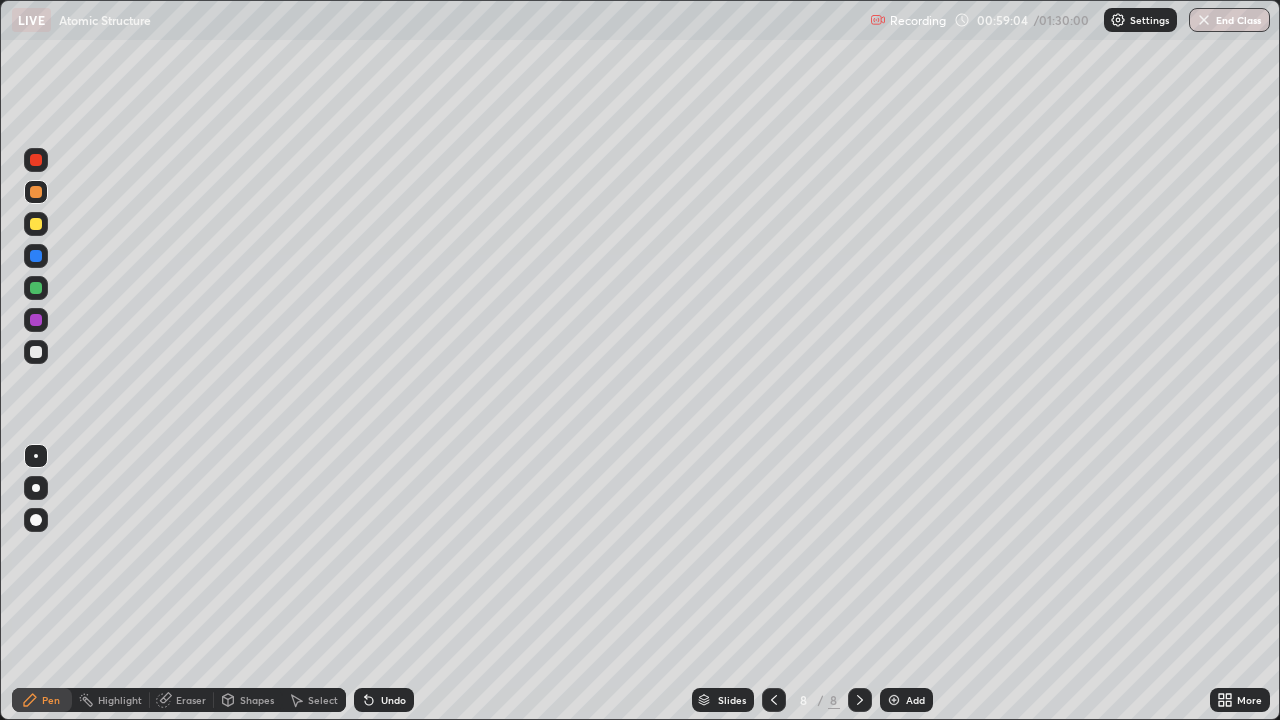 click on "Undo" at bounding box center (393, 700) 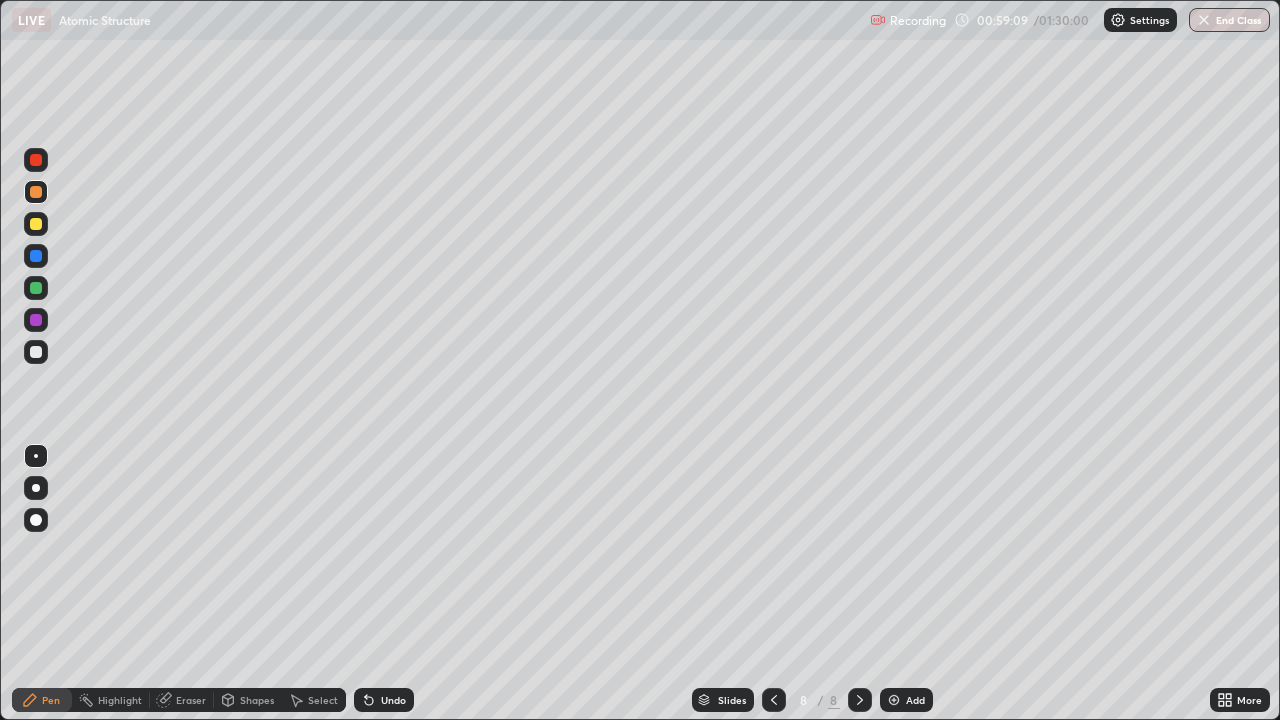 click at bounding box center (36, 352) 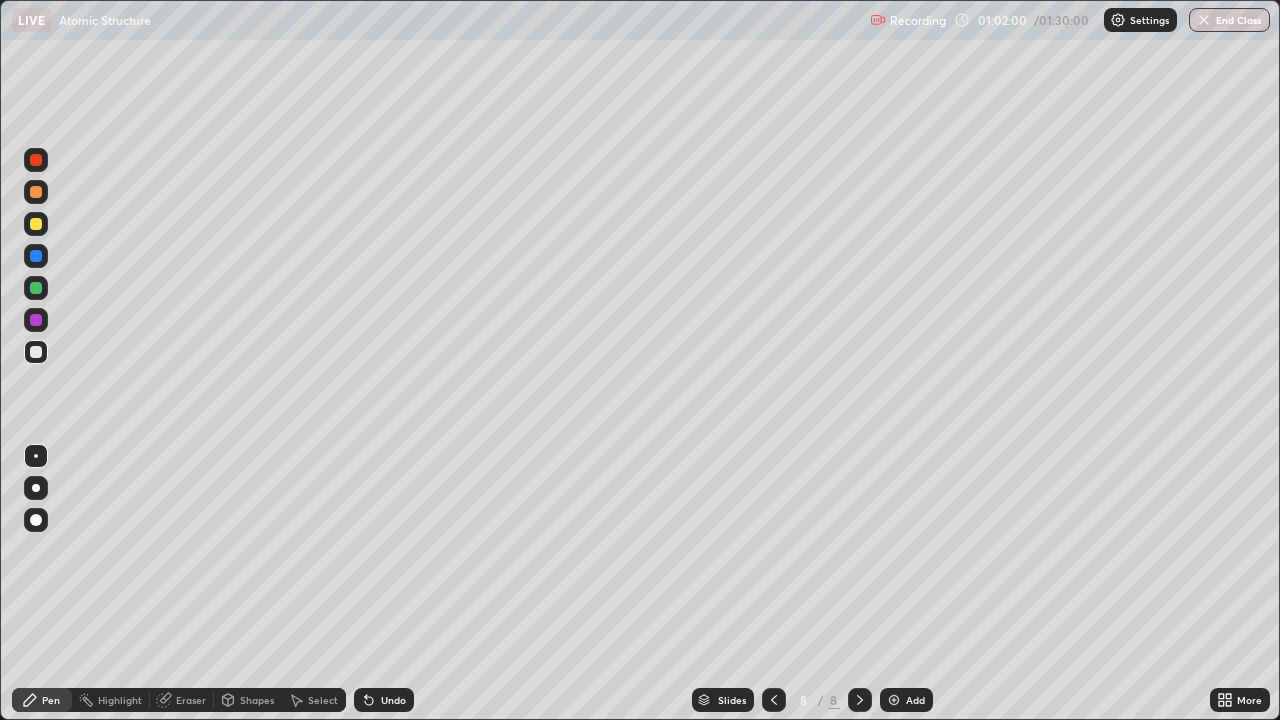 click on "Add" at bounding box center [906, 700] 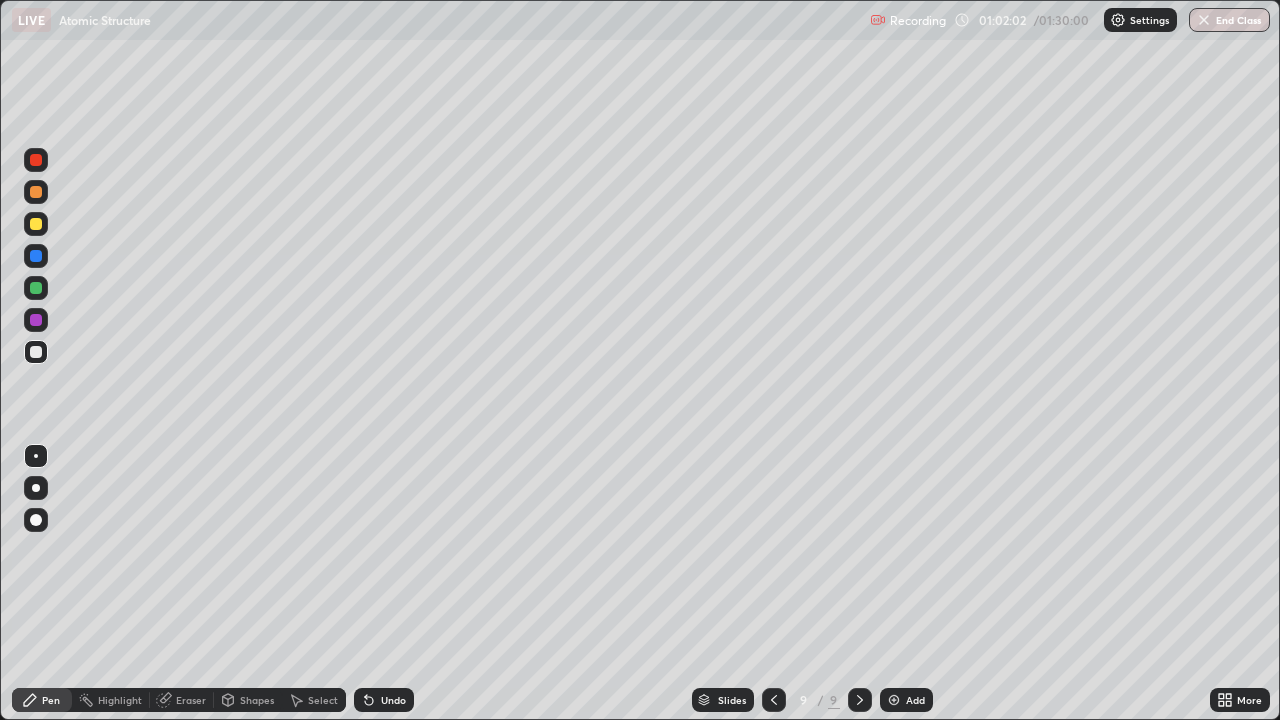 click at bounding box center [36, 160] 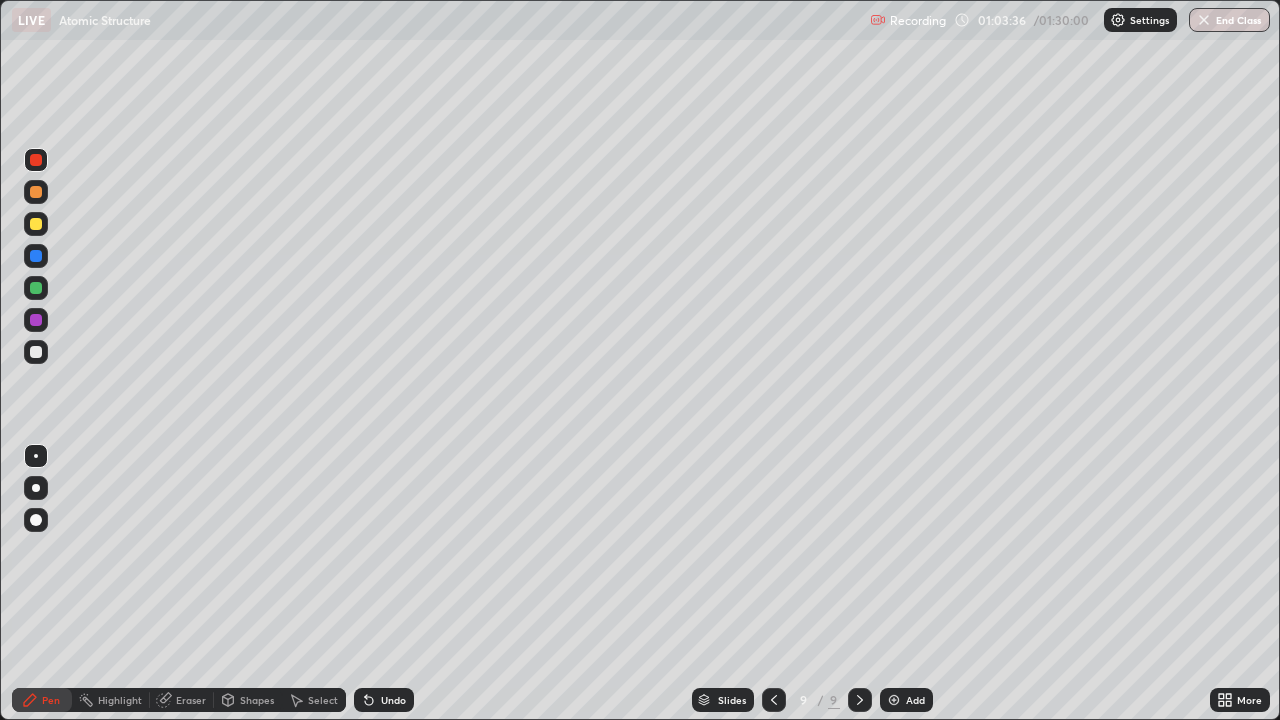 click at bounding box center [36, 320] 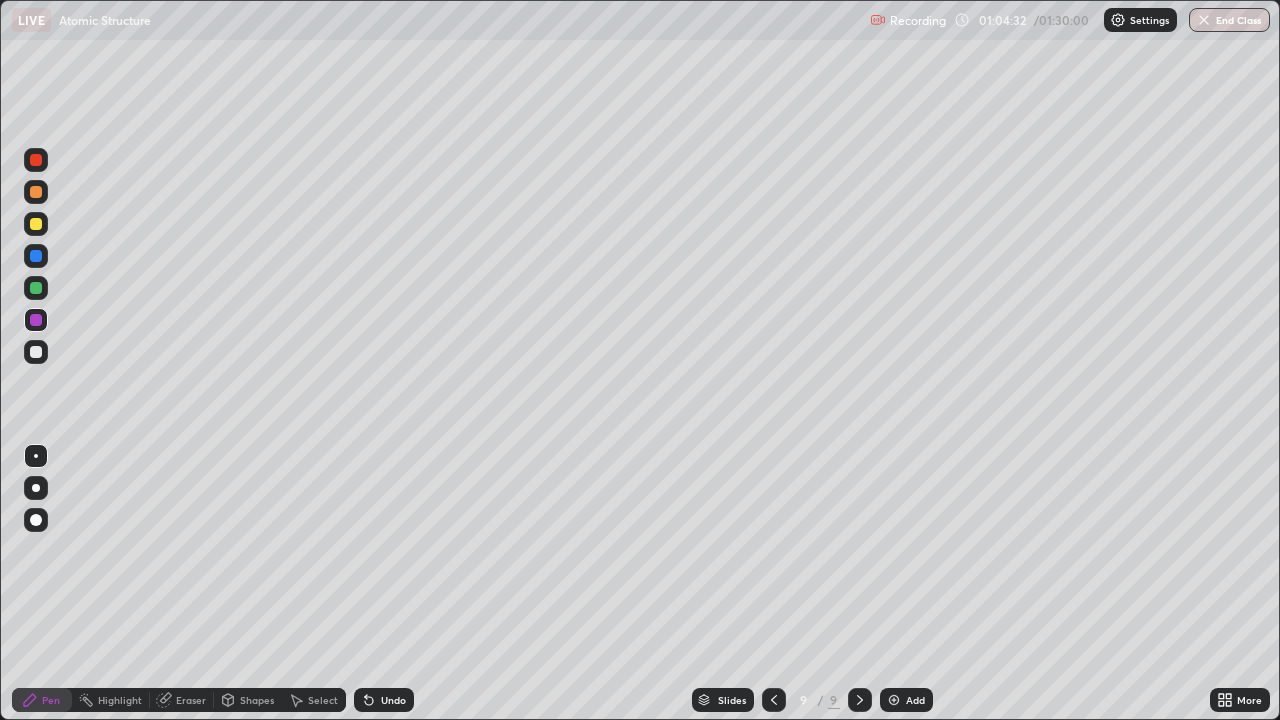click at bounding box center [36, 352] 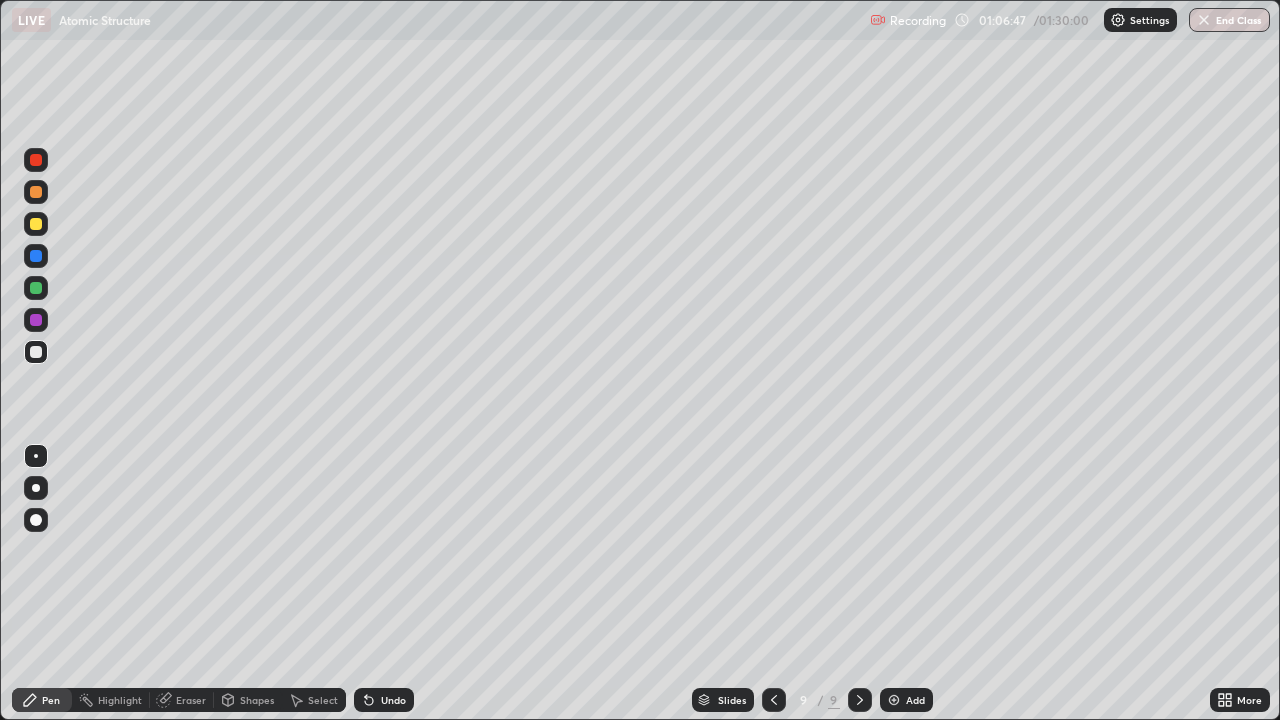 click on "Undo" at bounding box center (393, 700) 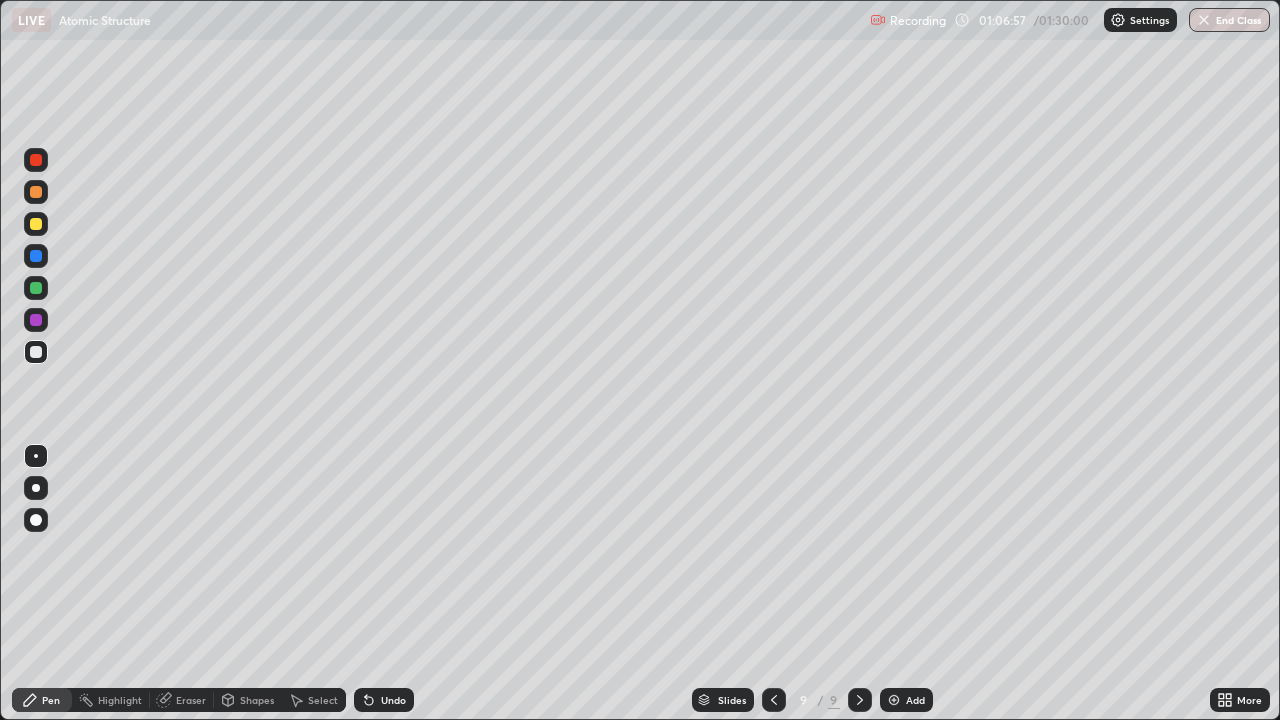 click on "Eraser" at bounding box center (182, 700) 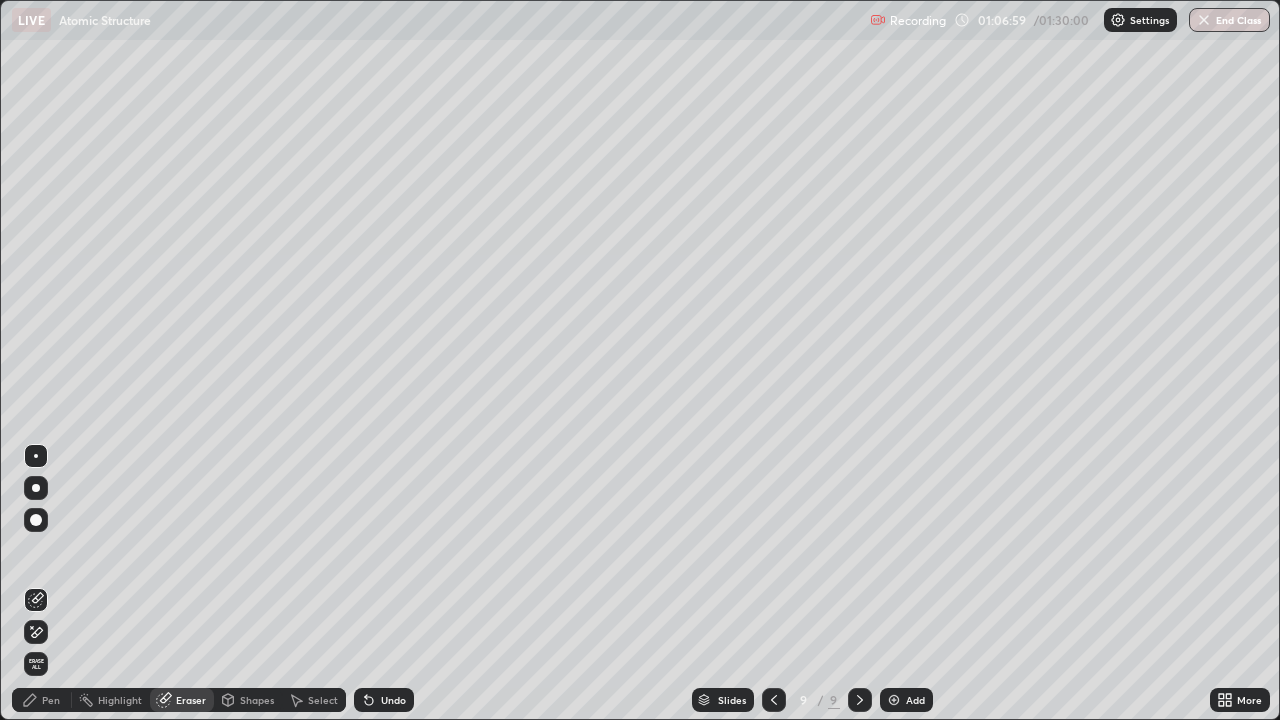 click 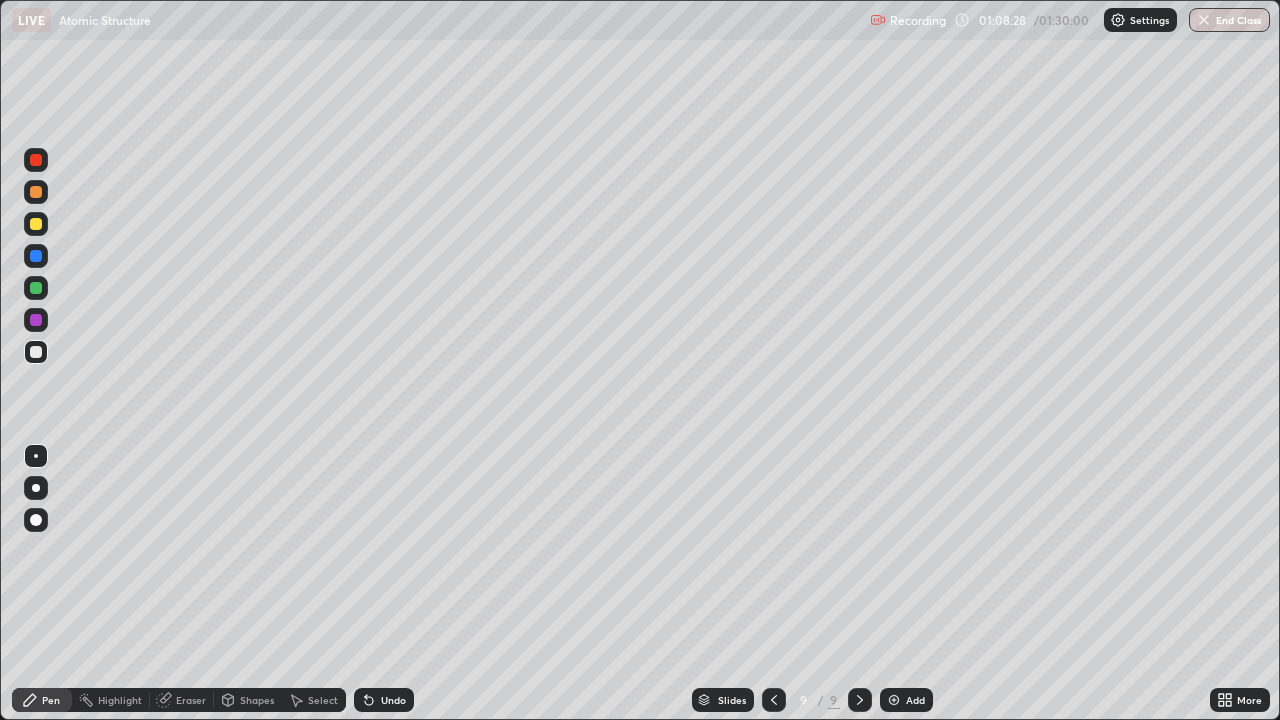 click on "Add" at bounding box center [915, 700] 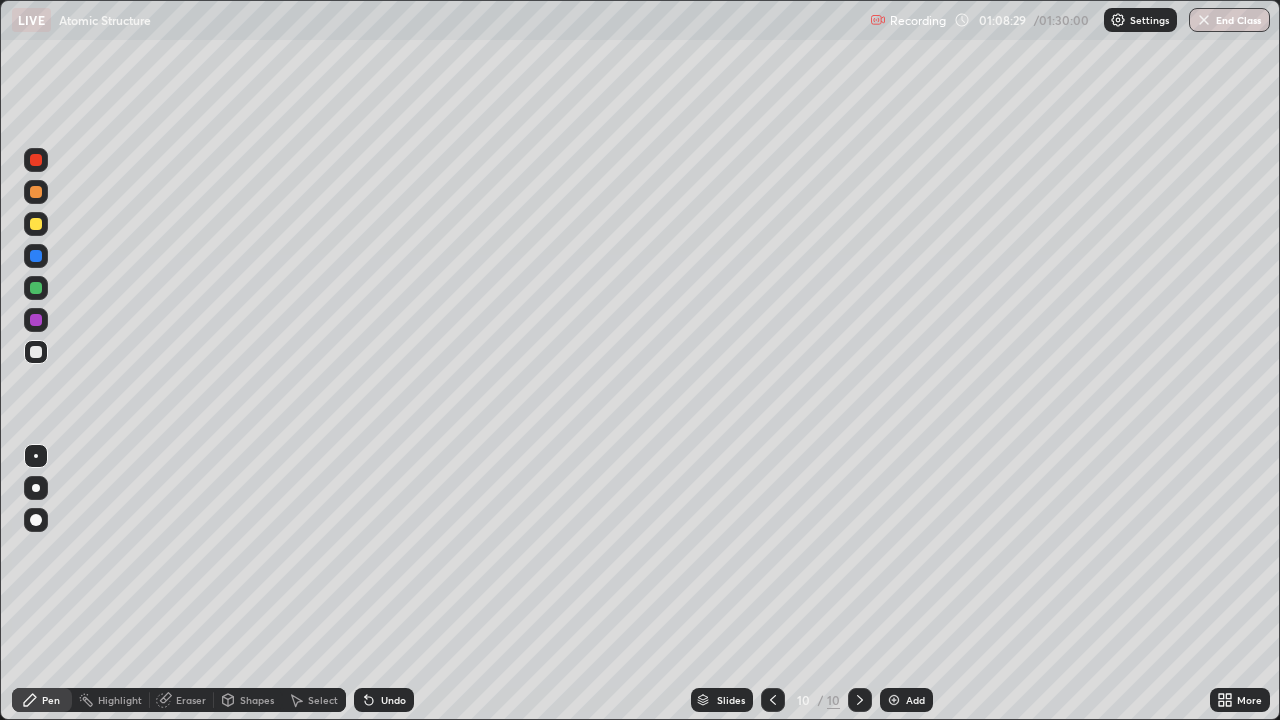 click at bounding box center (36, 160) 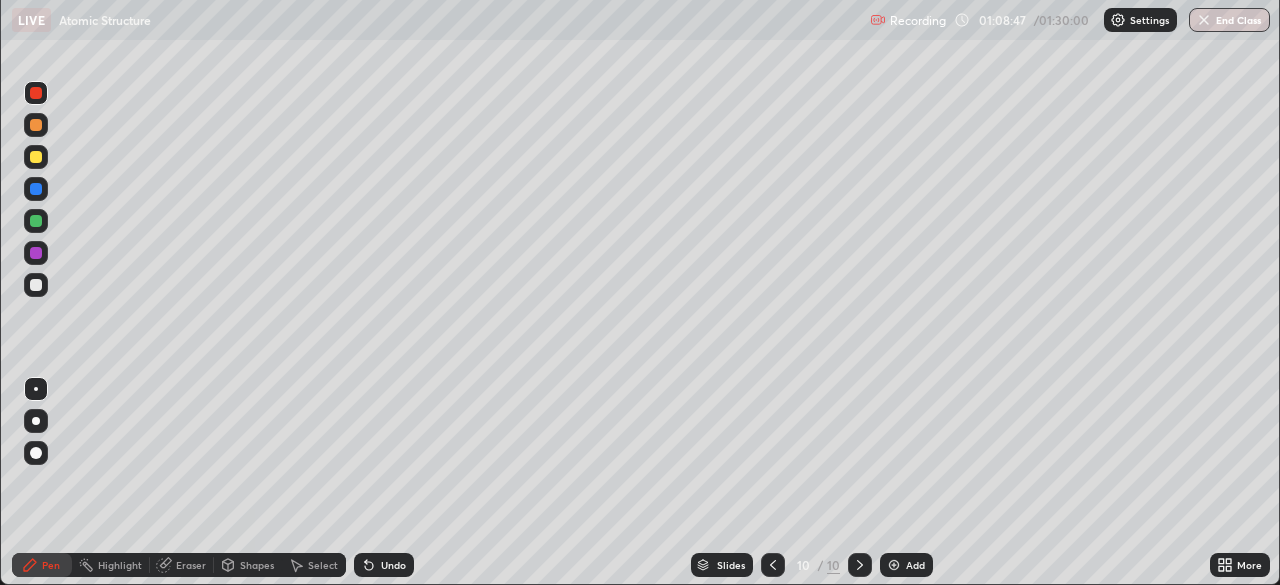 scroll, scrollTop: 585, scrollLeft: 1280, axis: both 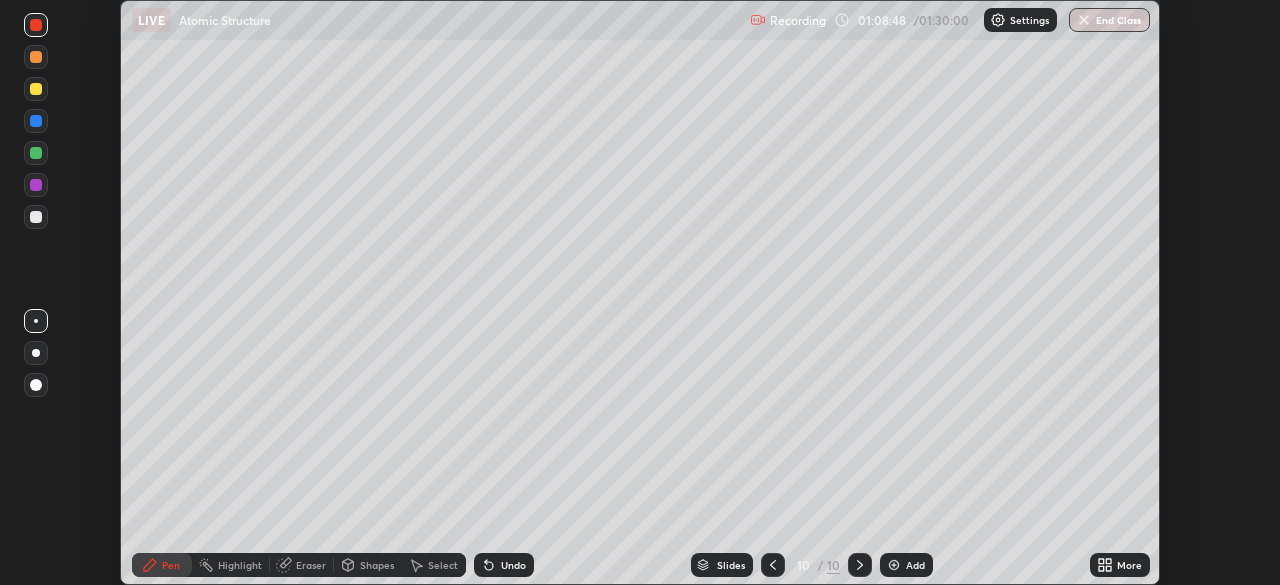 click 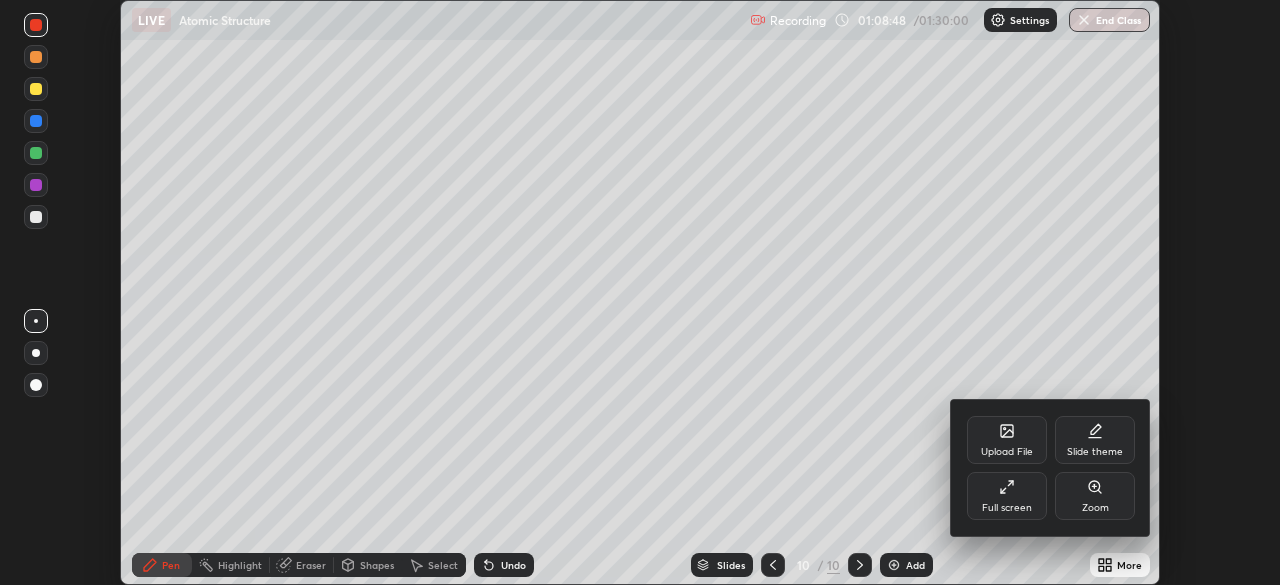 click on "Full screen" at bounding box center [1007, 496] 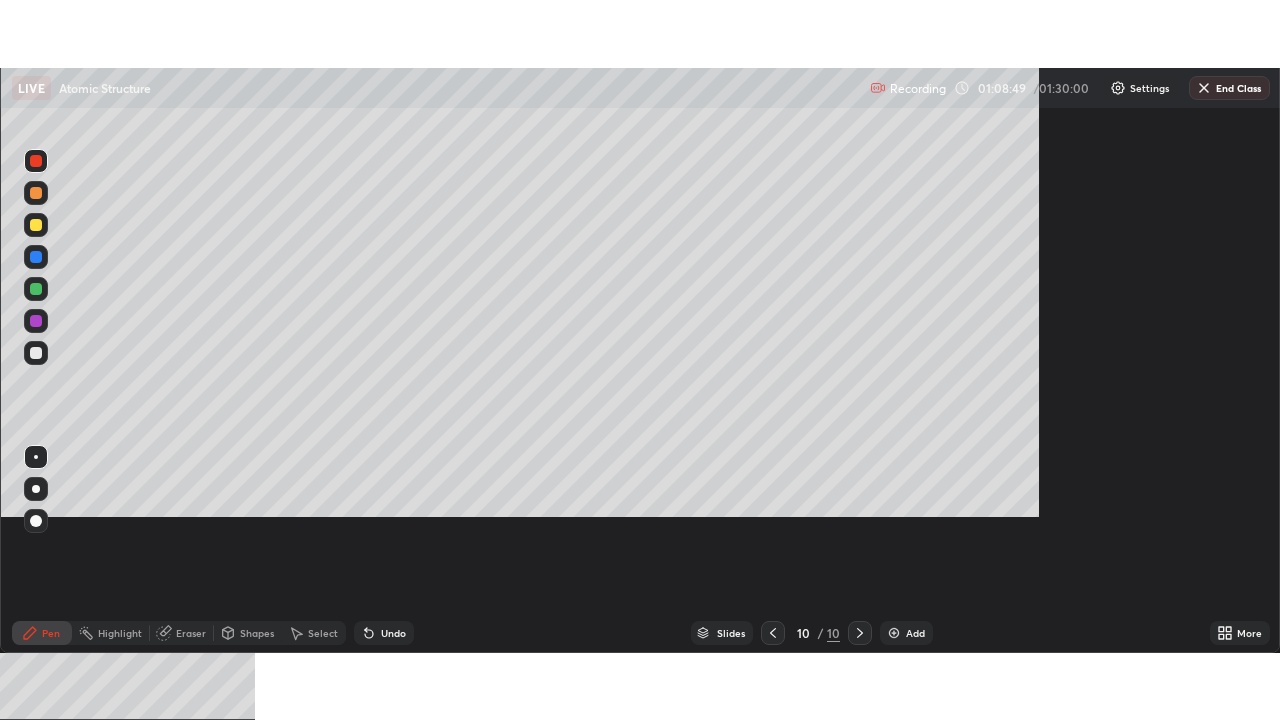 scroll, scrollTop: 99280, scrollLeft: 98720, axis: both 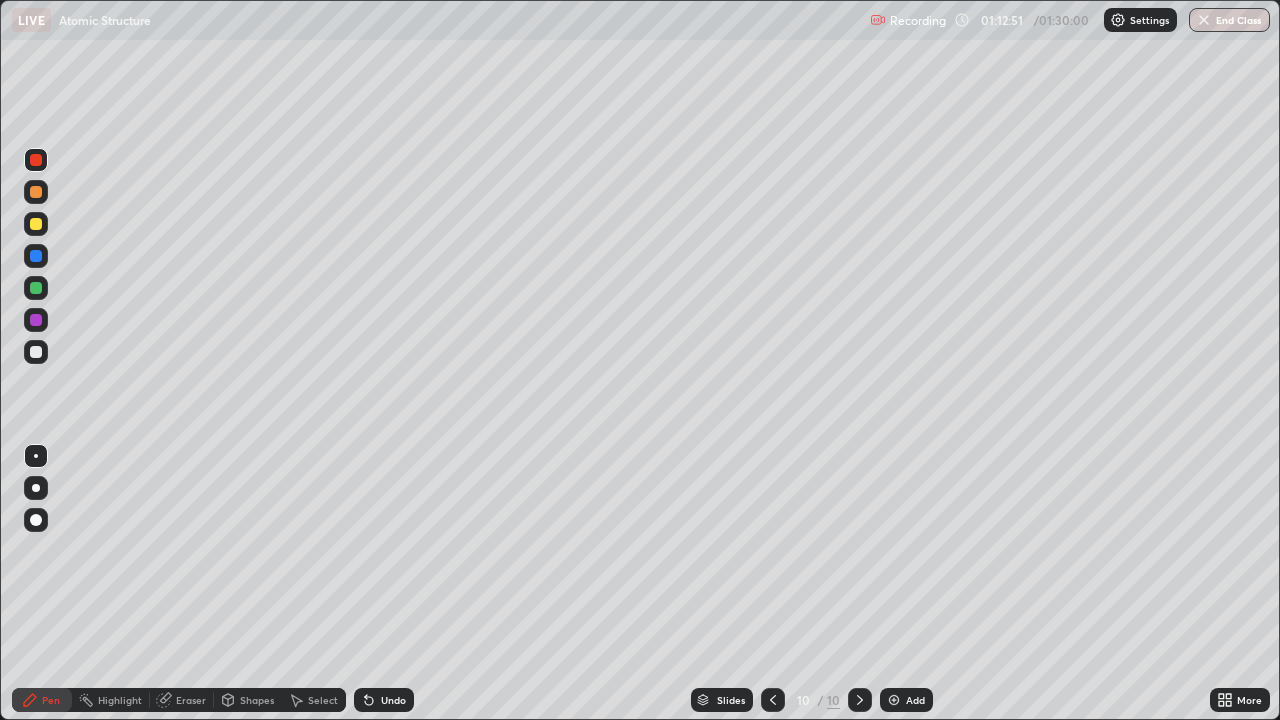 click at bounding box center (36, 352) 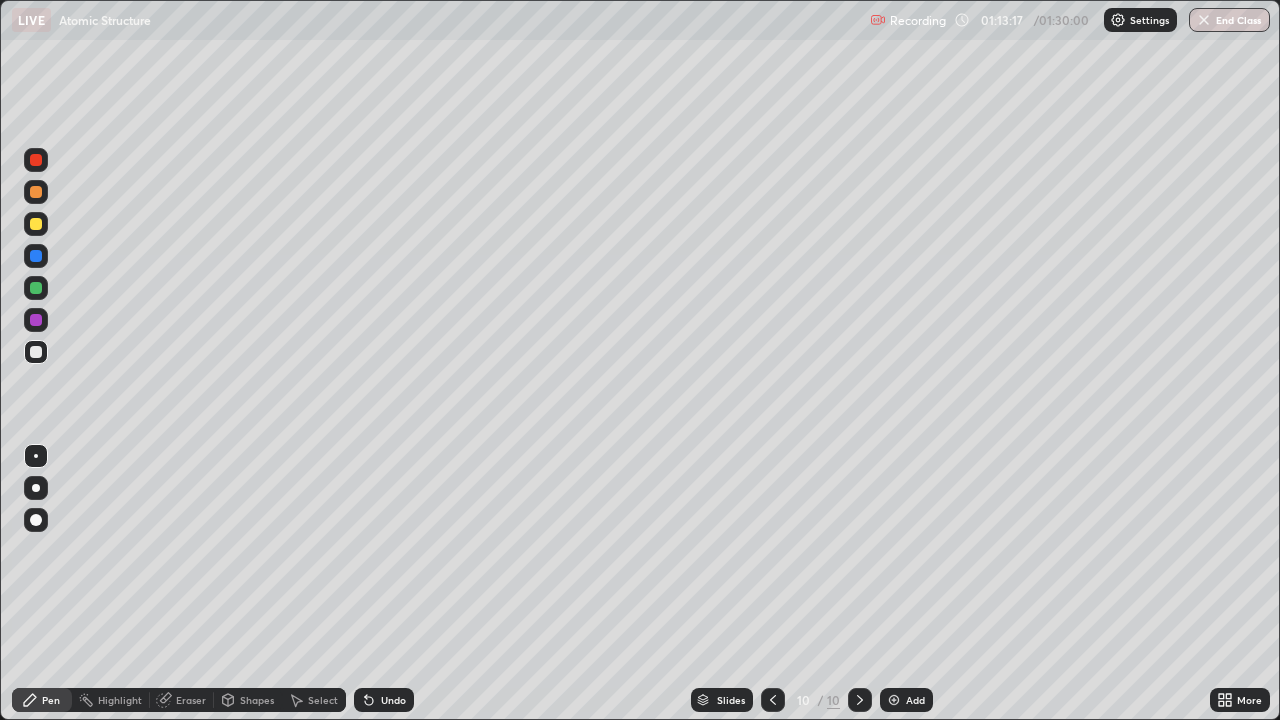 click at bounding box center (36, 320) 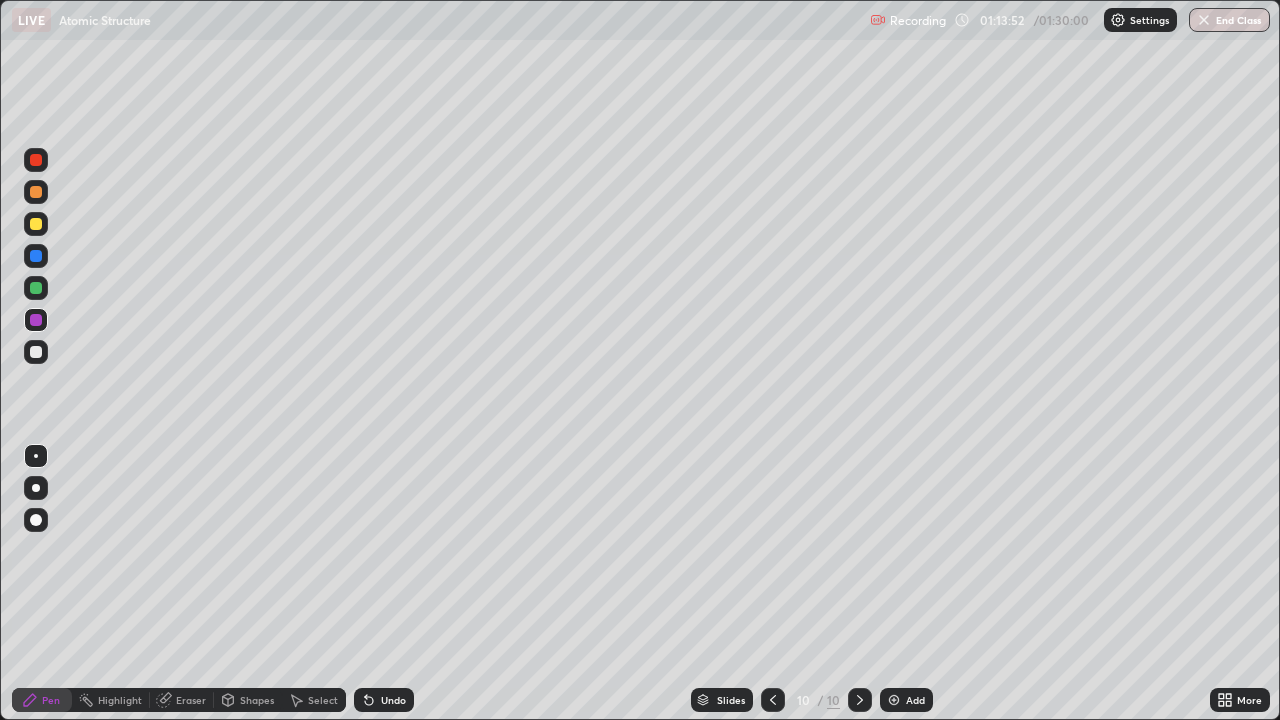 click at bounding box center (36, 192) 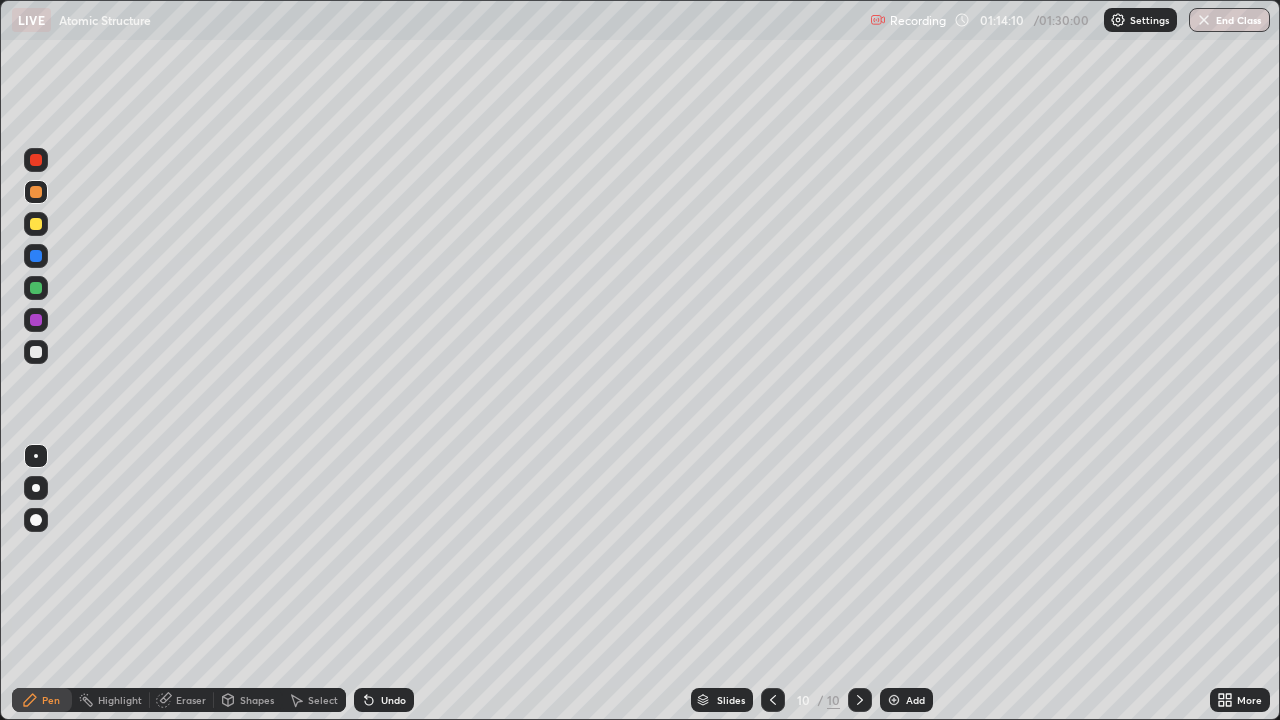 click on "Undo" at bounding box center [384, 700] 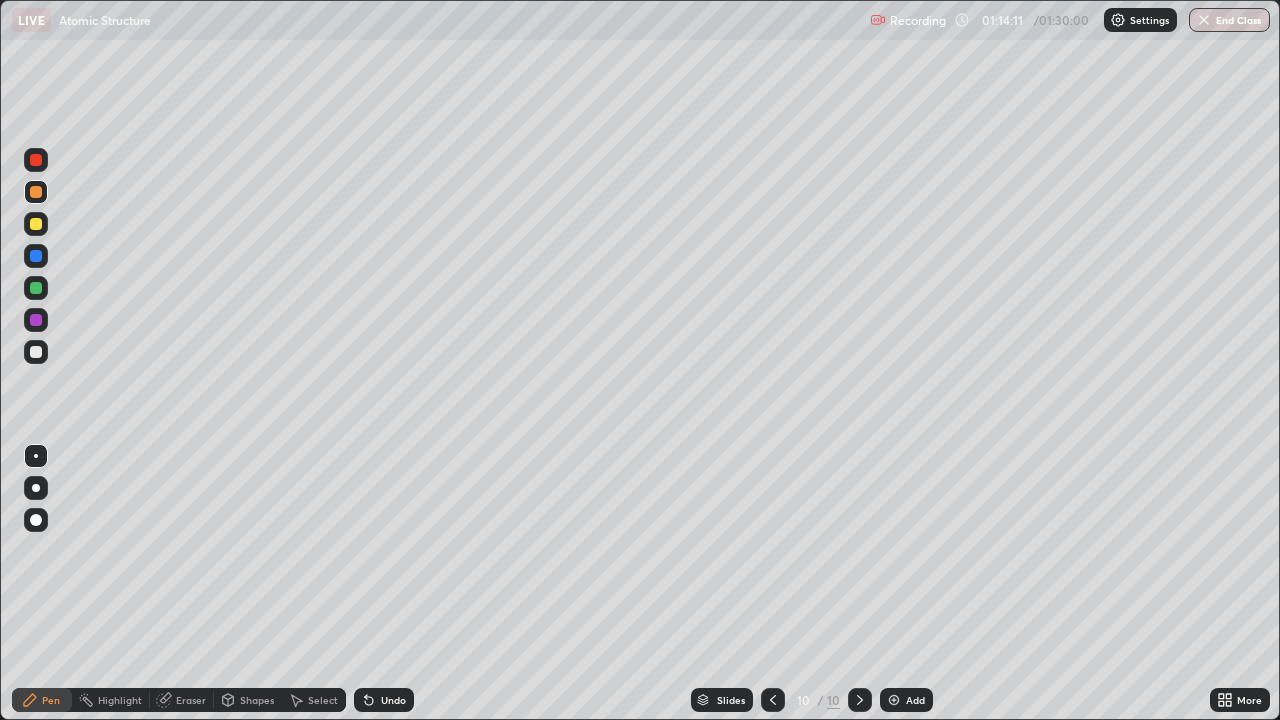 click on "Undo" at bounding box center (384, 700) 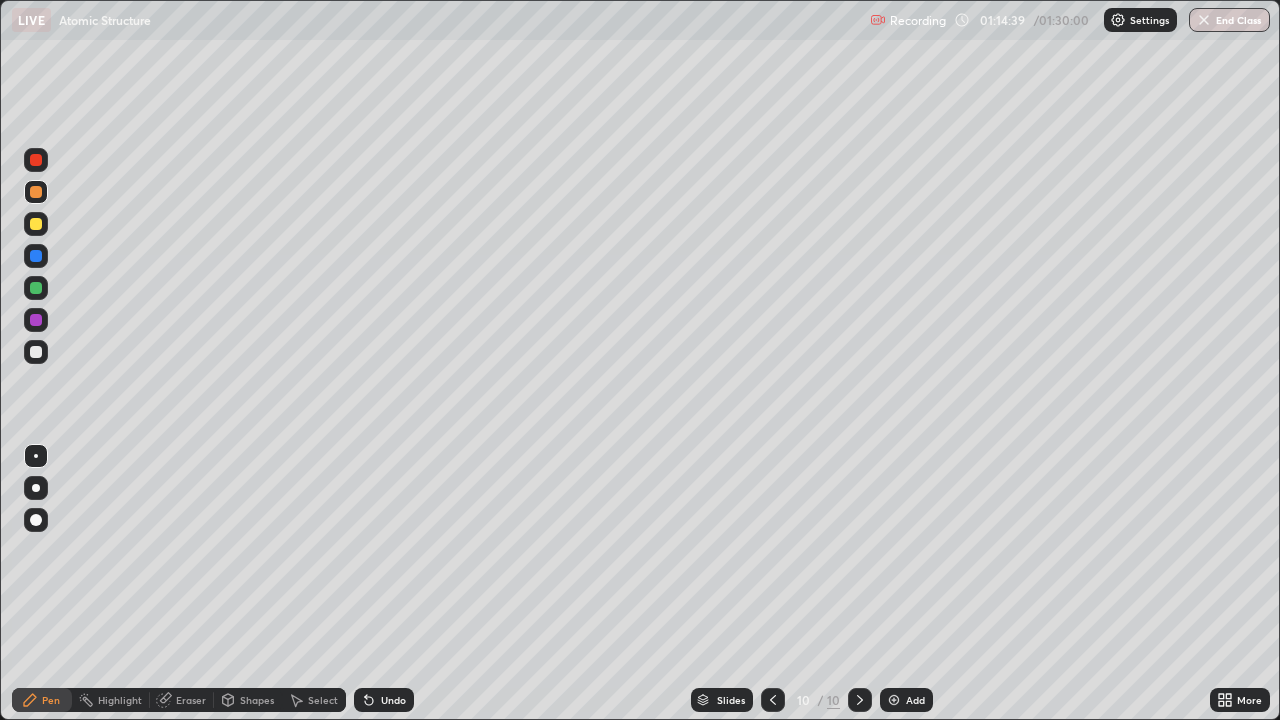click on "Undo" at bounding box center [393, 700] 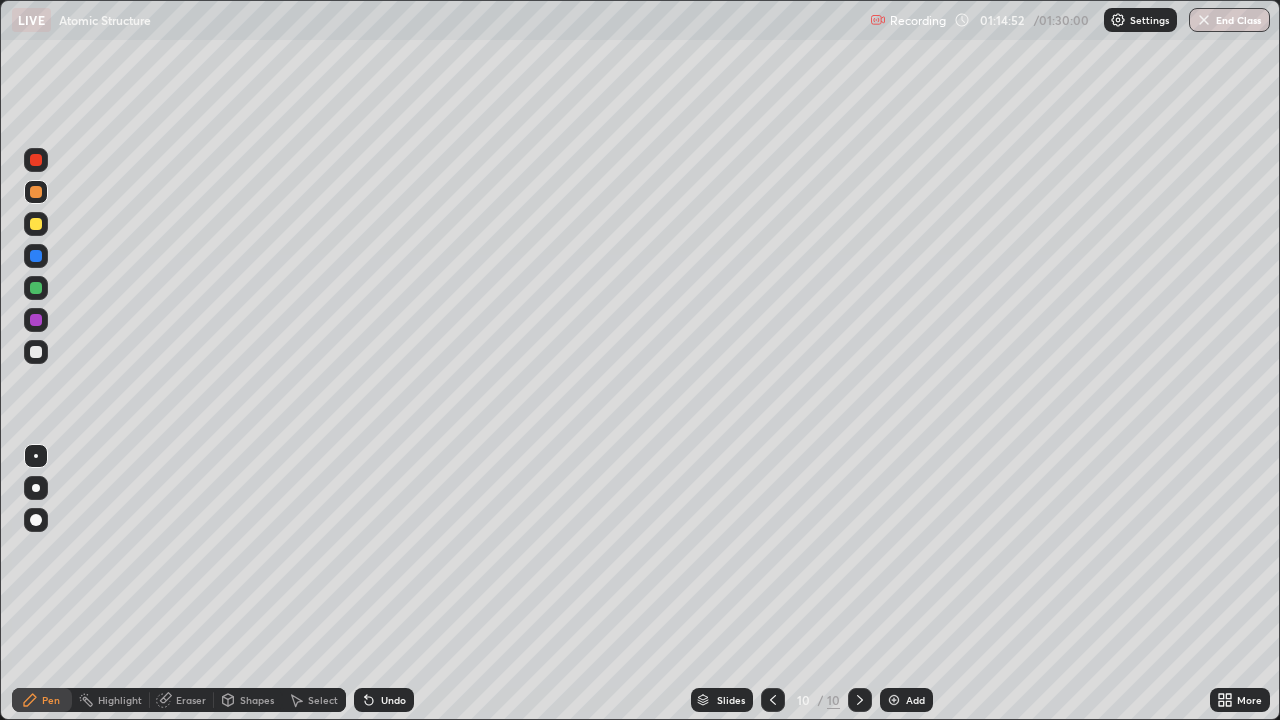 click at bounding box center [36, 256] 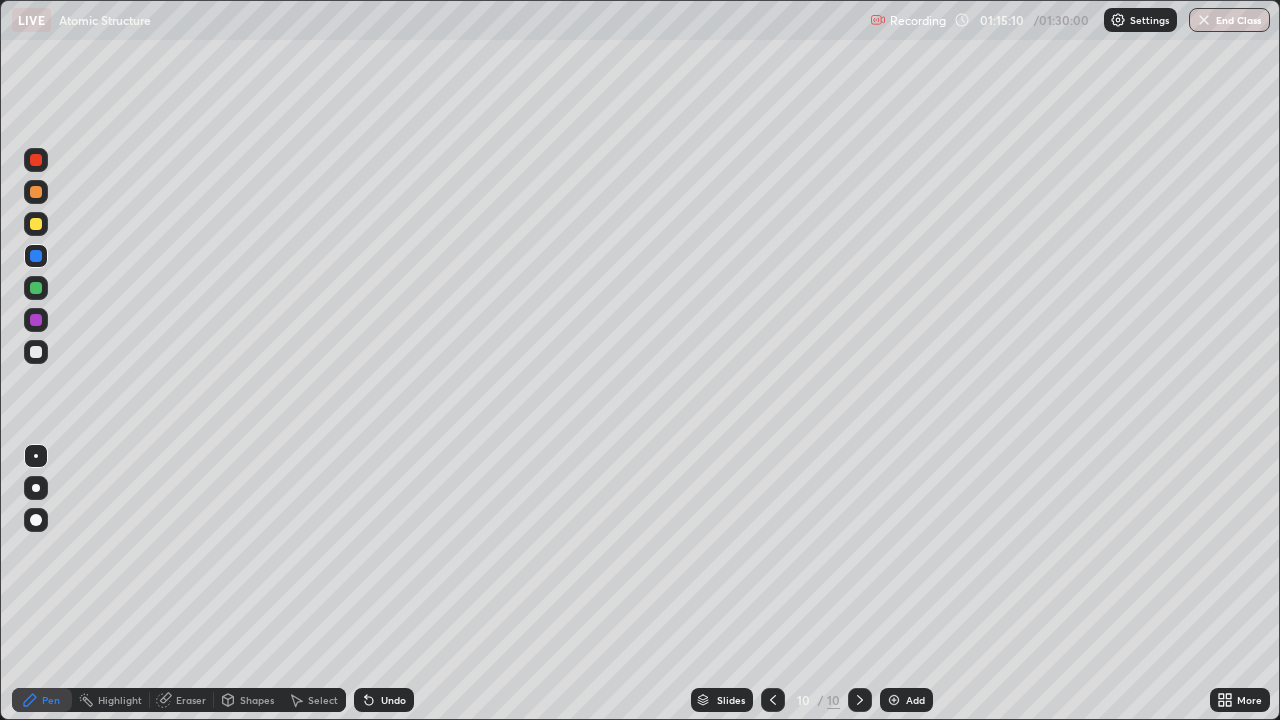 click on "Undo" at bounding box center [384, 700] 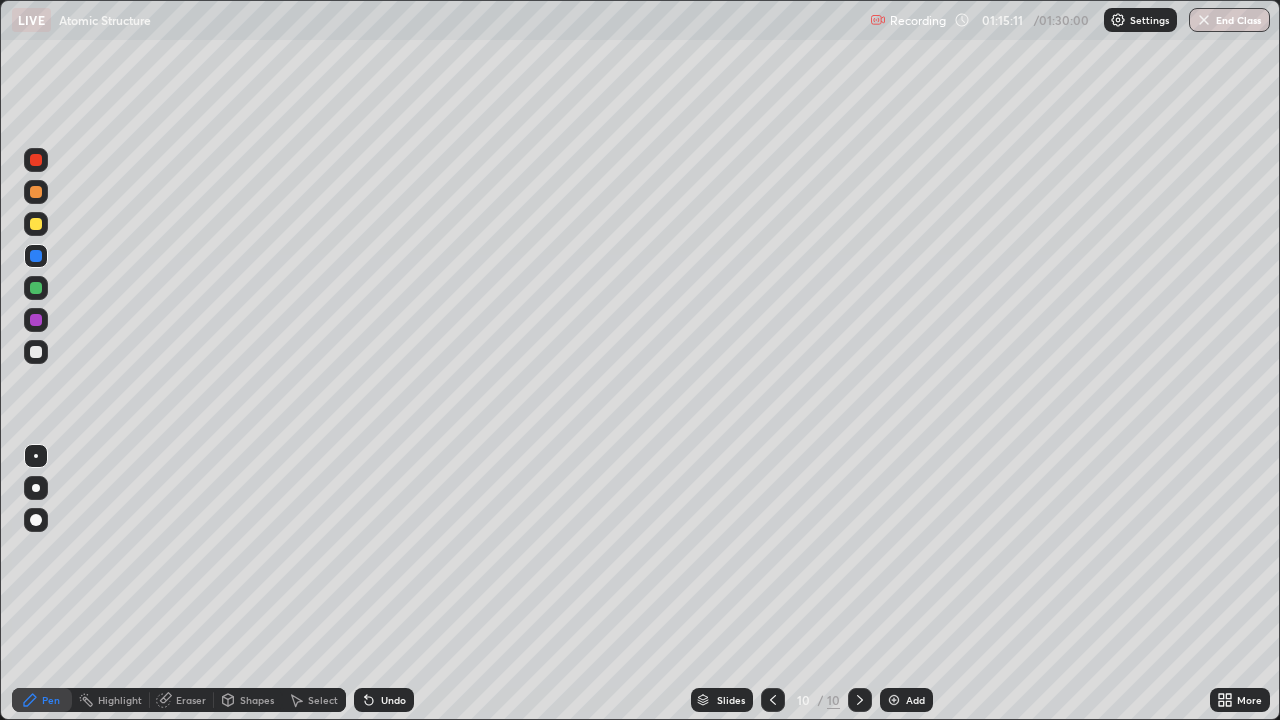 click on "Undo" at bounding box center [384, 700] 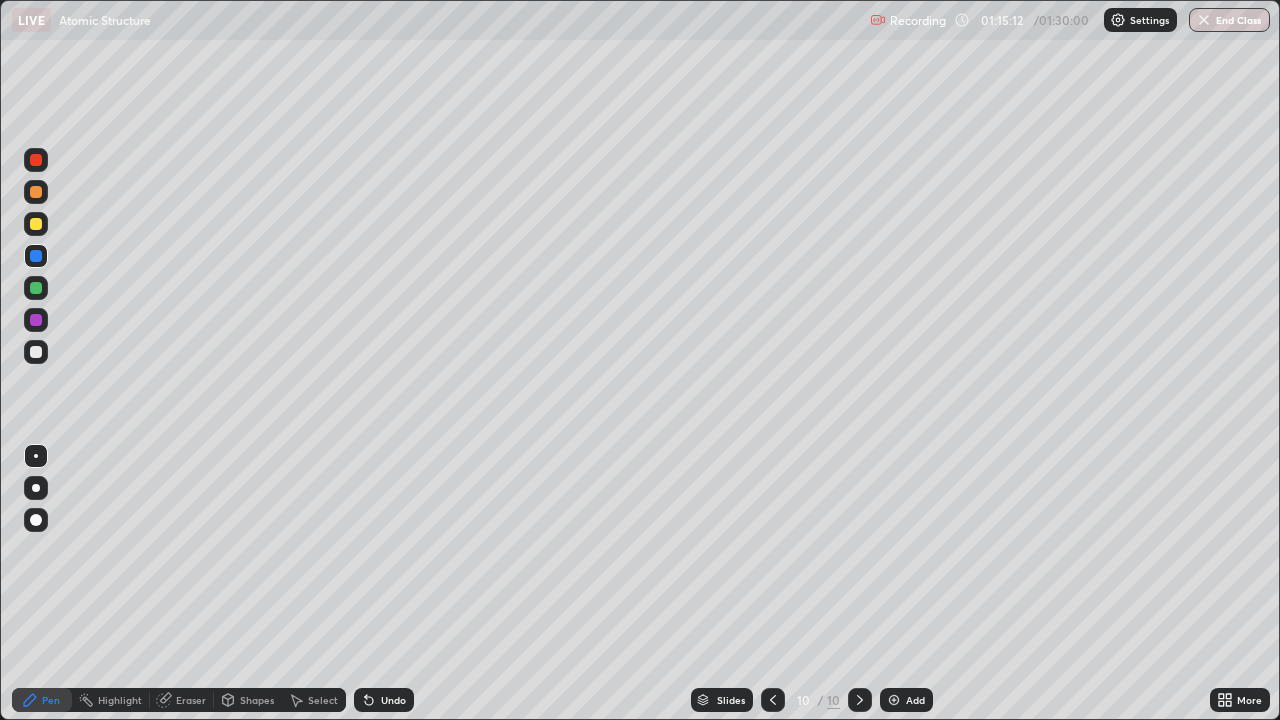click on "Undo" at bounding box center (393, 700) 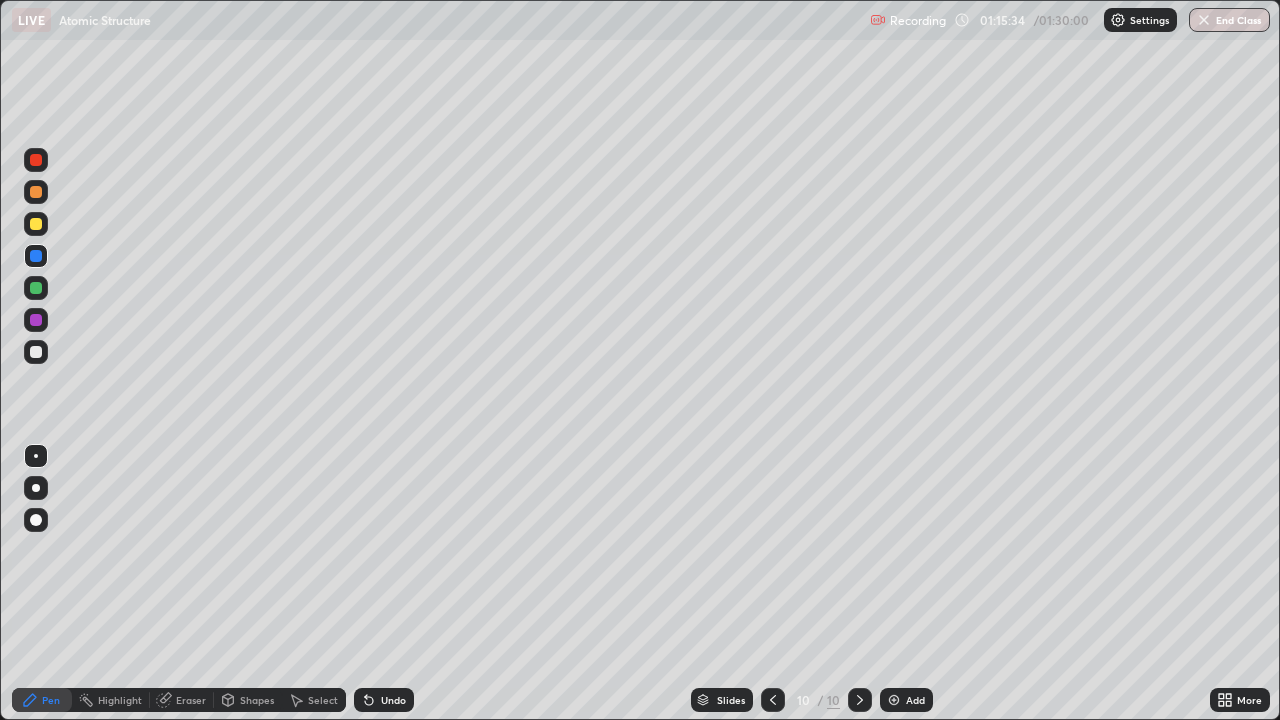 click 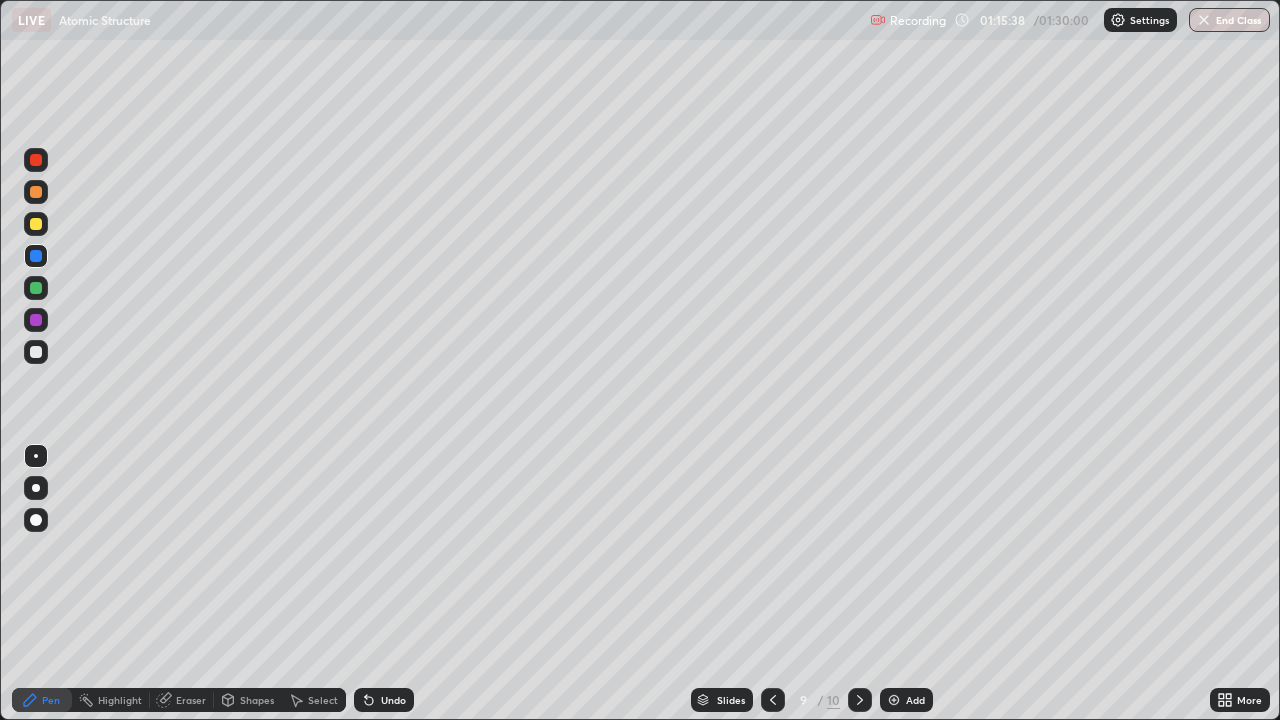 click 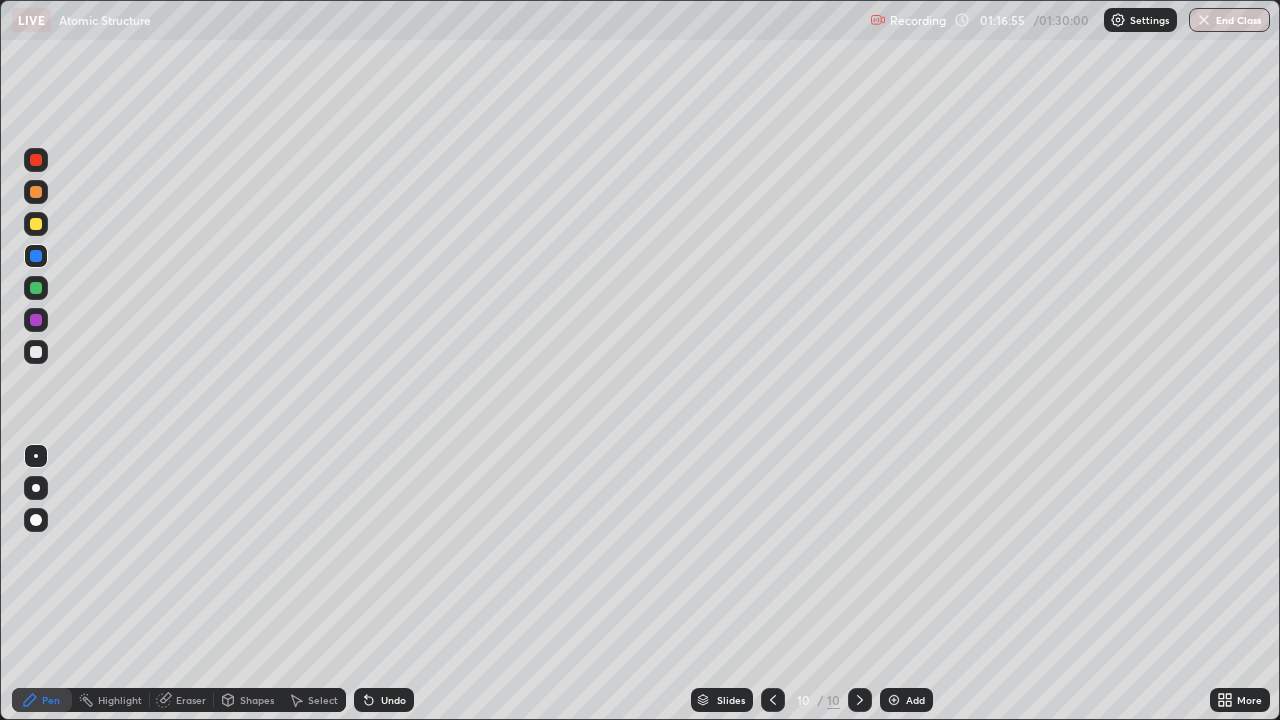 click on "Add" at bounding box center (906, 700) 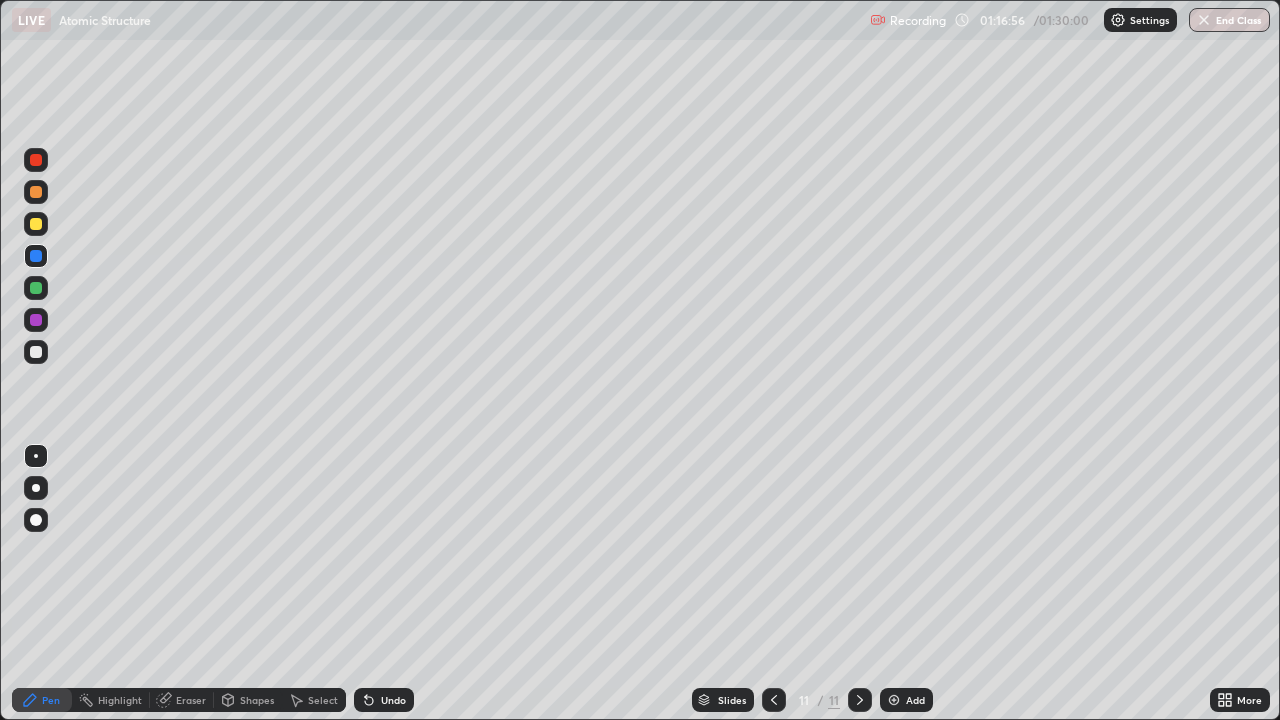 click at bounding box center [36, 160] 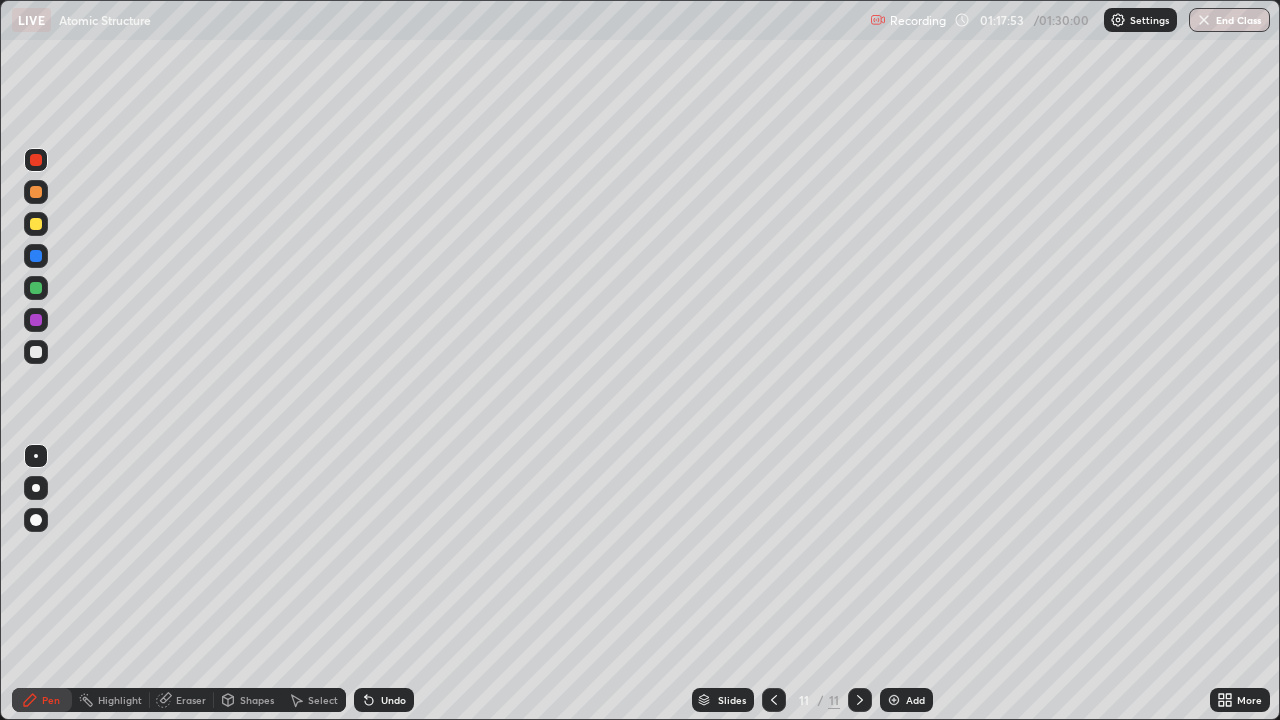 click at bounding box center [36, 352] 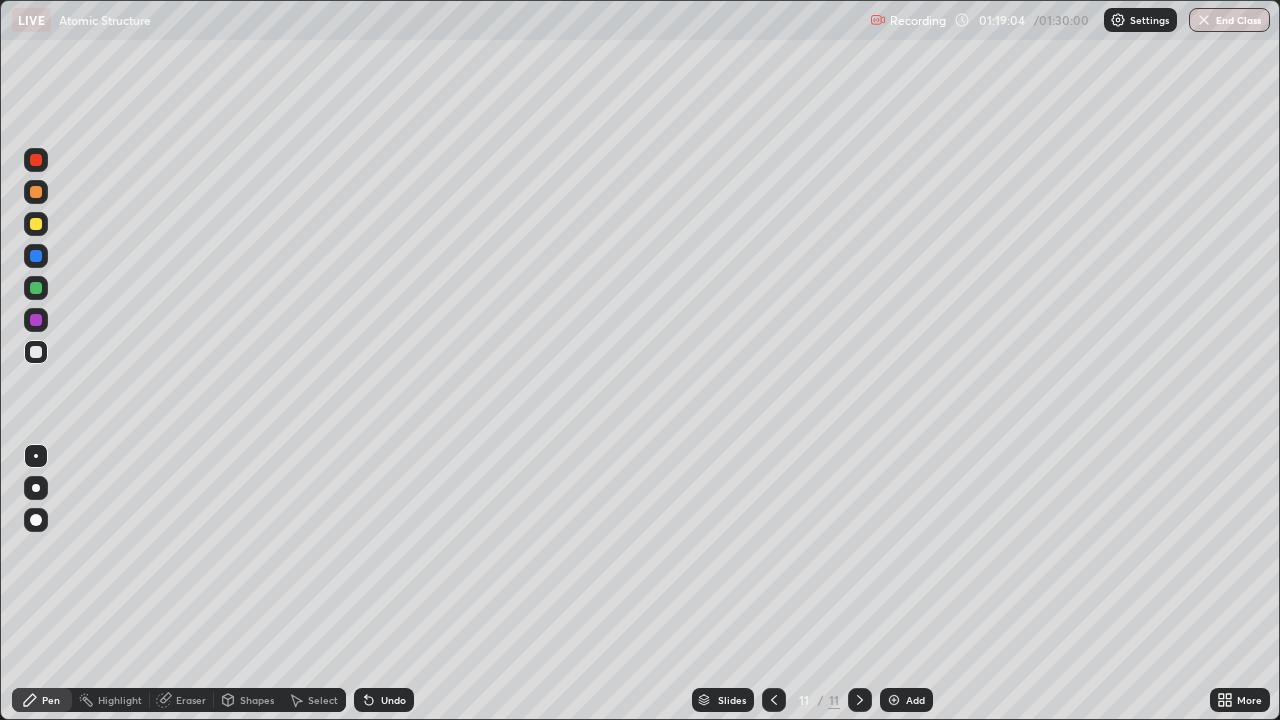 click on "Undo" at bounding box center [393, 700] 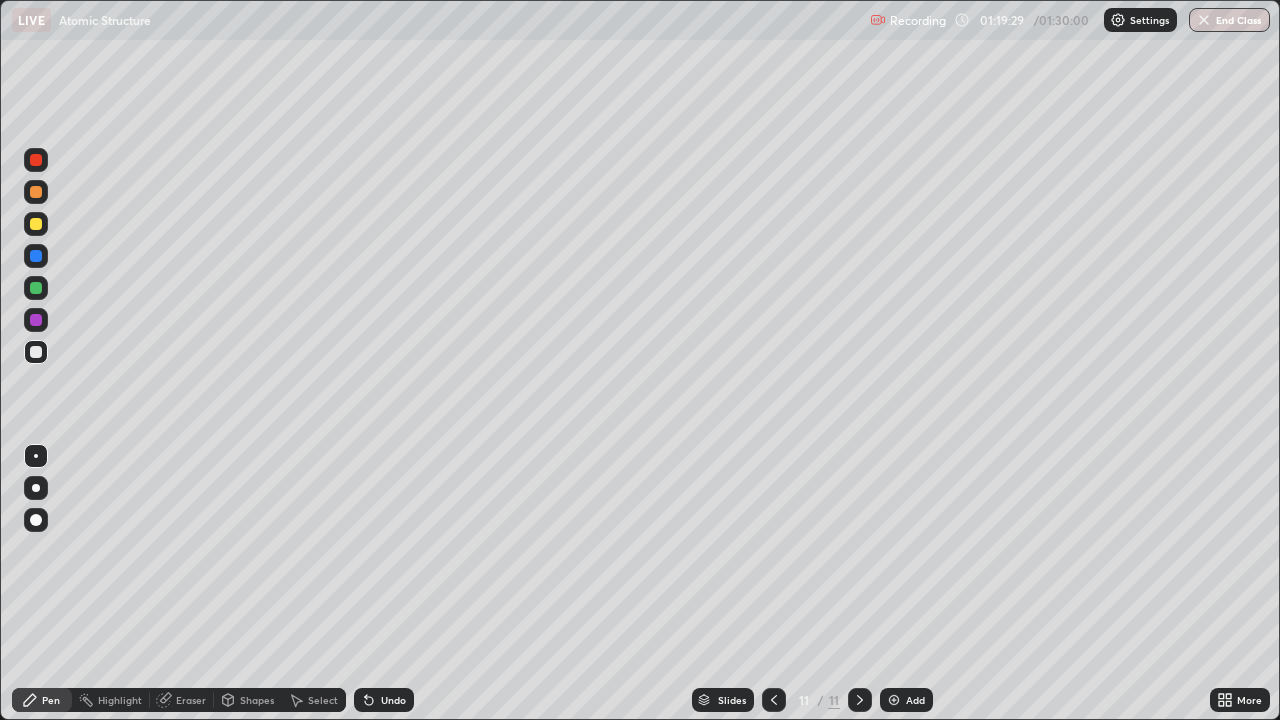 click at bounding box center (36, 320) 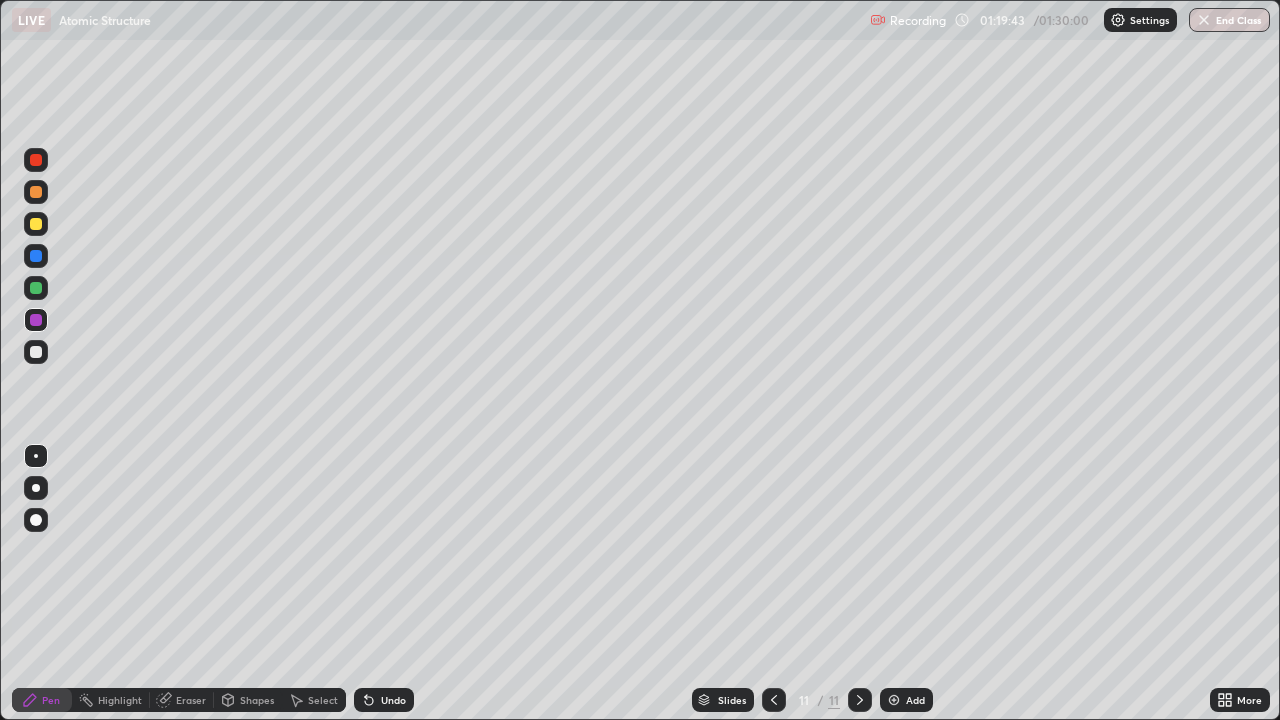 click on "Undo" at bounding box center [393, 700] 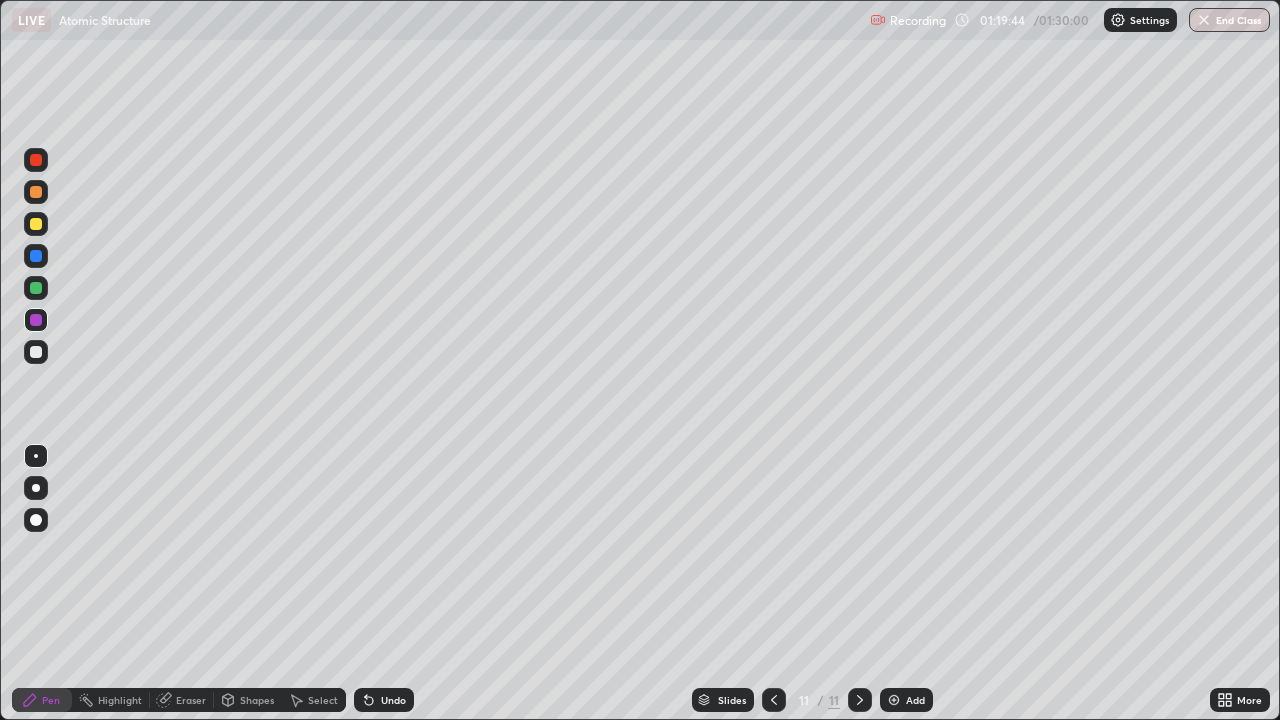 click on "Undo" at bounding box center (393, 700) 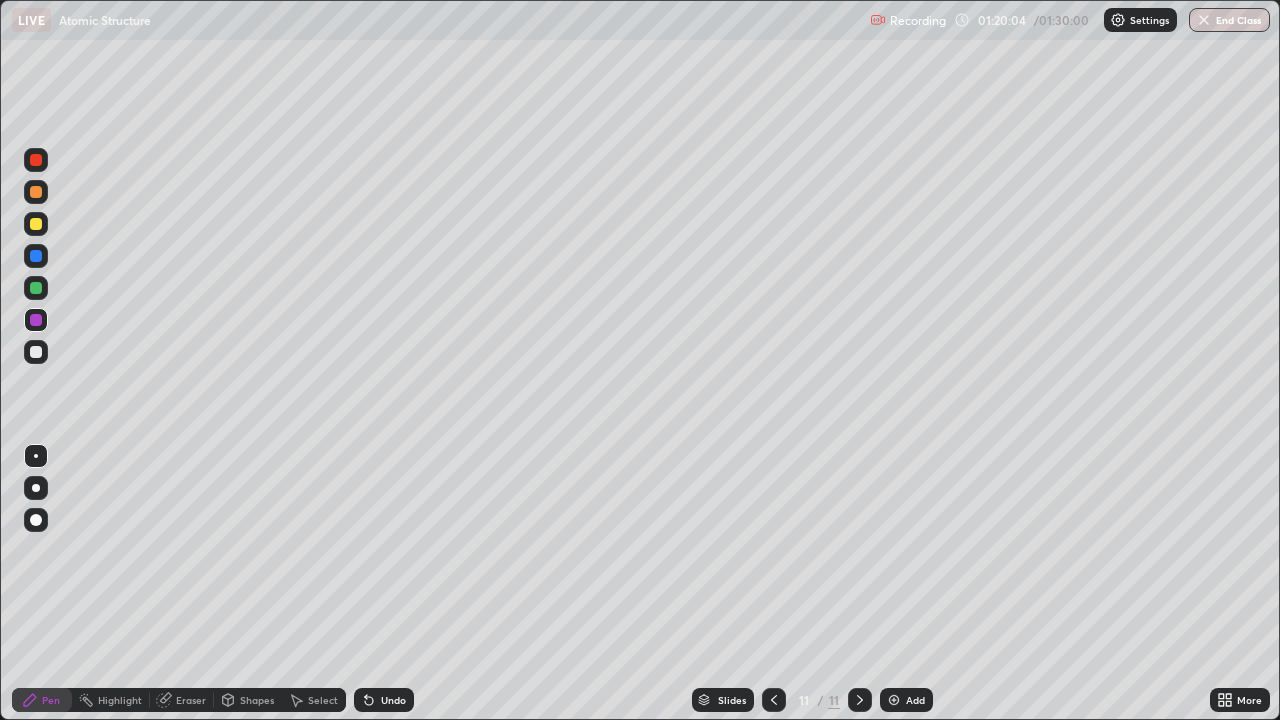 click on "Undo" at bounding box center (393, 700) 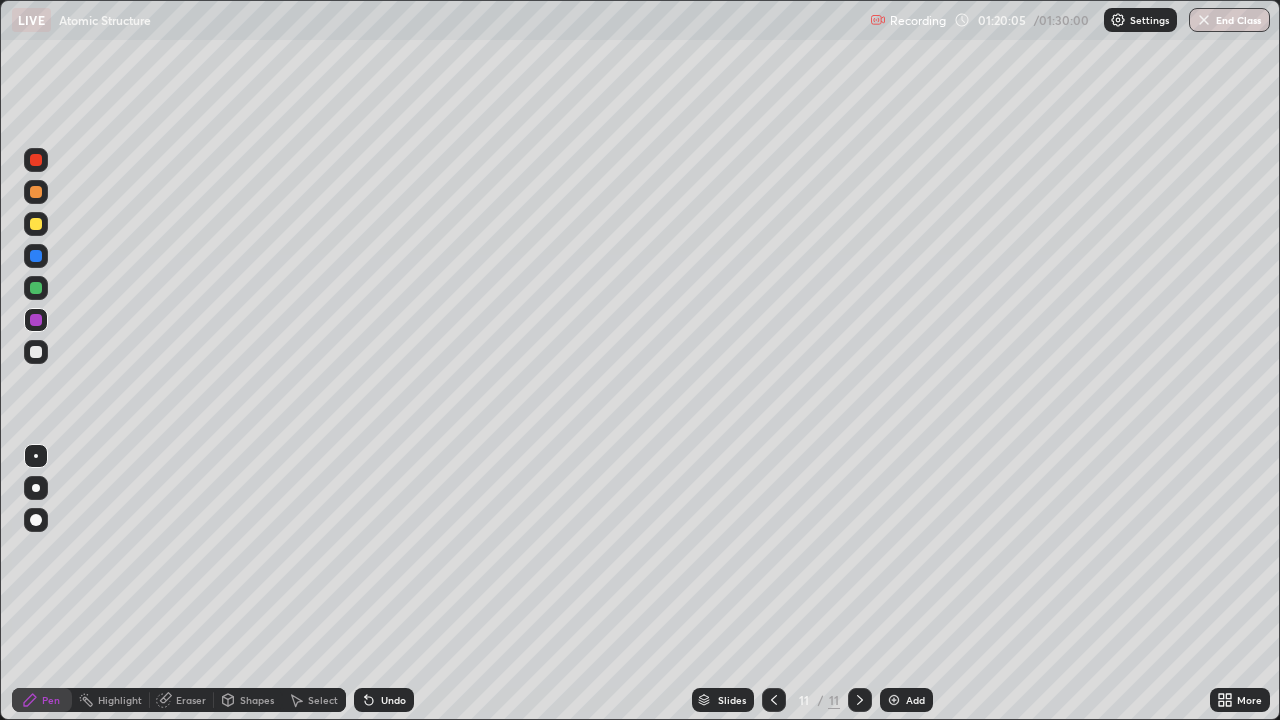 click on "Undo" at bounding box center (393, 700) 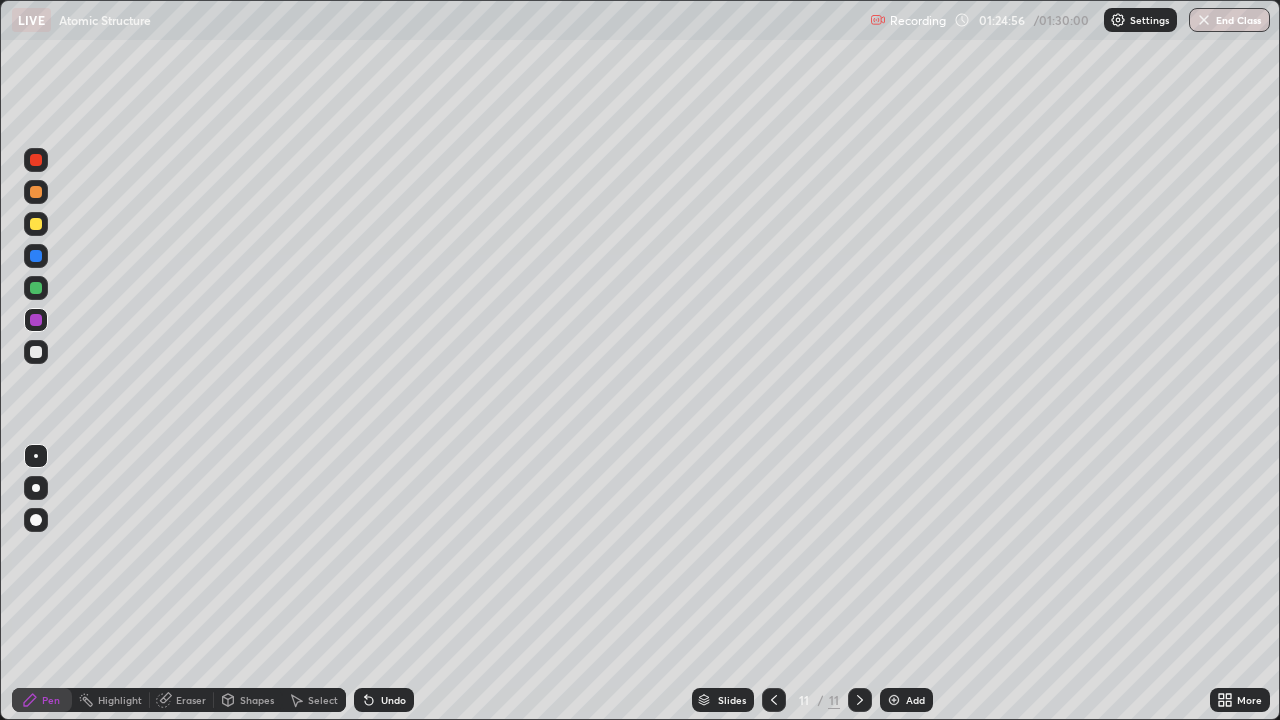click on "Undo" at bounding box center [384, 700] 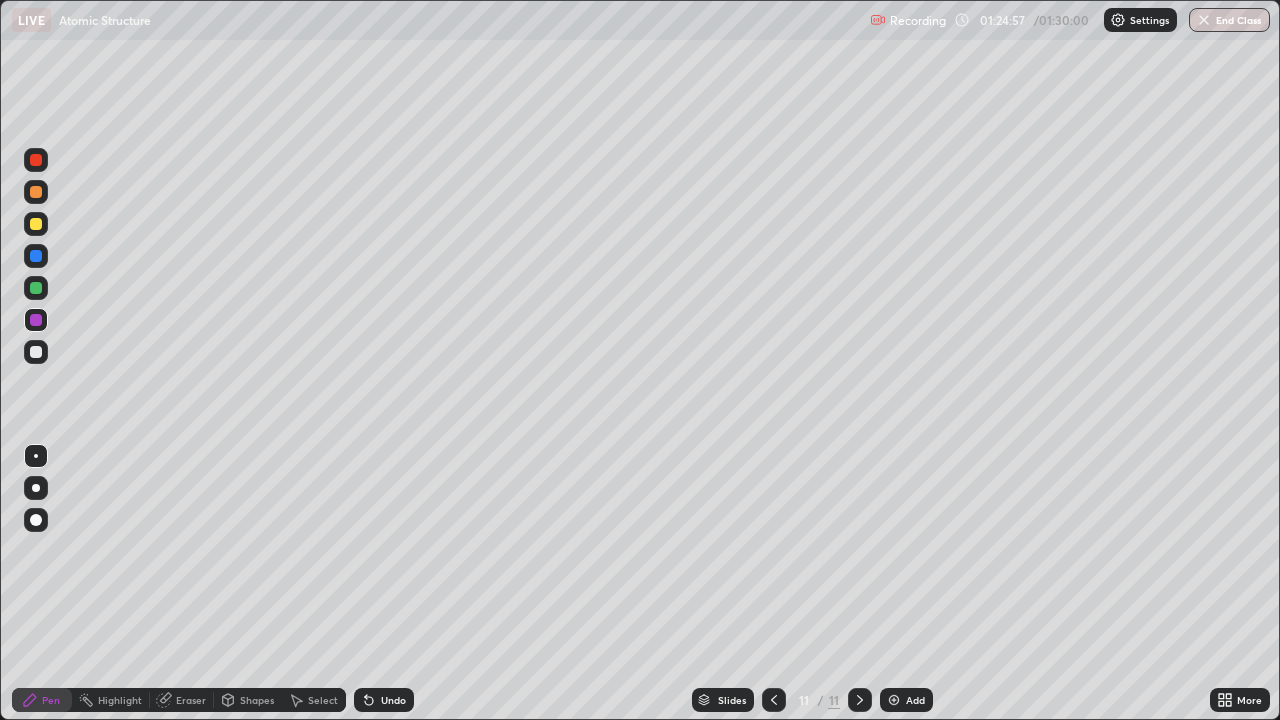 click on "Undo" at bounding box center [393, 700] 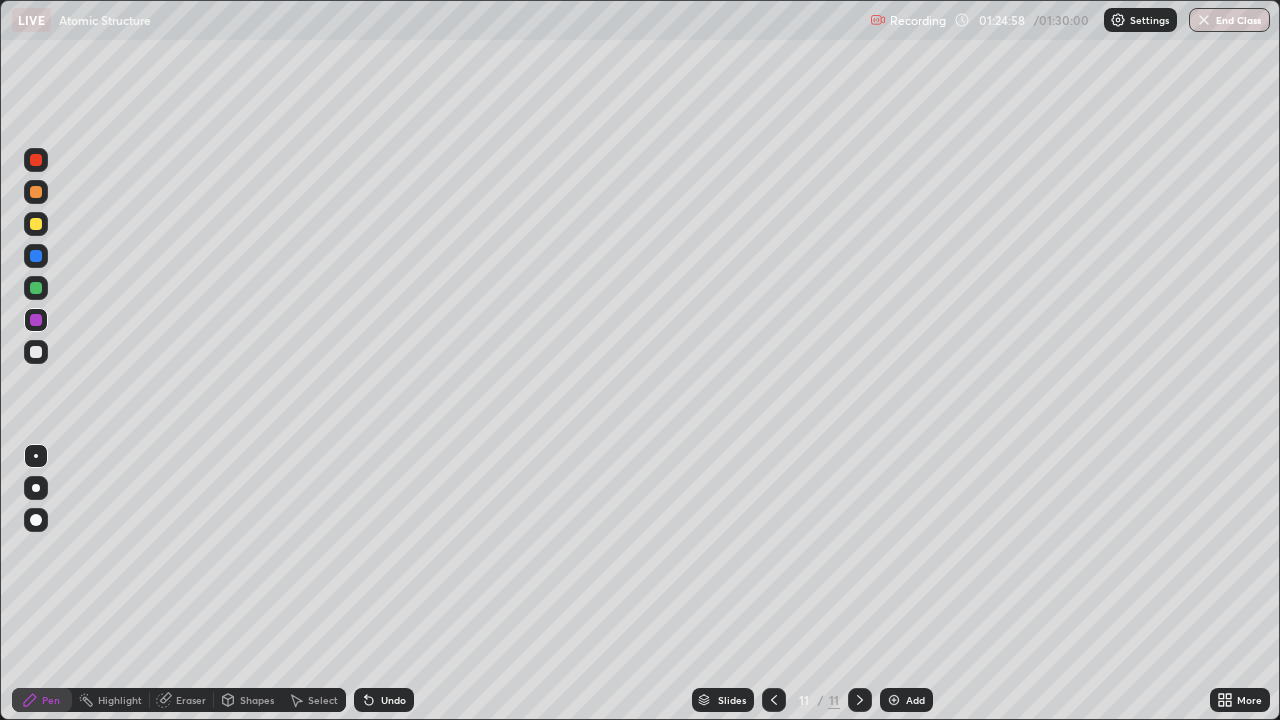 click on "Undo" at bounding box center [393, 700] 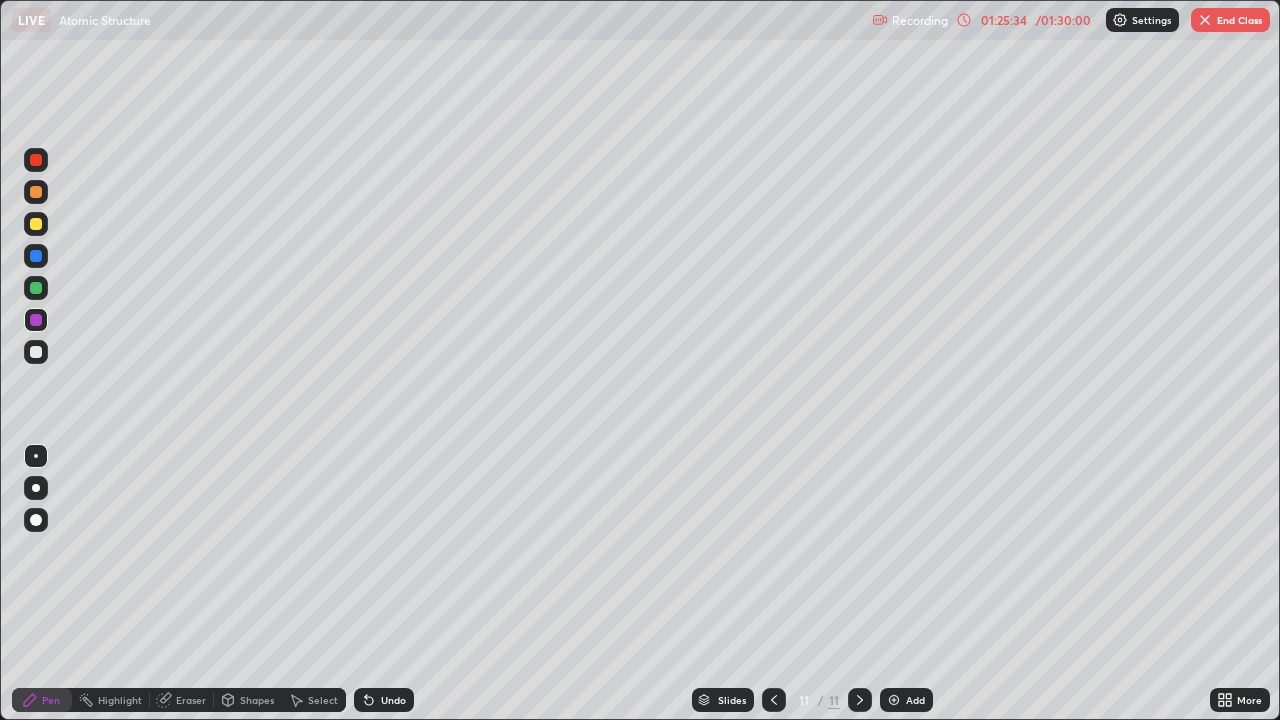 click on "End Class" at bounding box center (1230, 20) 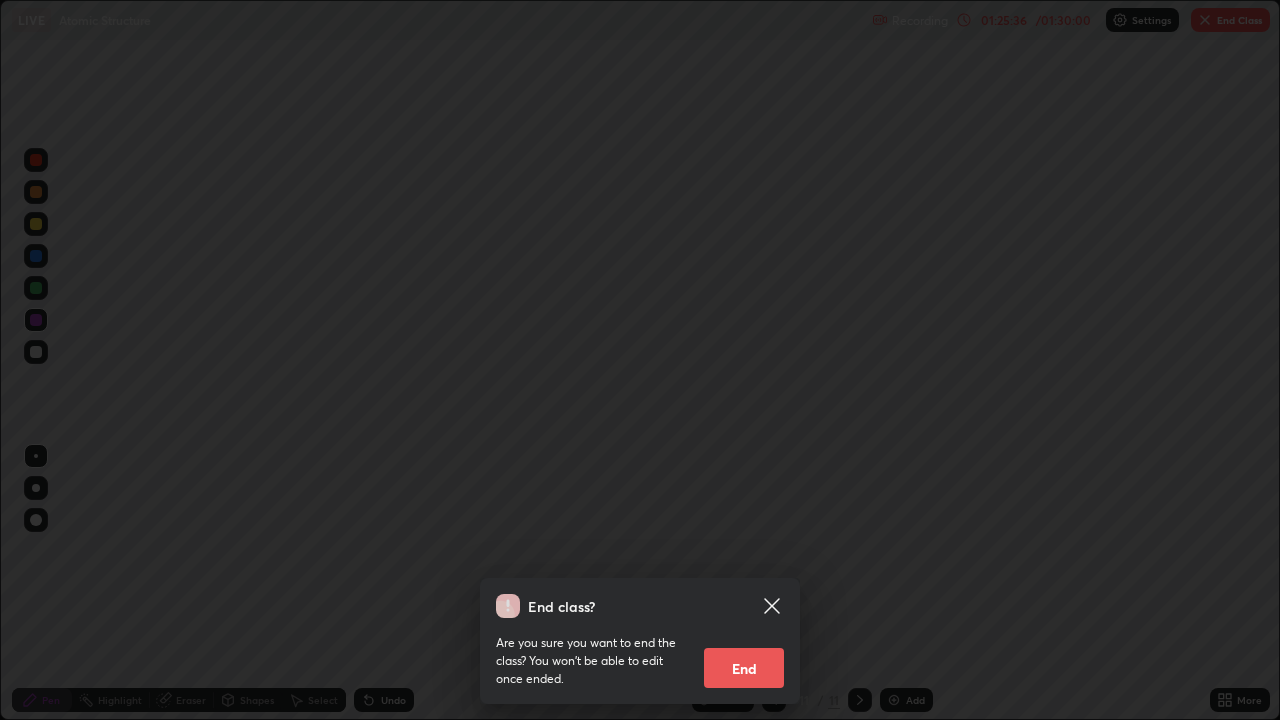 click on "End" at bounding box center (744, 668) 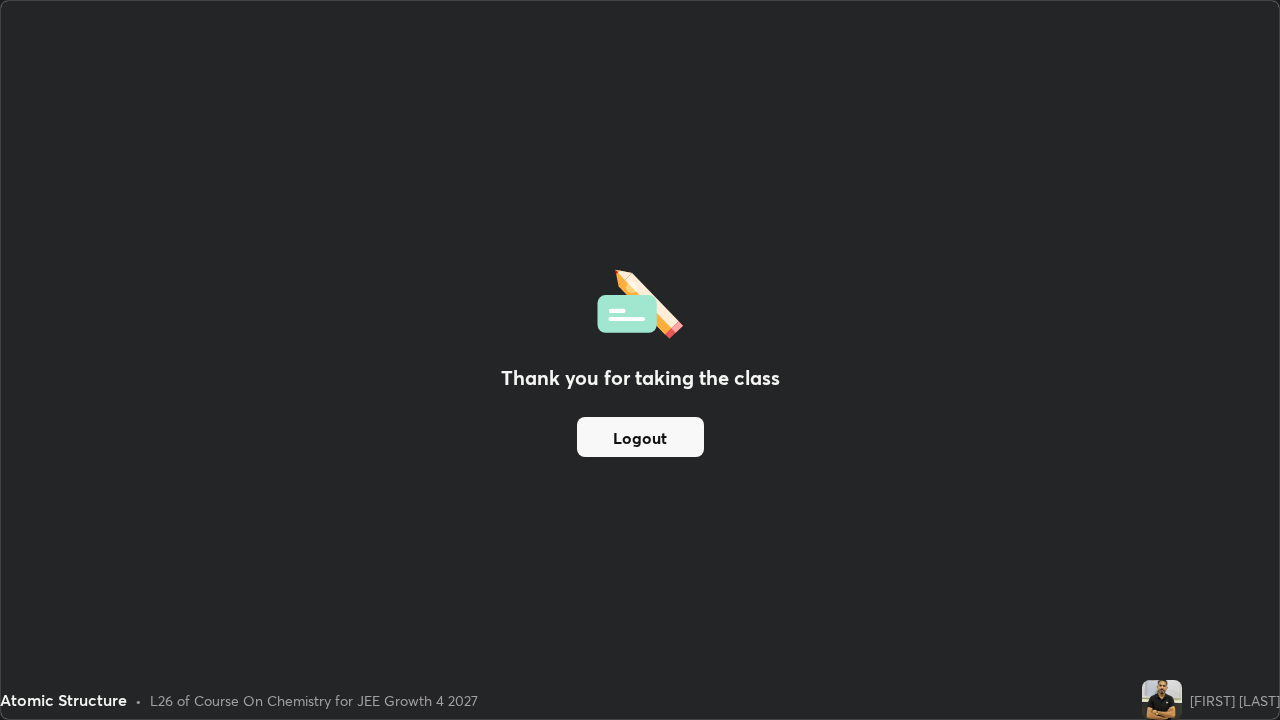 click on "Logout" at bounding box center [640, 437] 